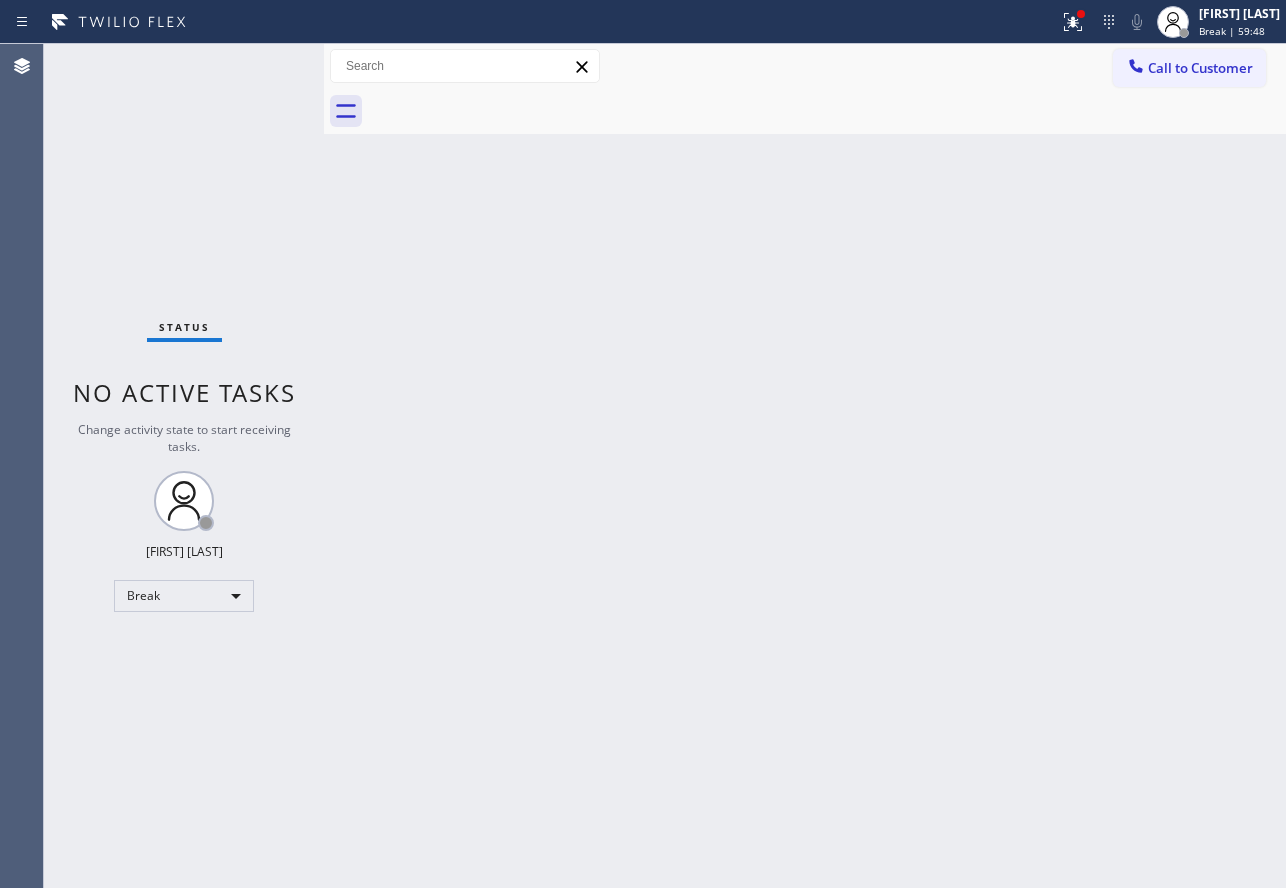 click on "[FIRST] [LAST]" at bounding box center [1239, 13] 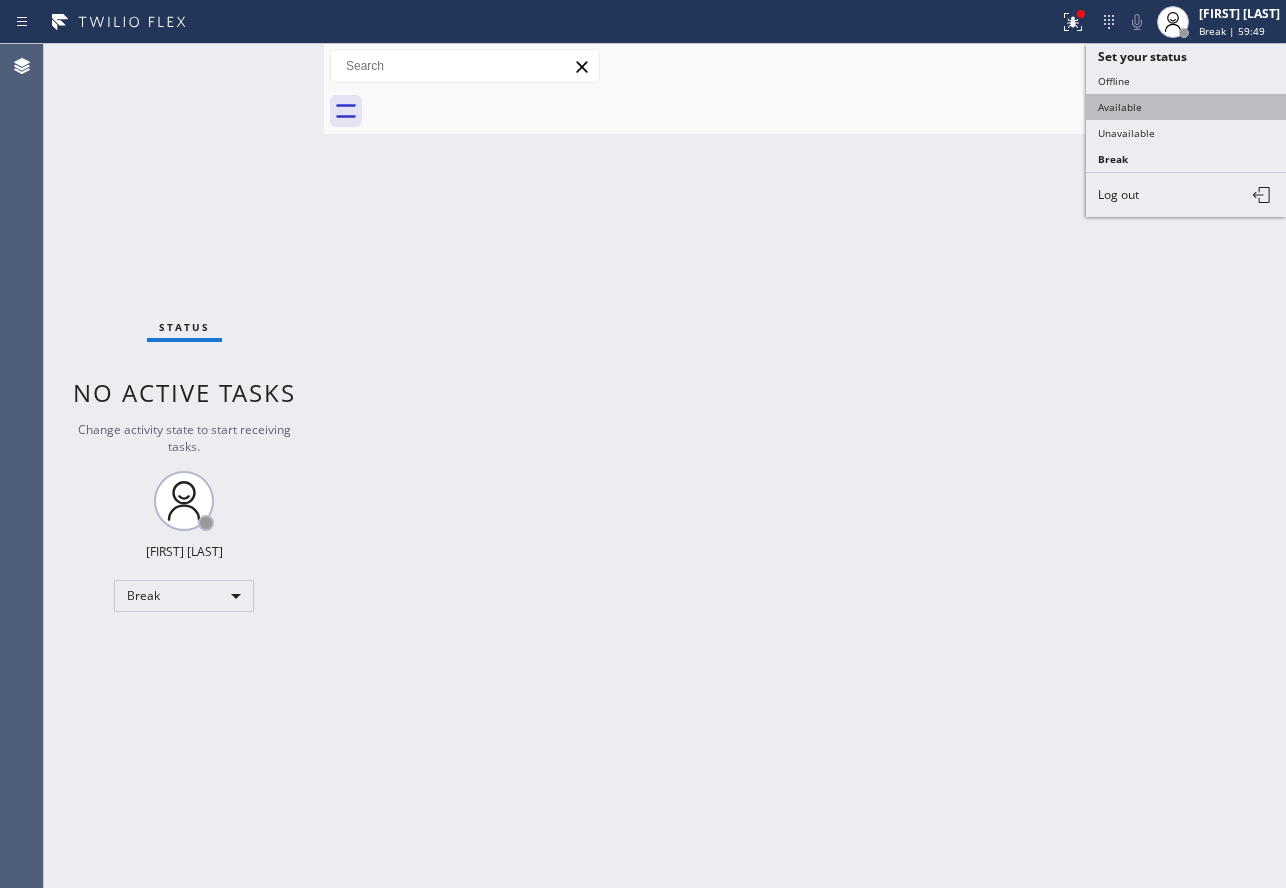 click on "Available" at bounding box center (1186, 107) 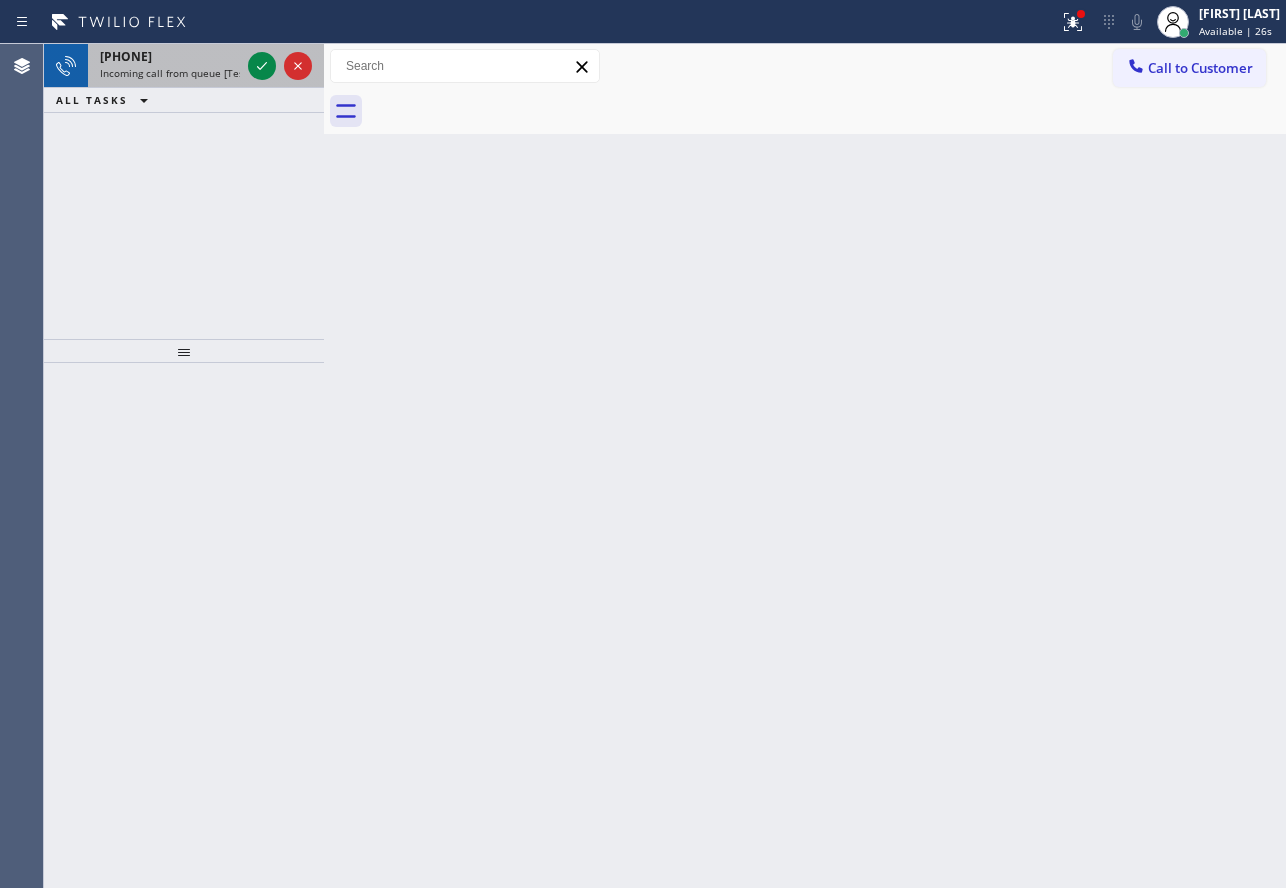 click on "[PHONE]" at bounding box center [126, 56] 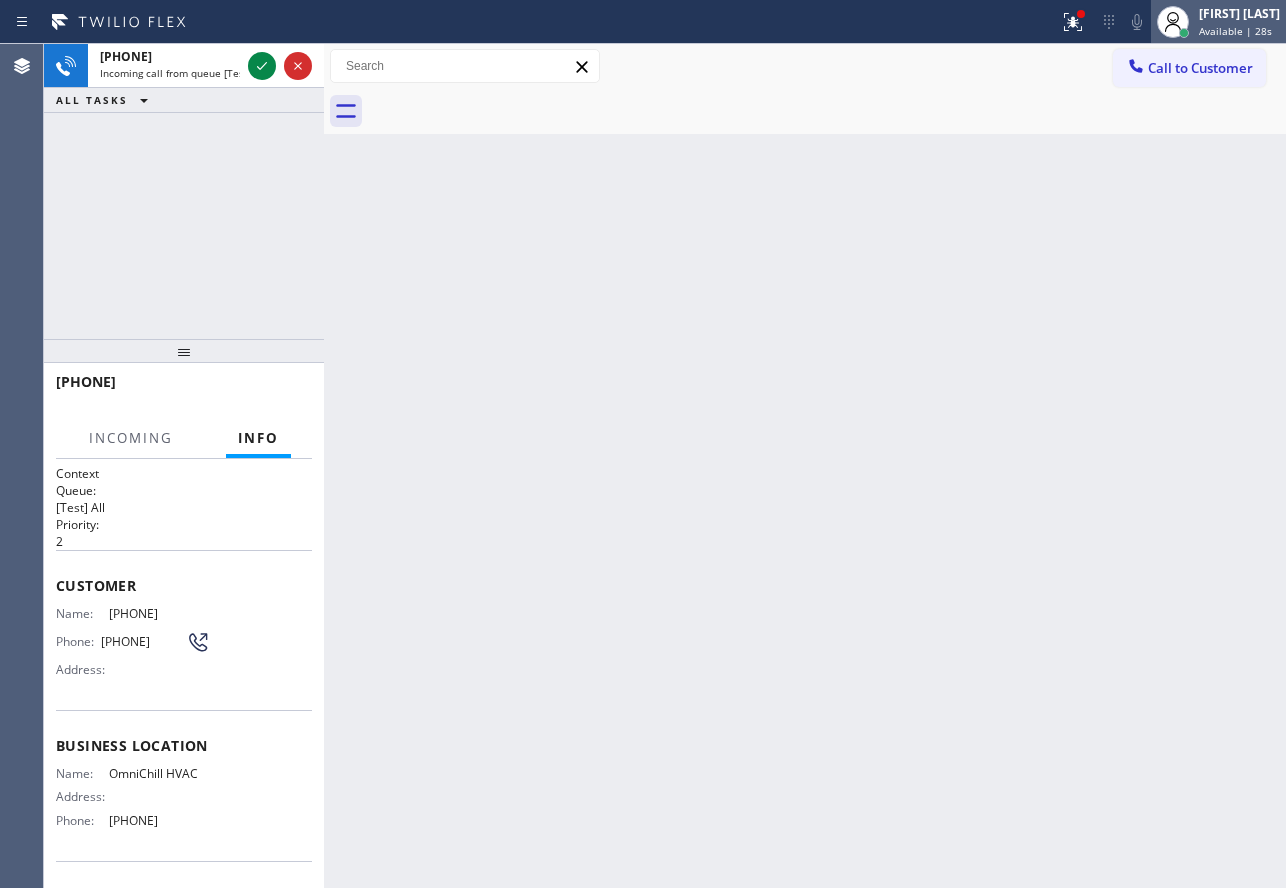 click on "[FIRST] [LAST]" at bounding box center (1239, 13) 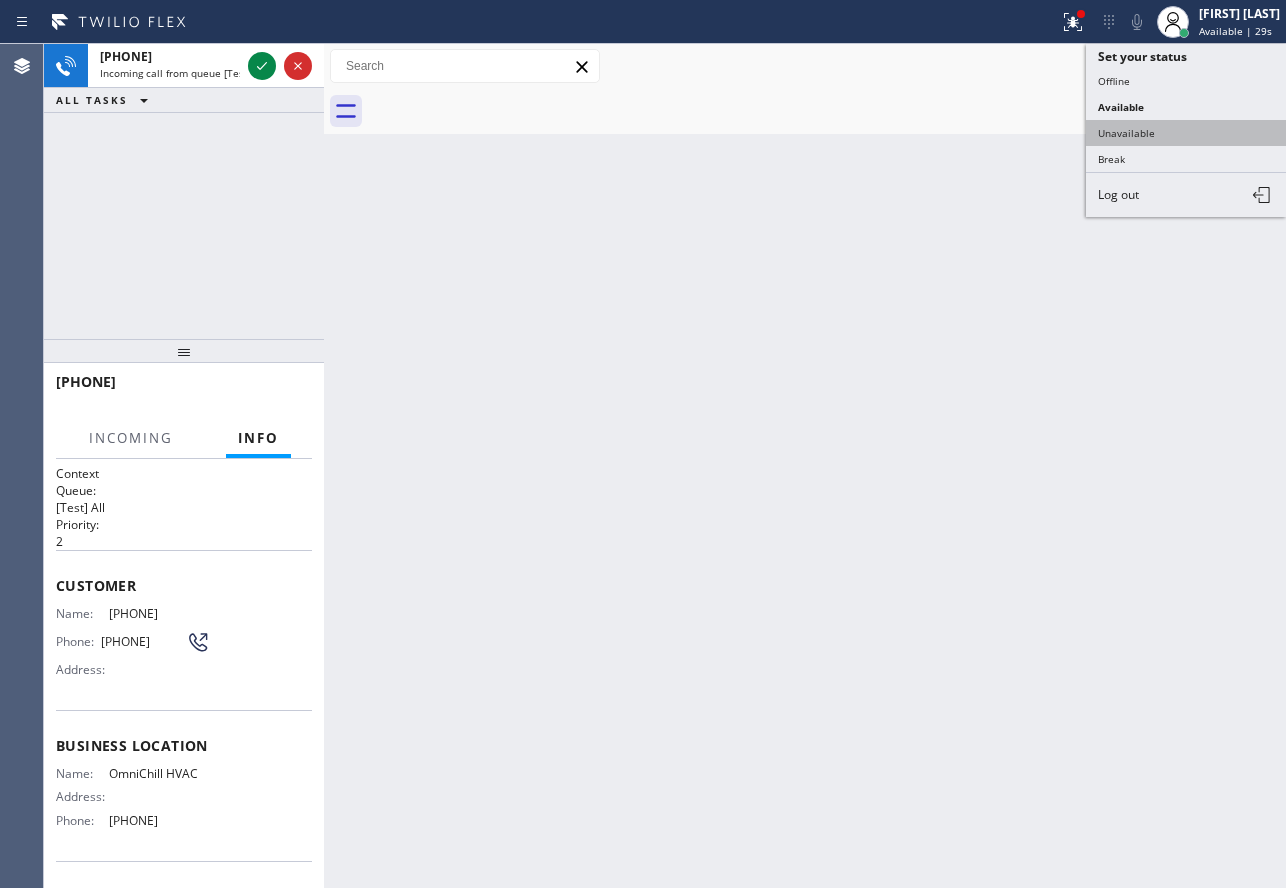 click on "Unavailable" at bounding box center (1186, 133) 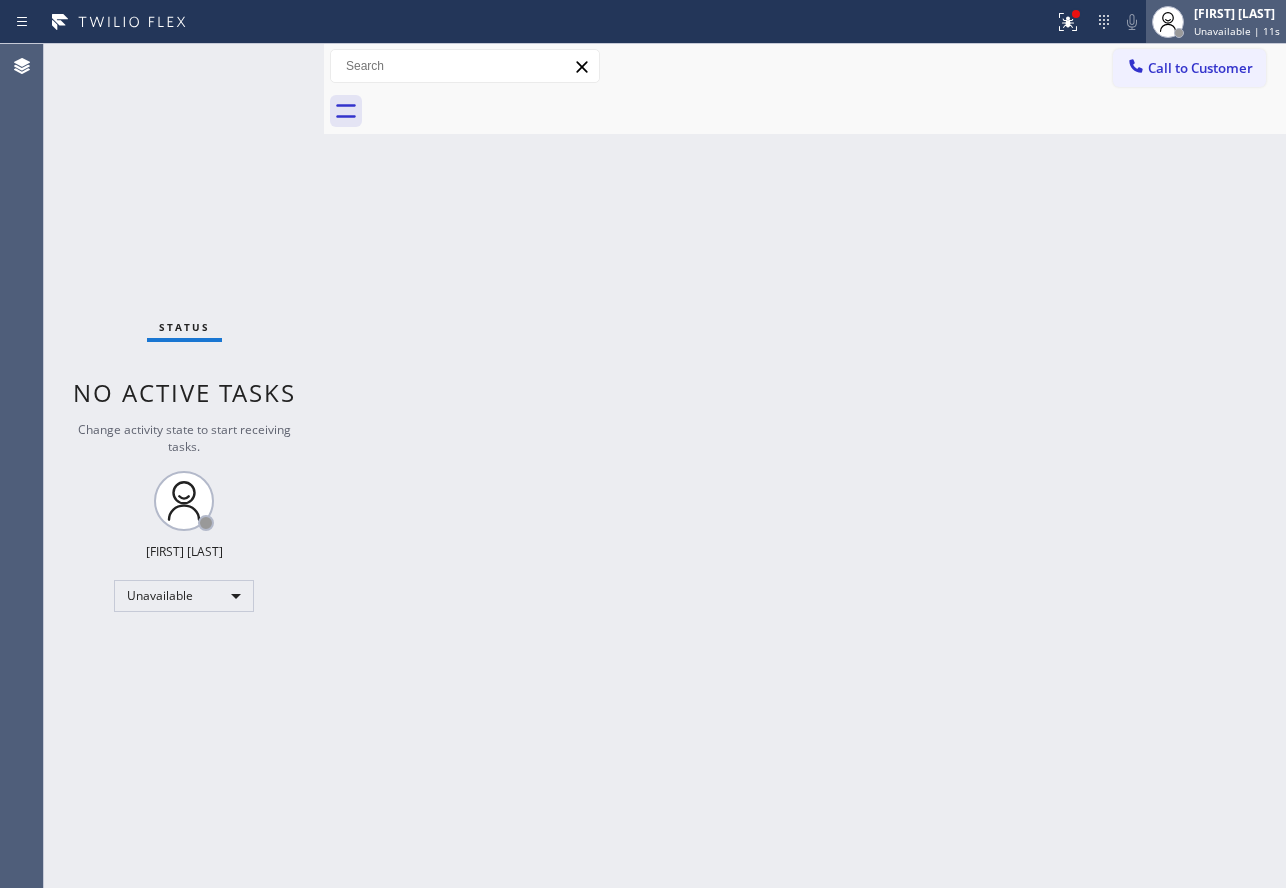 click on "Unavailable | 11s" at bounding box center (1237, 31) 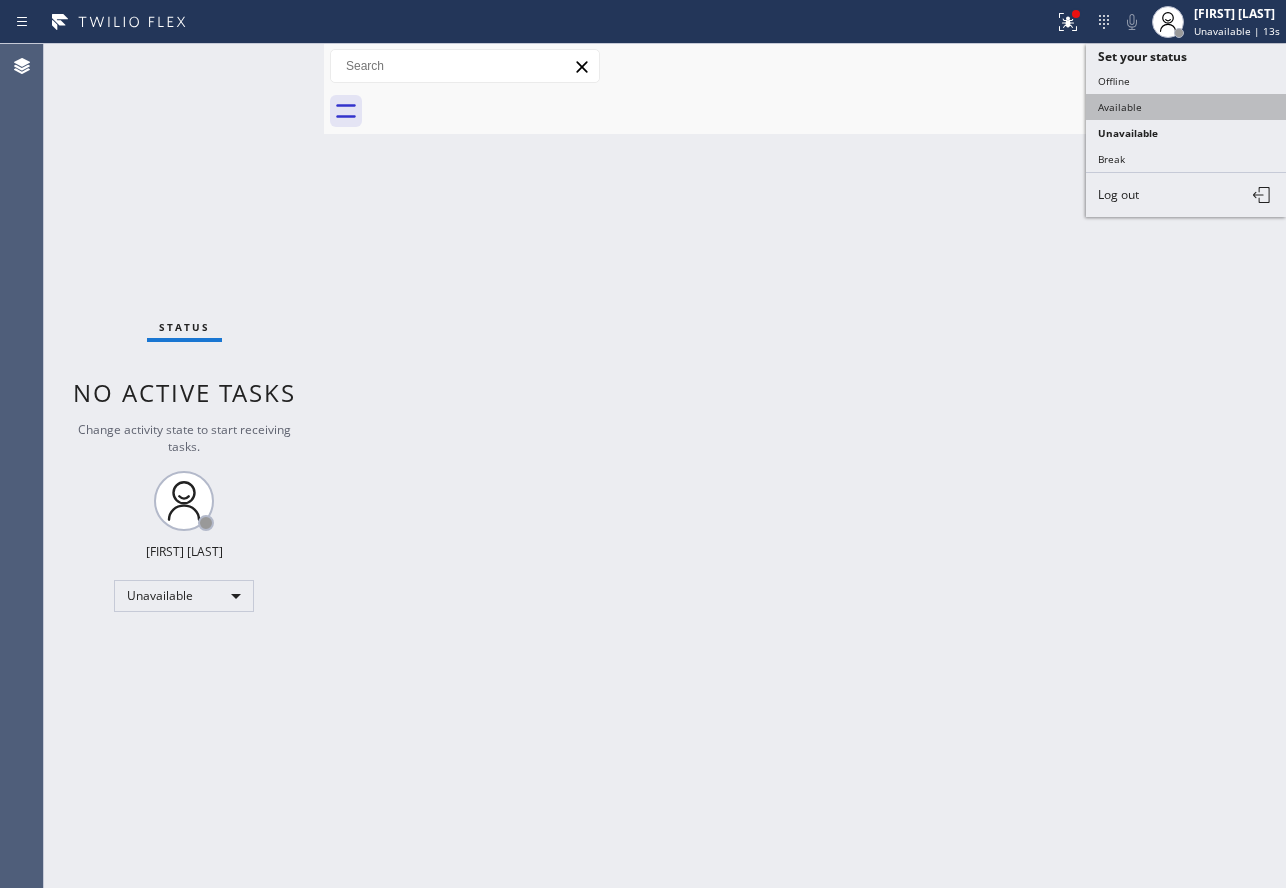 click on "Available" at bounding box center (1186, 107) 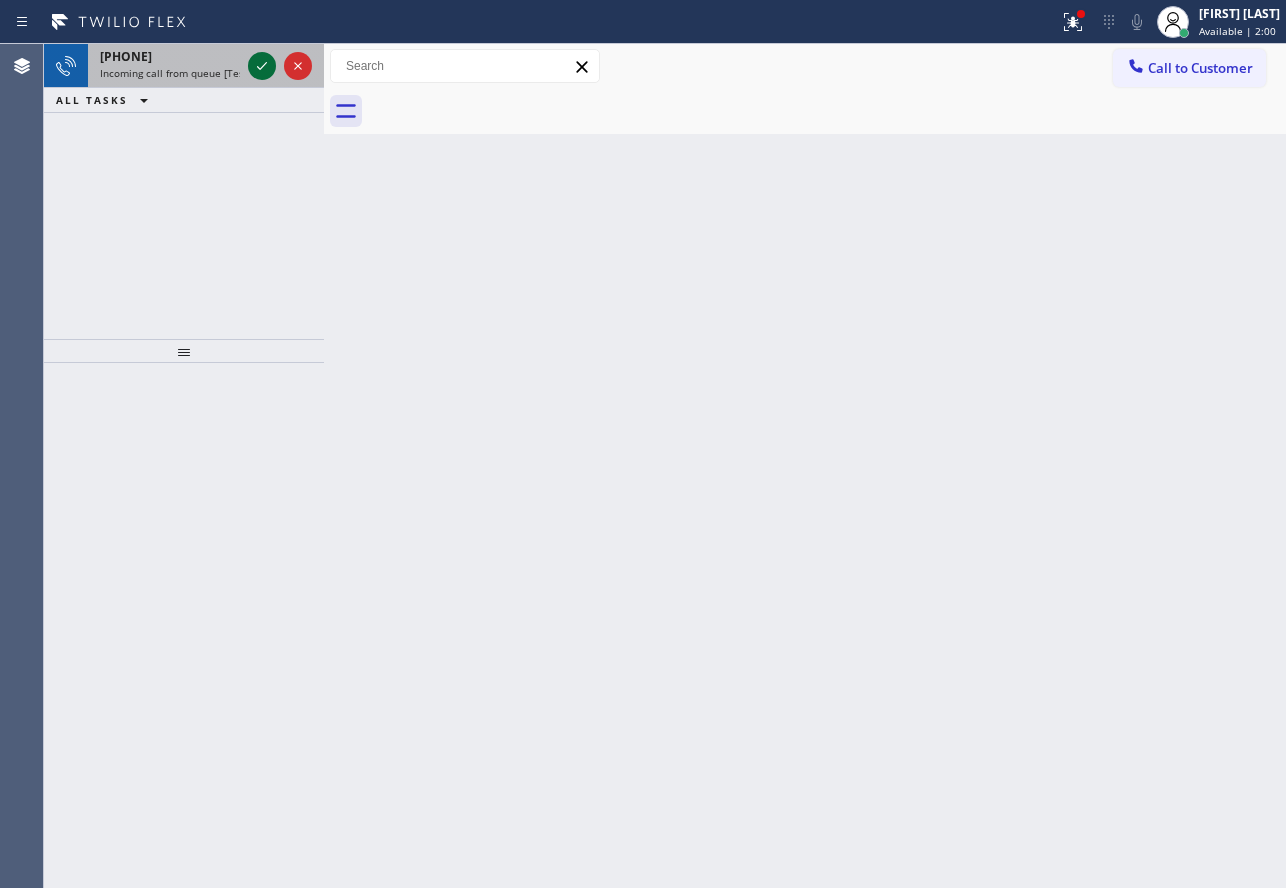 click 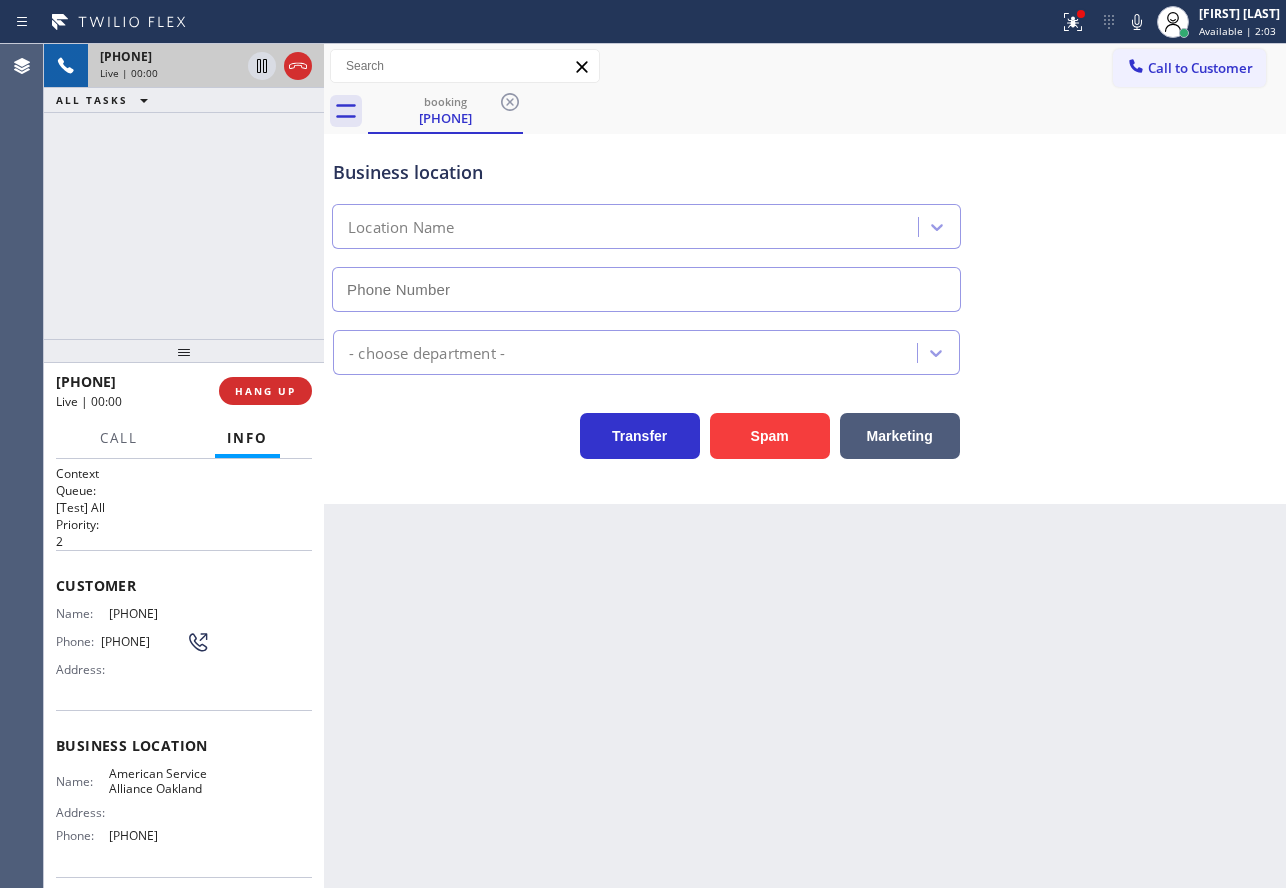 type on "[PHONE]" 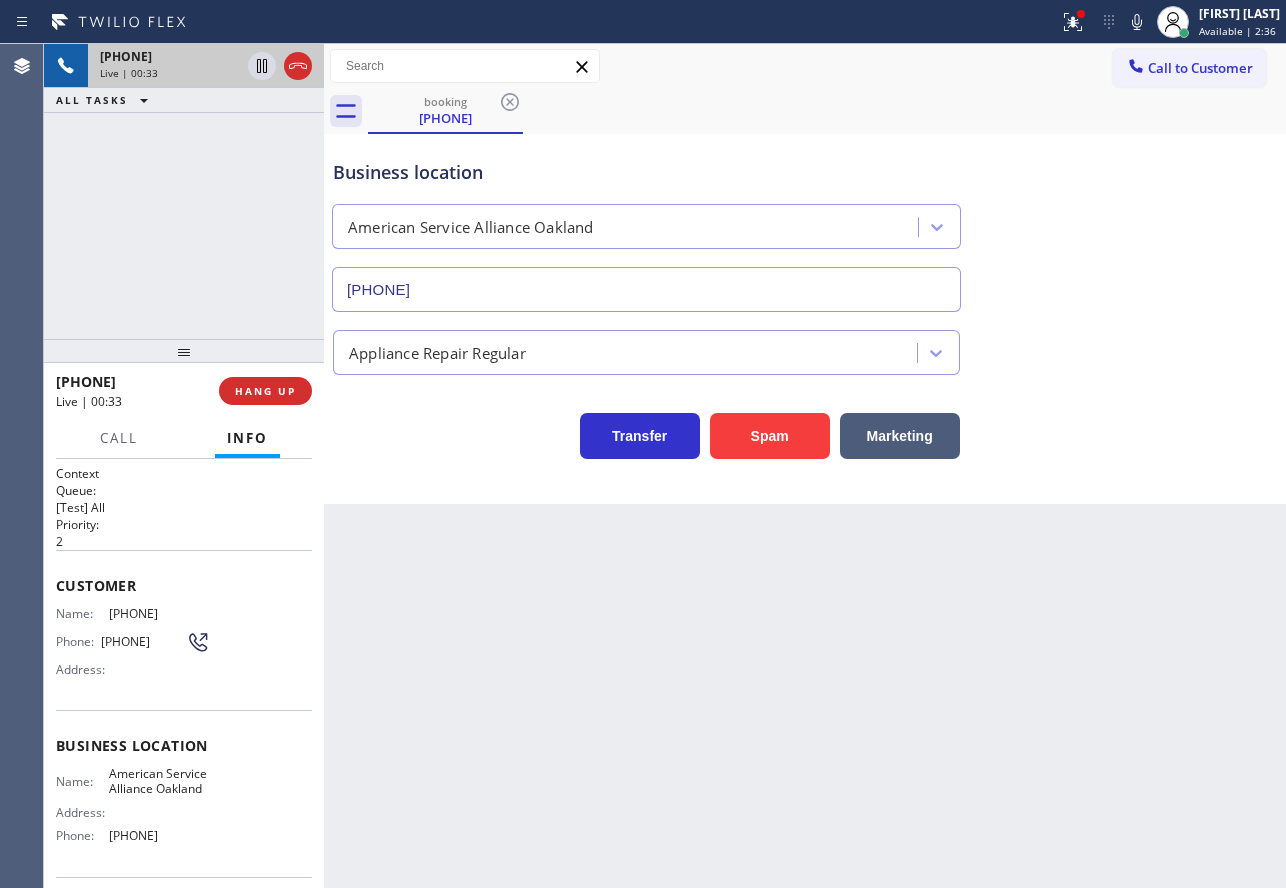 click on "Business location" at bounding box center (646, 172) 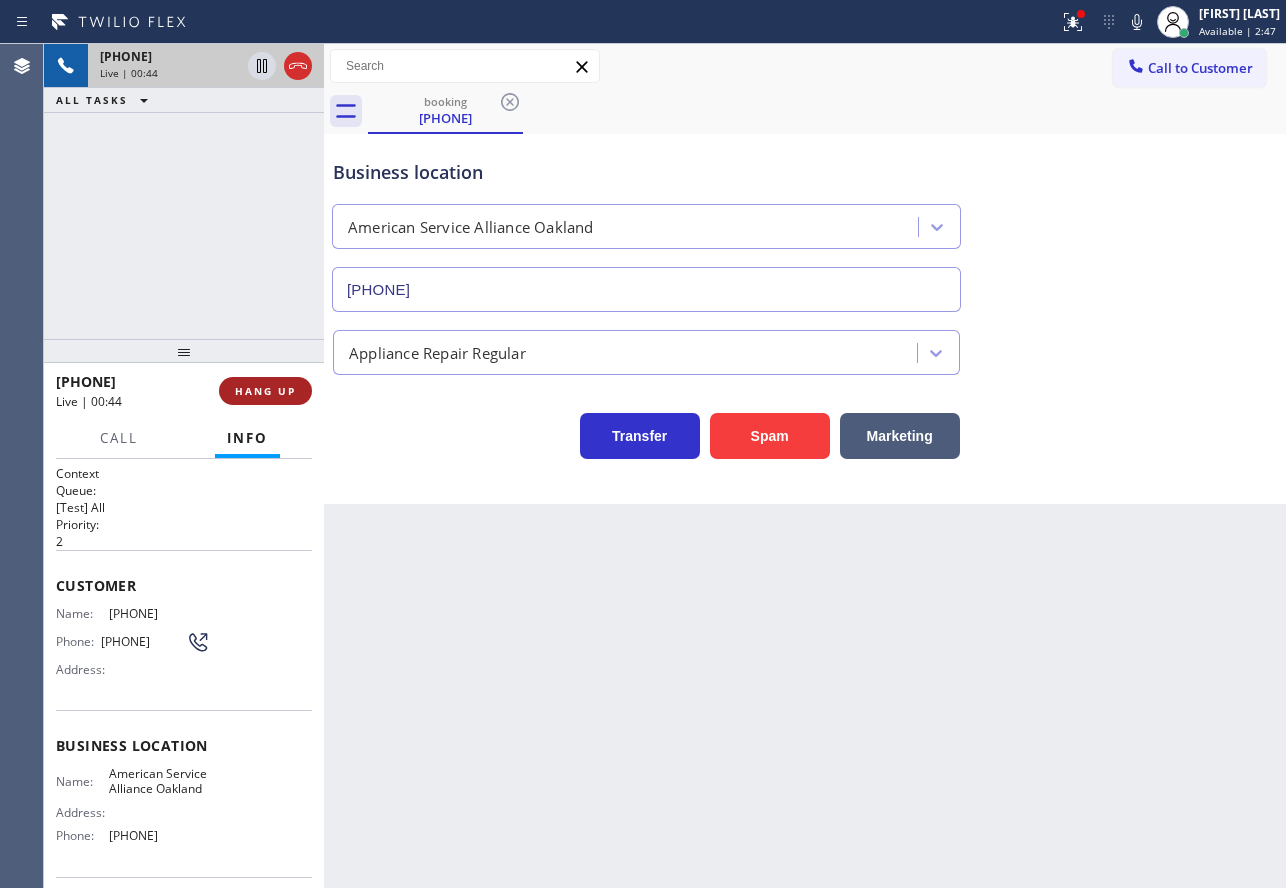 click on "HANG UP" at bounding box center [265, 391] 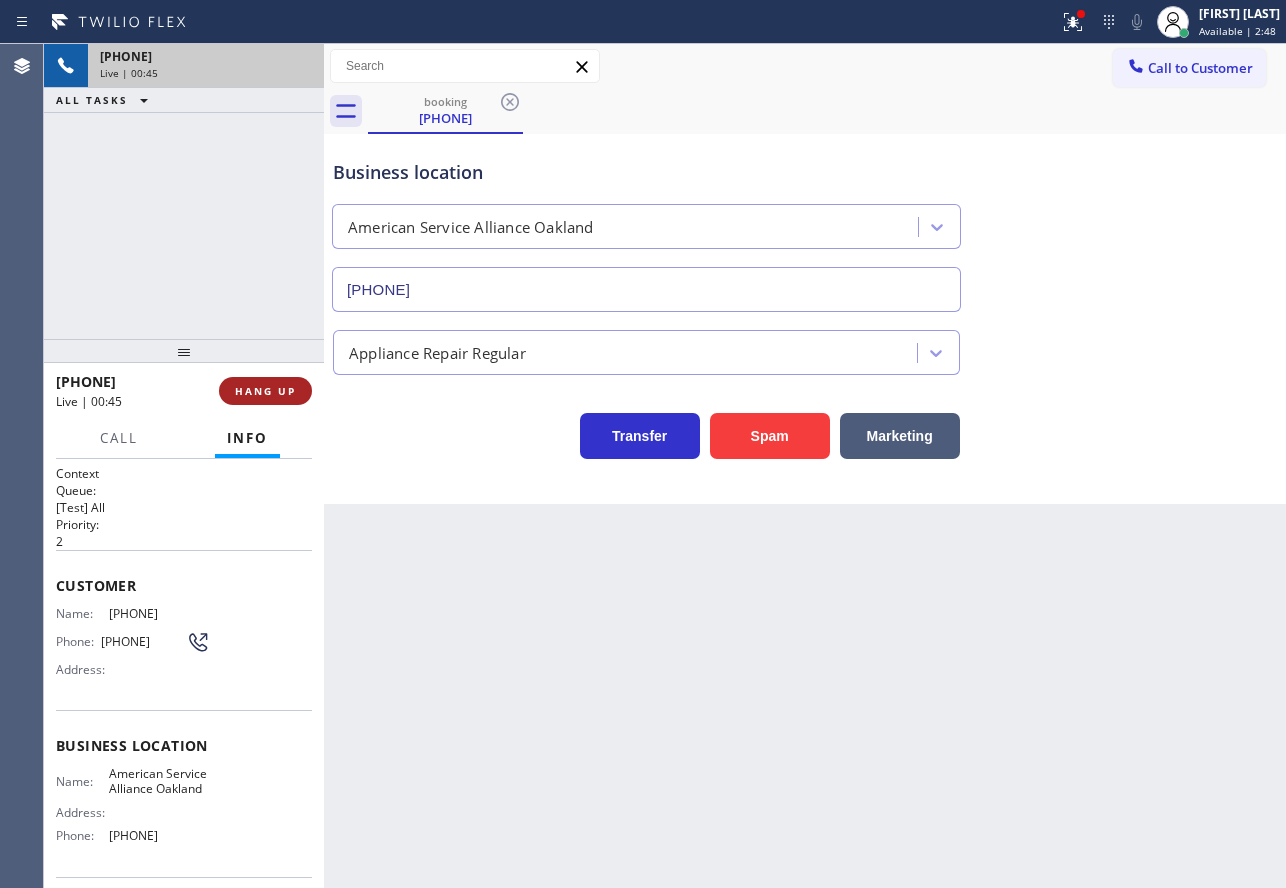 click on "HANG UP" at bounding box center [265, 391] 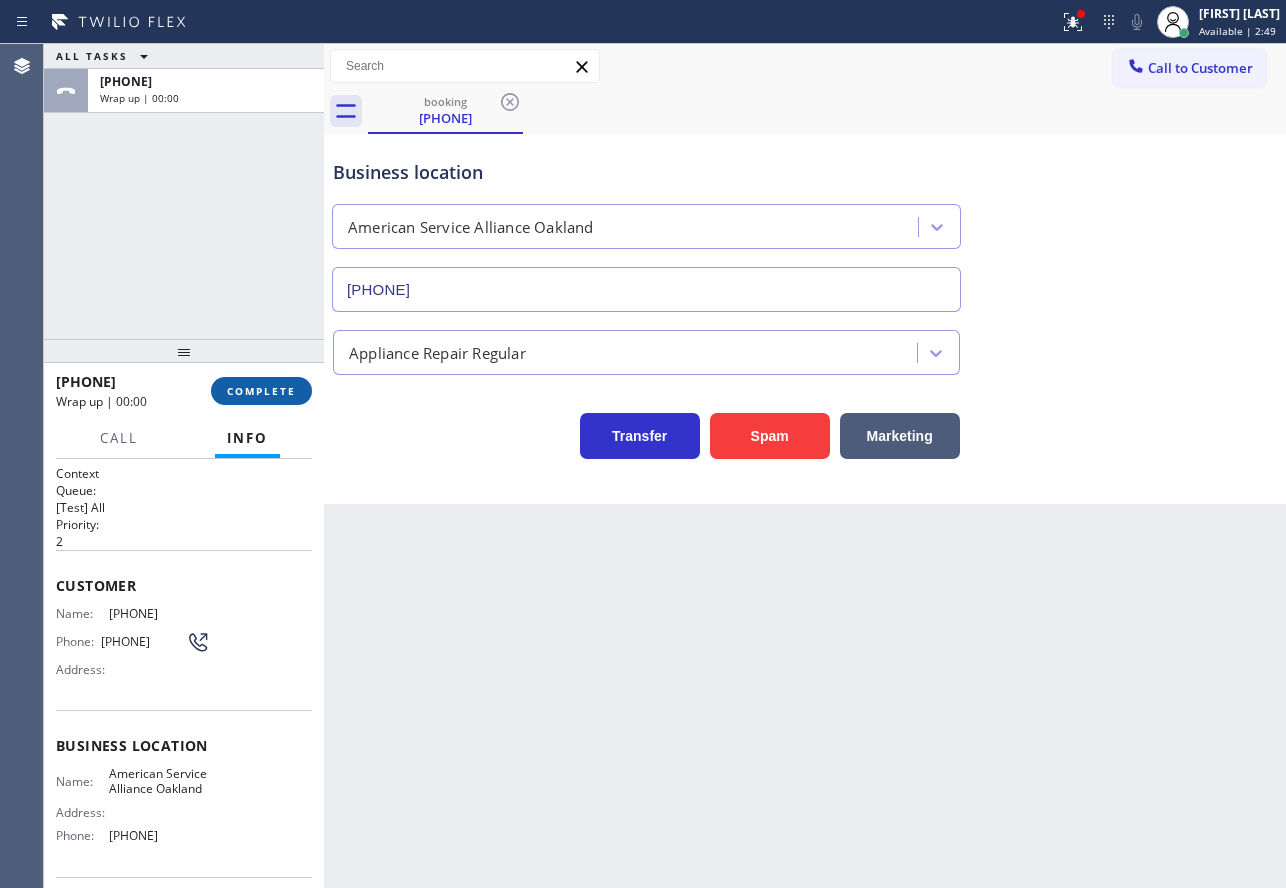 click on "COMPLETE" at bounding box center (261, 391) 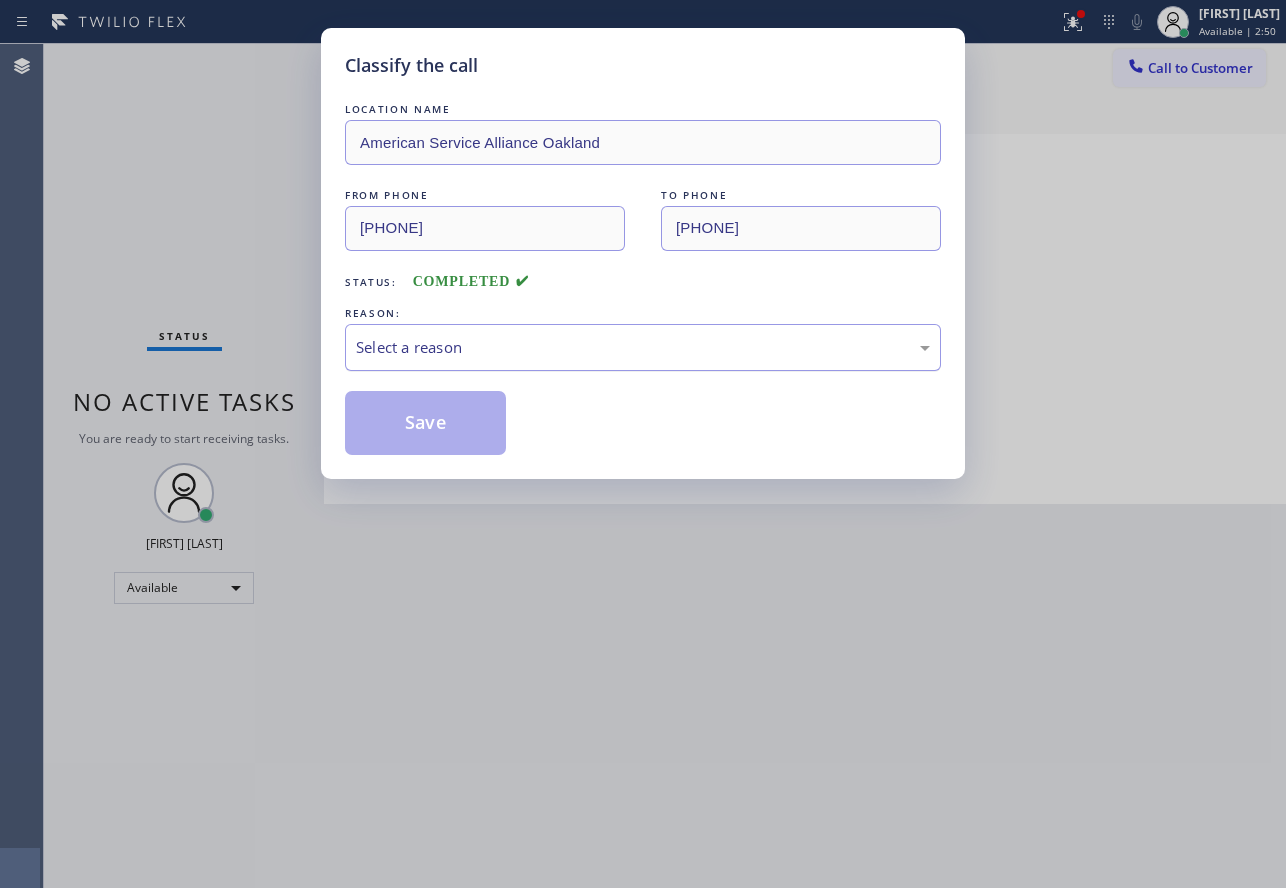click on "Select a reason" at bounding box center (643, 347) 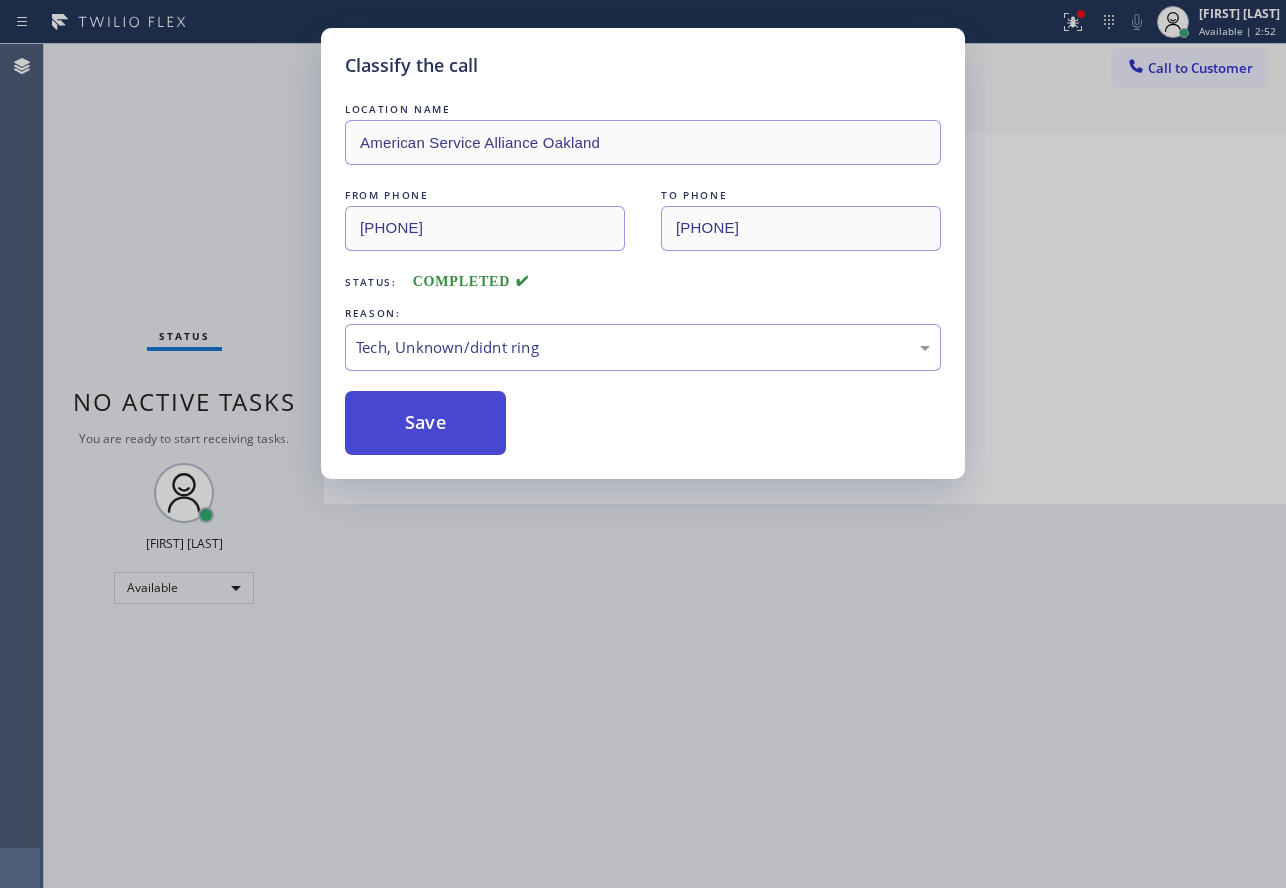click on "Save" at bounding box center (425, 423) 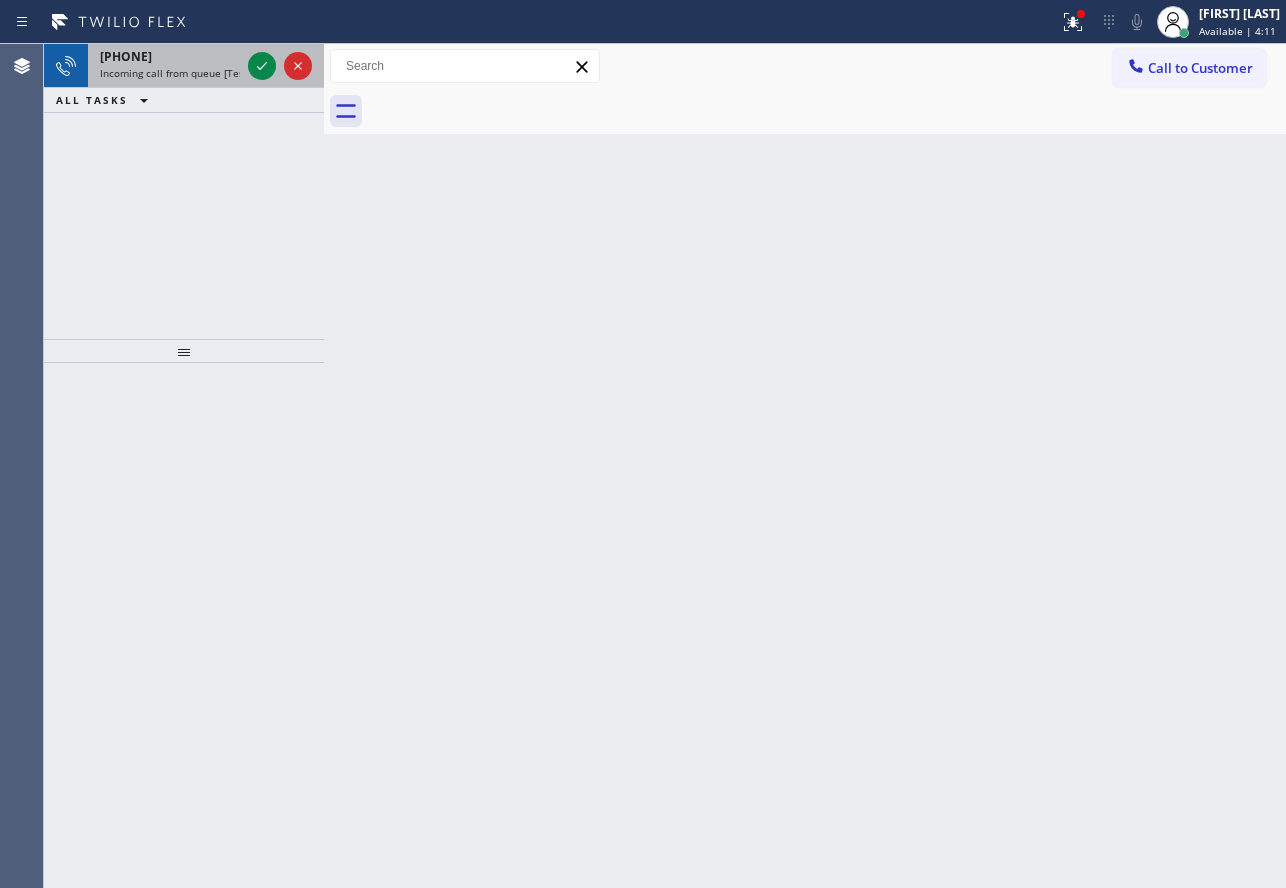 click on "Incoming call from queue [Test] All" at bounding box center (183, 73) 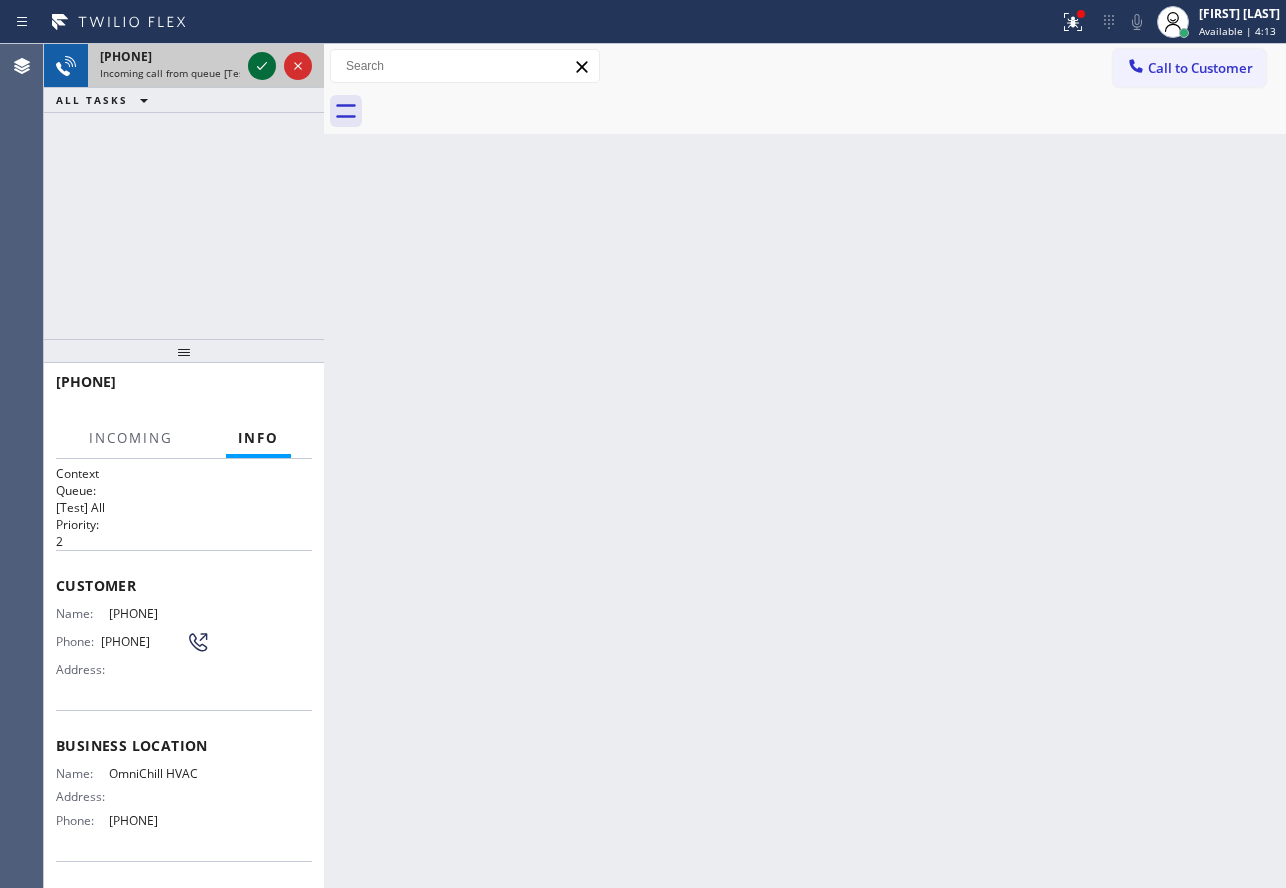 click 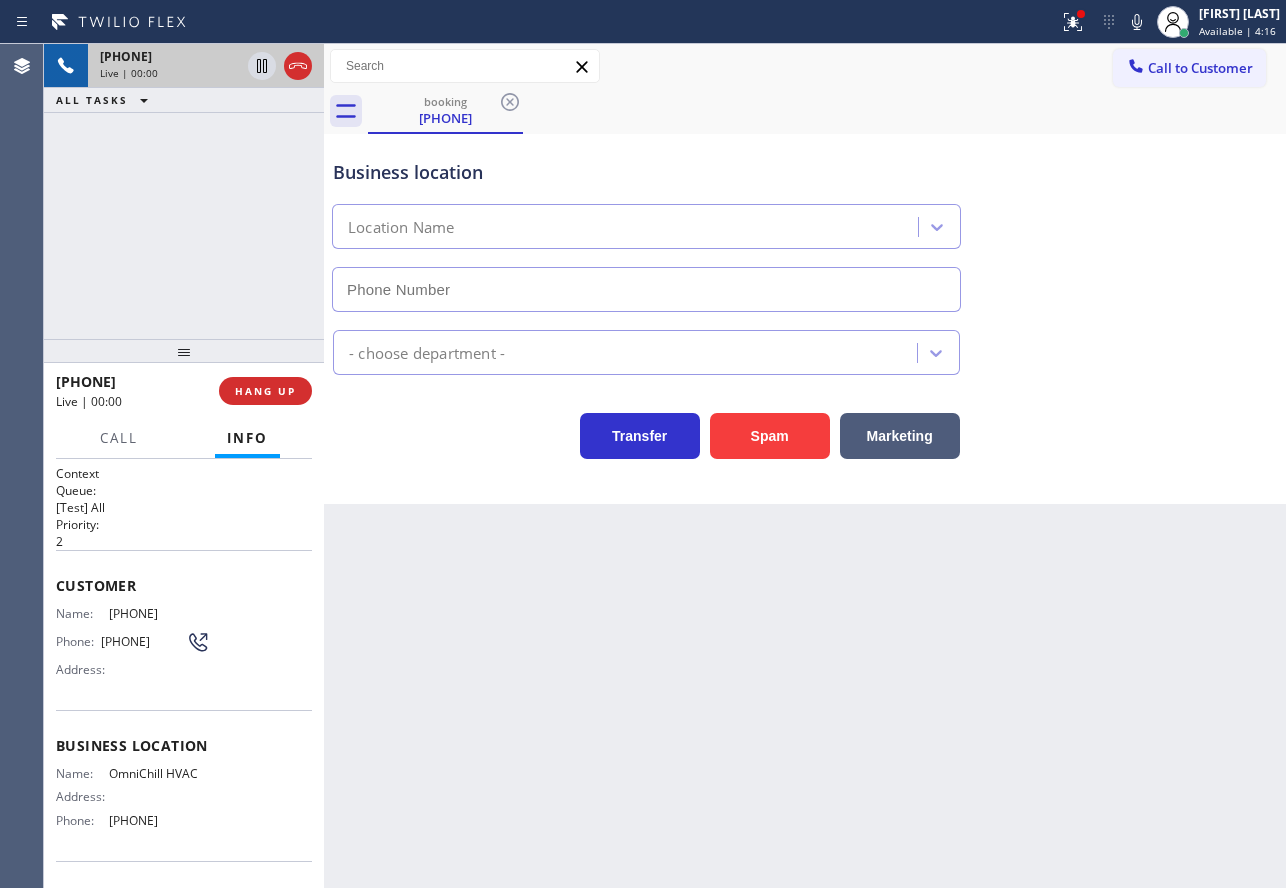 type on "[PHONE]" 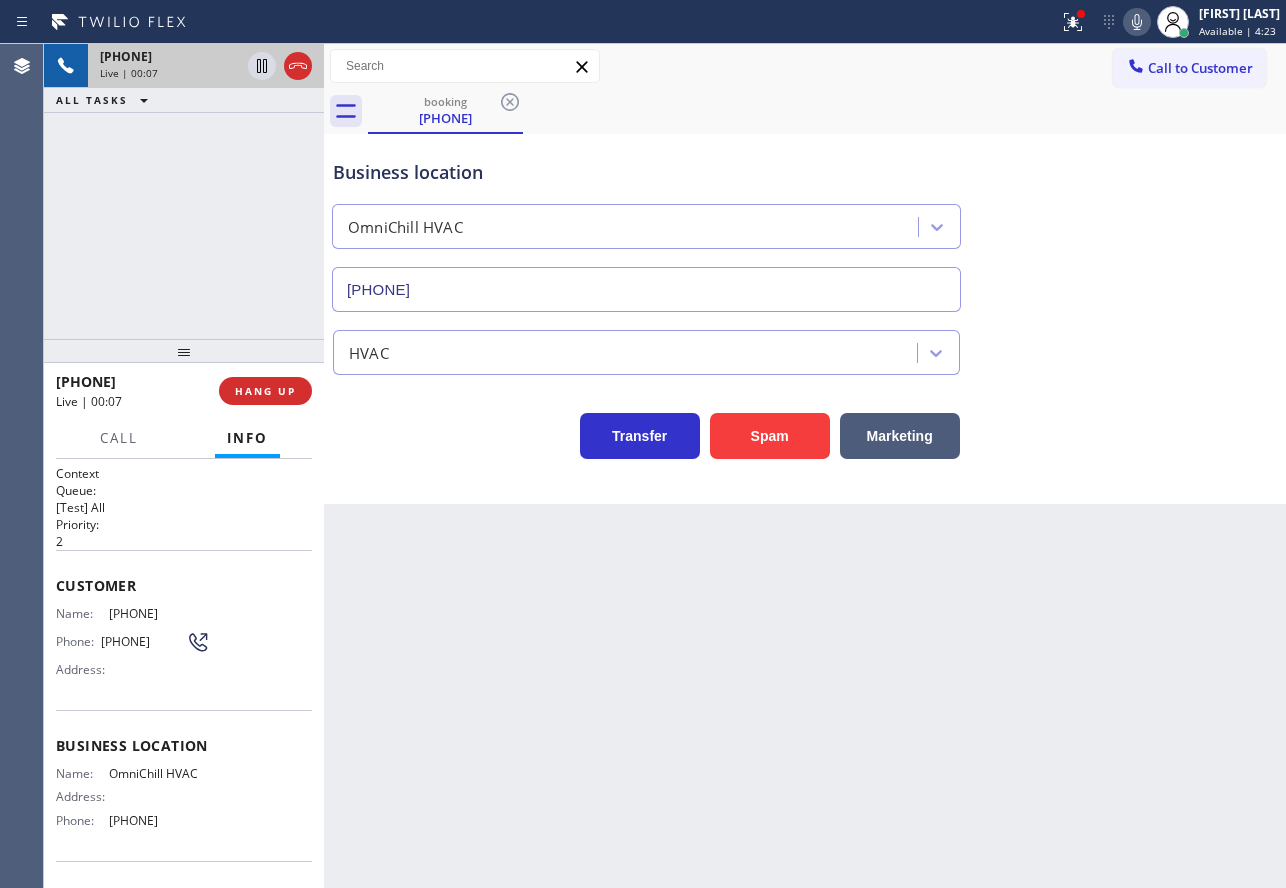 click 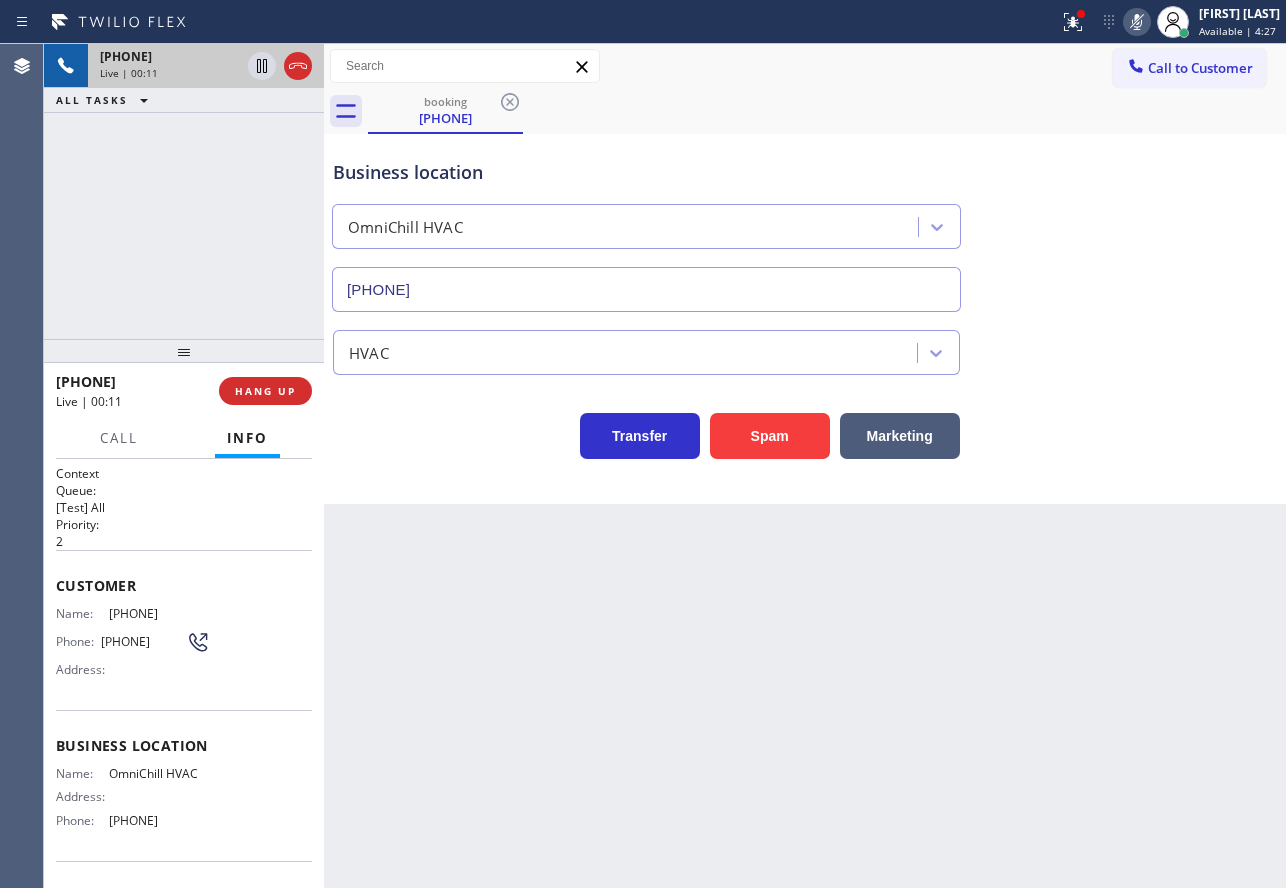 click 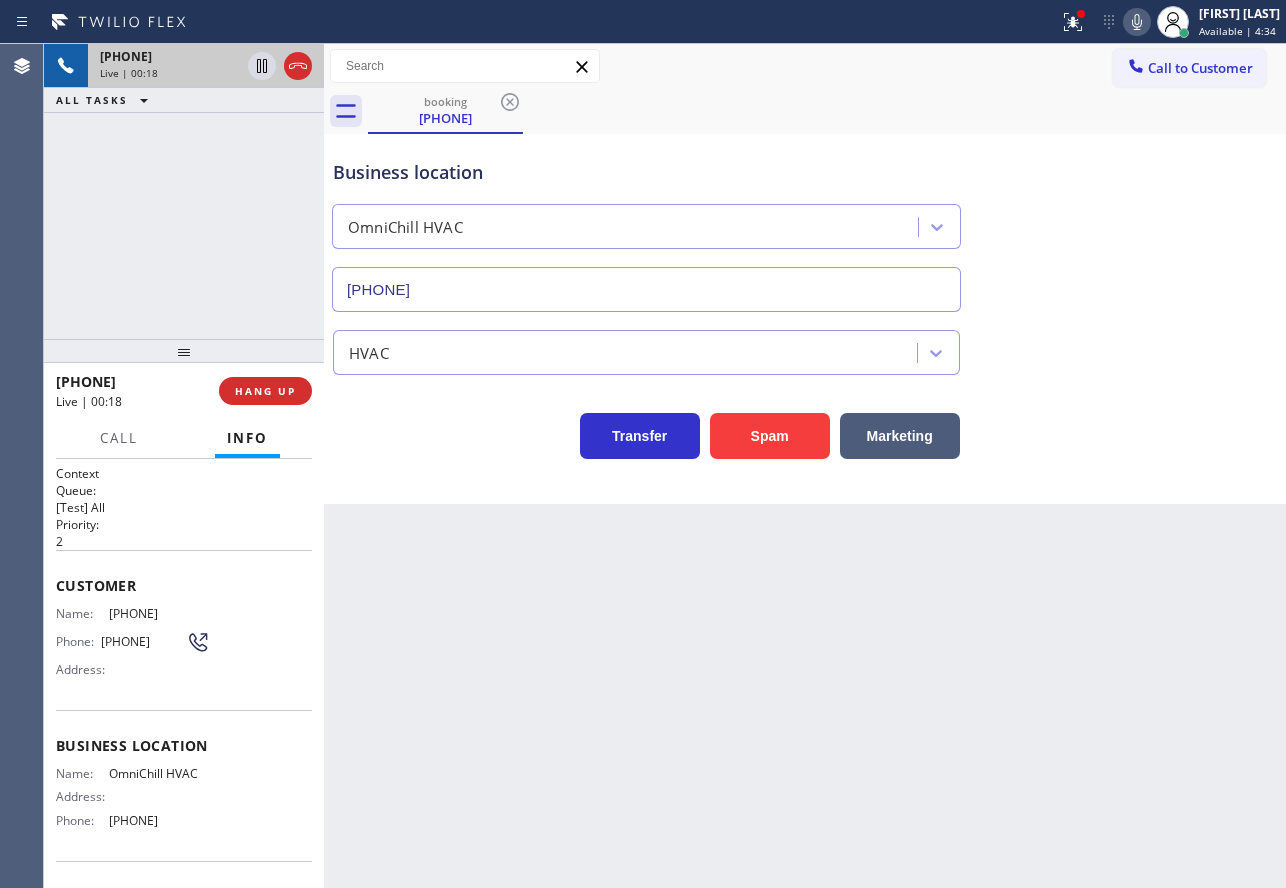 click 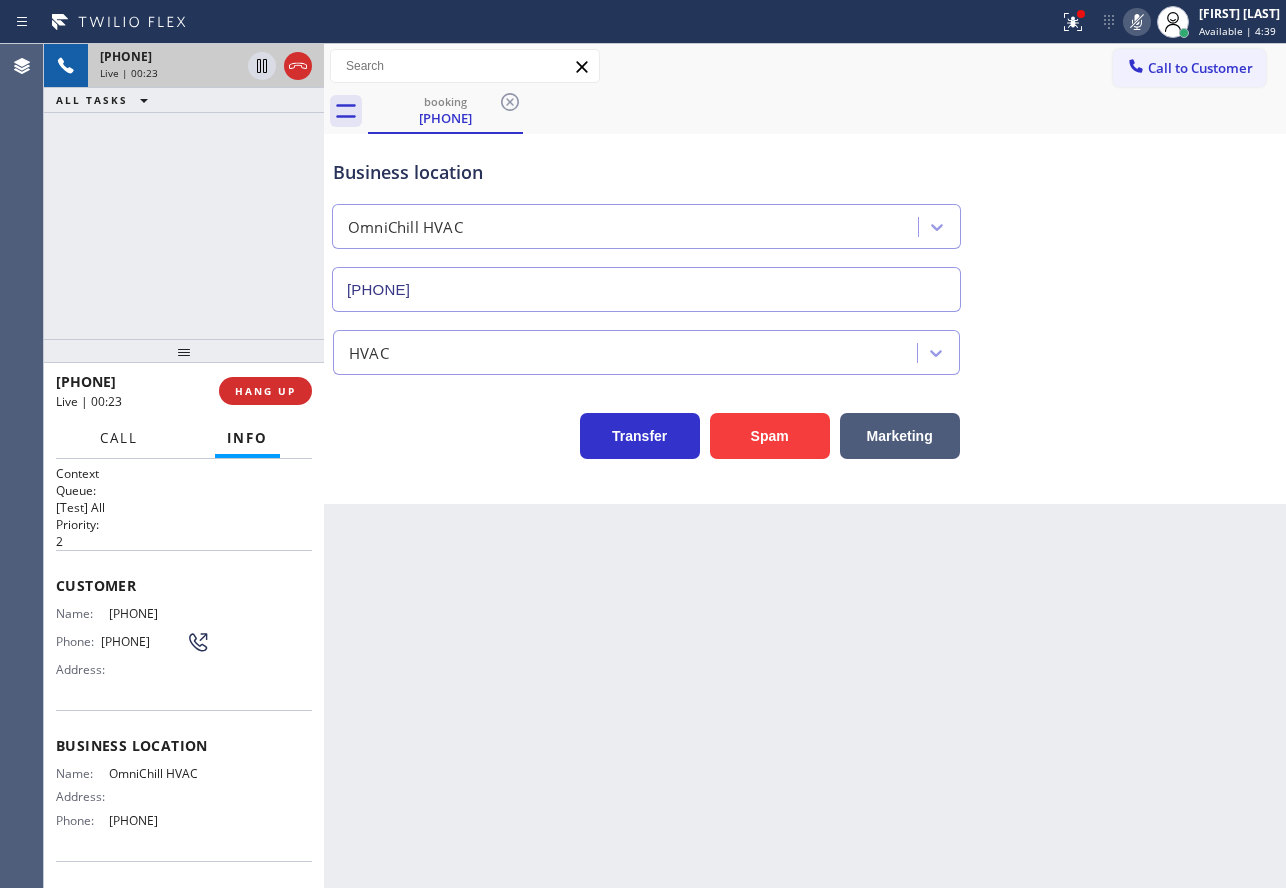 click on "Call" at bounding box center [119, 438] 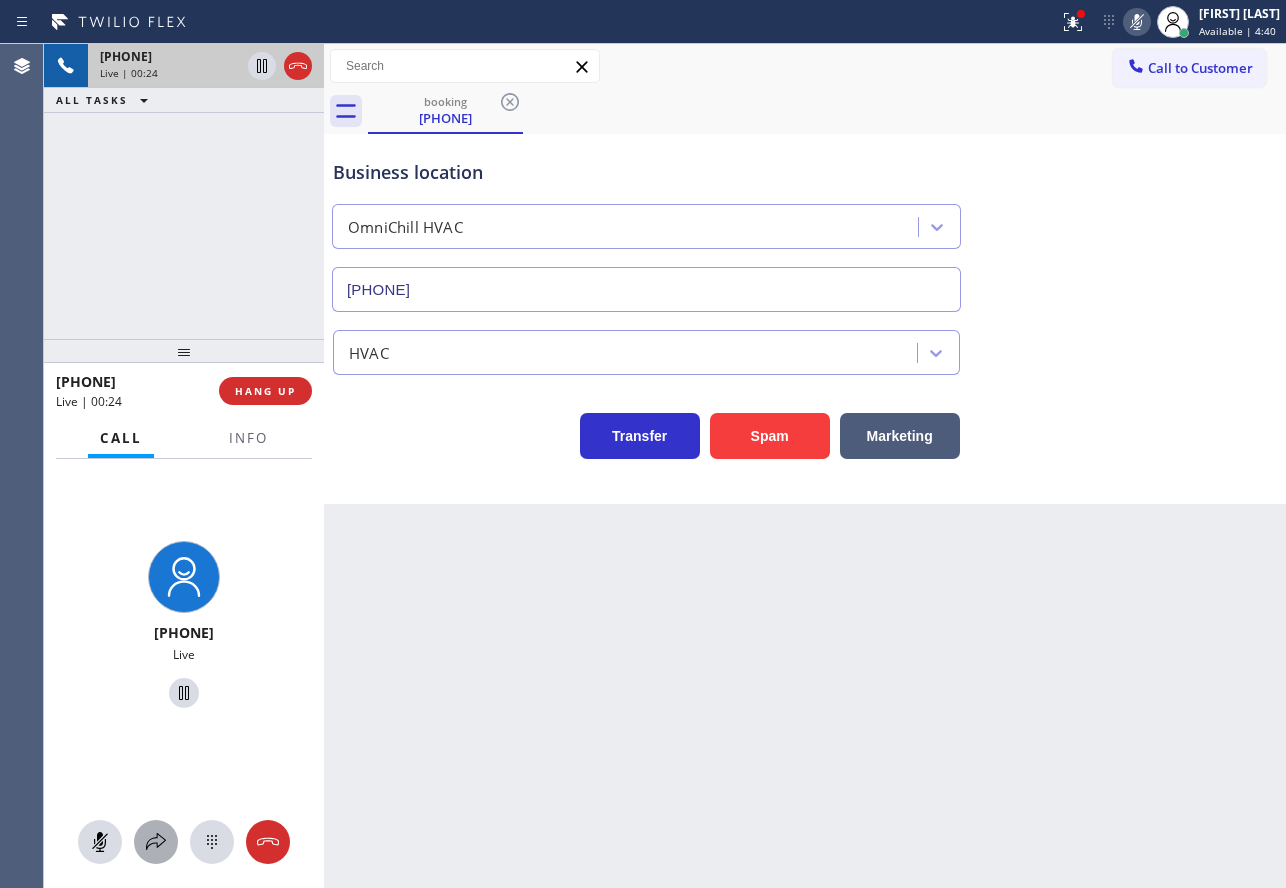 click 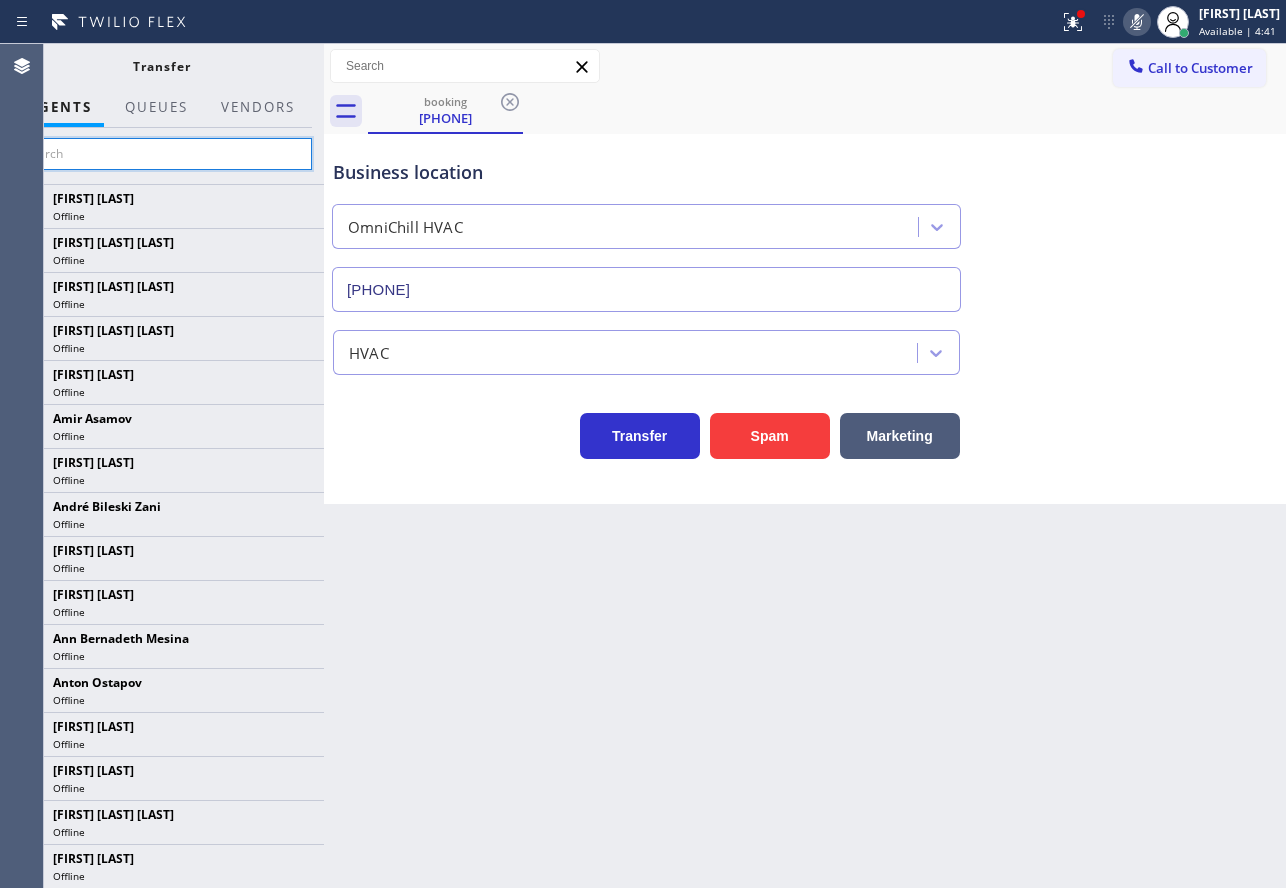 click at bounding box center (161, 154) 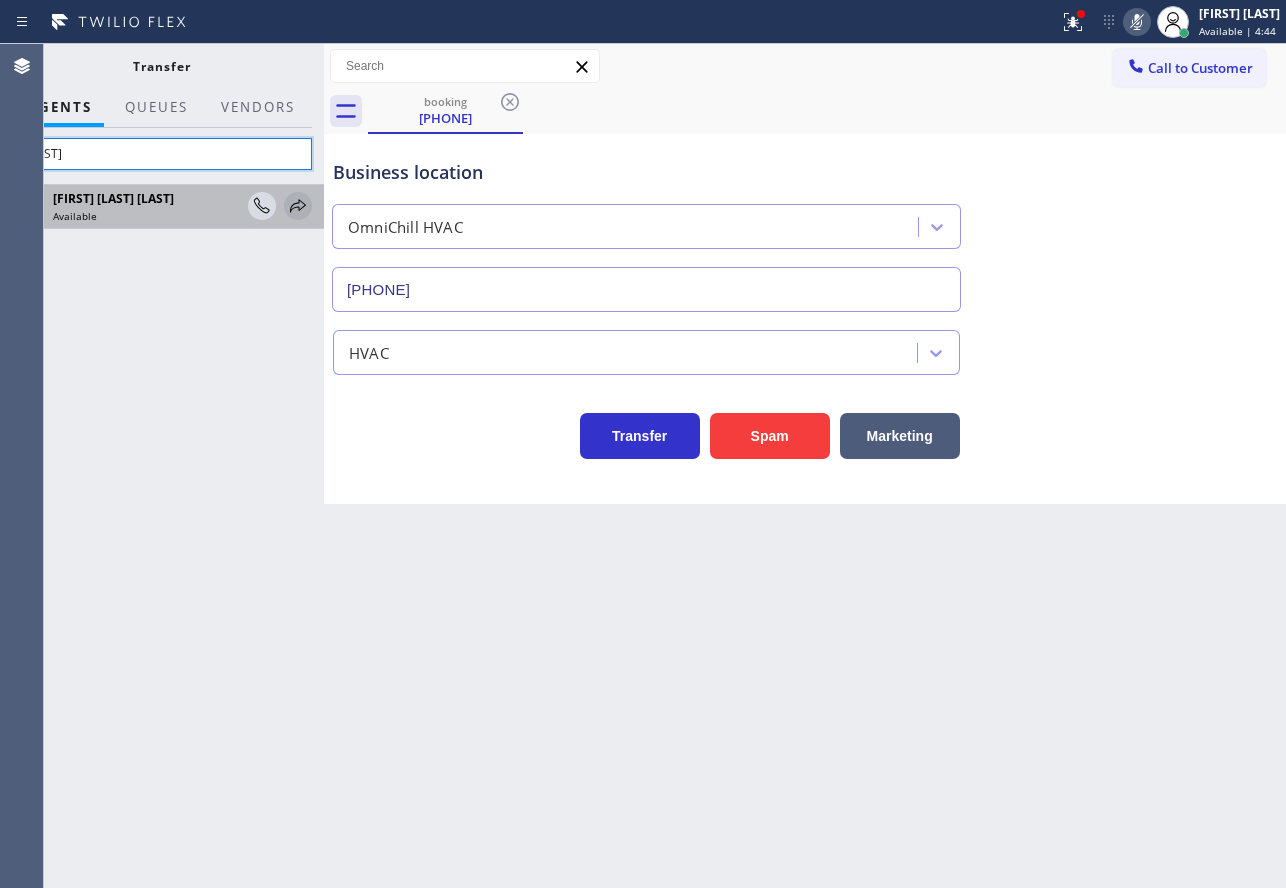 type on "[FIRST]" 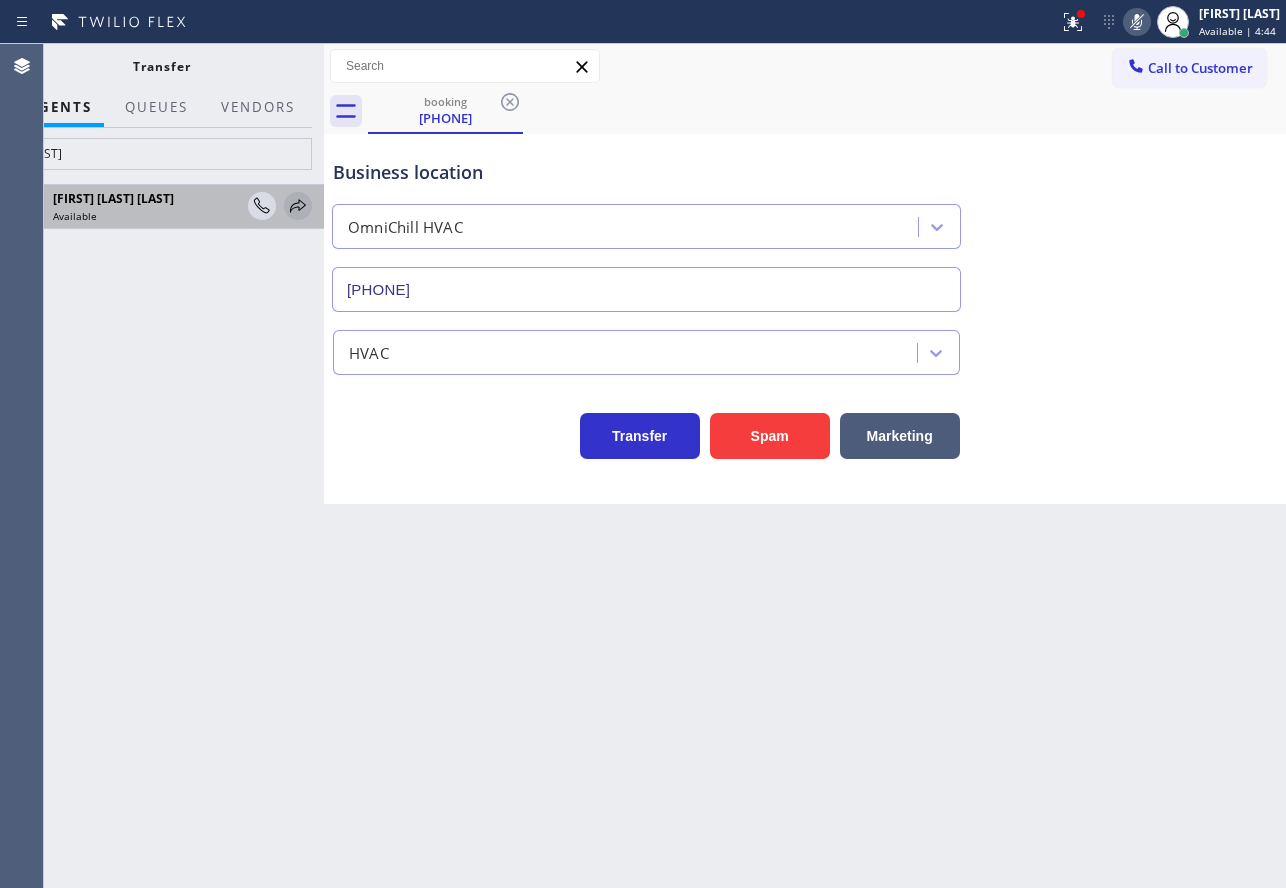 click 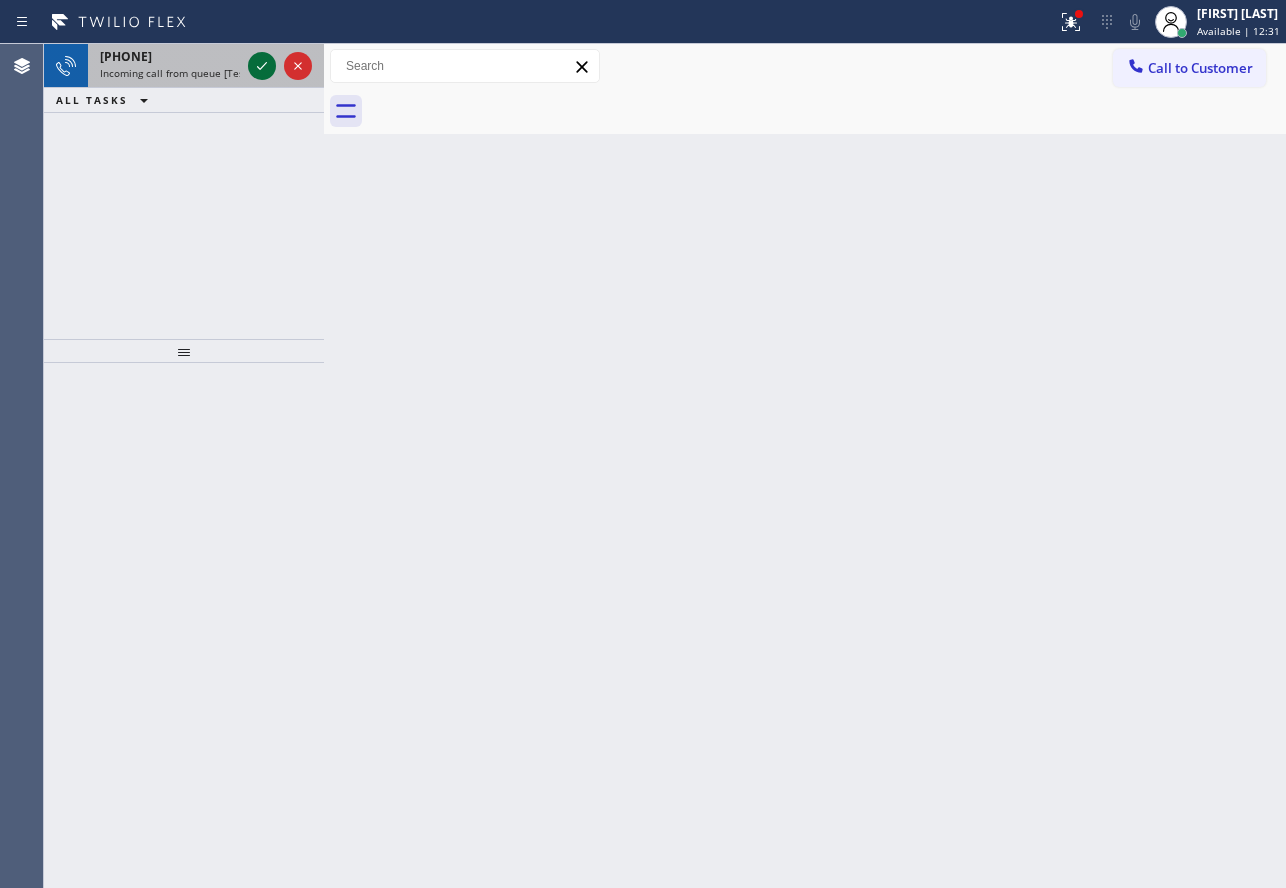 click 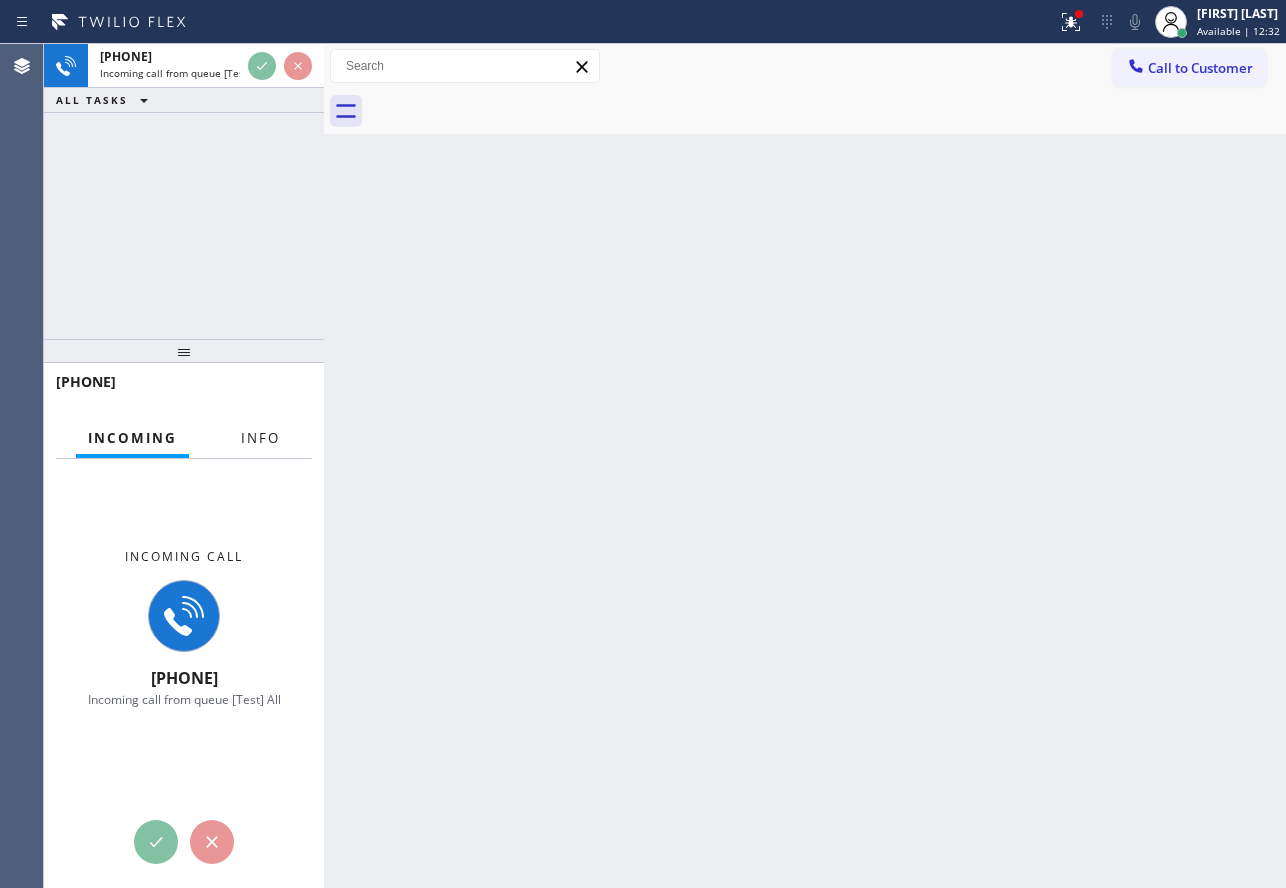 click on "Info" at bounding box center (260, 438) 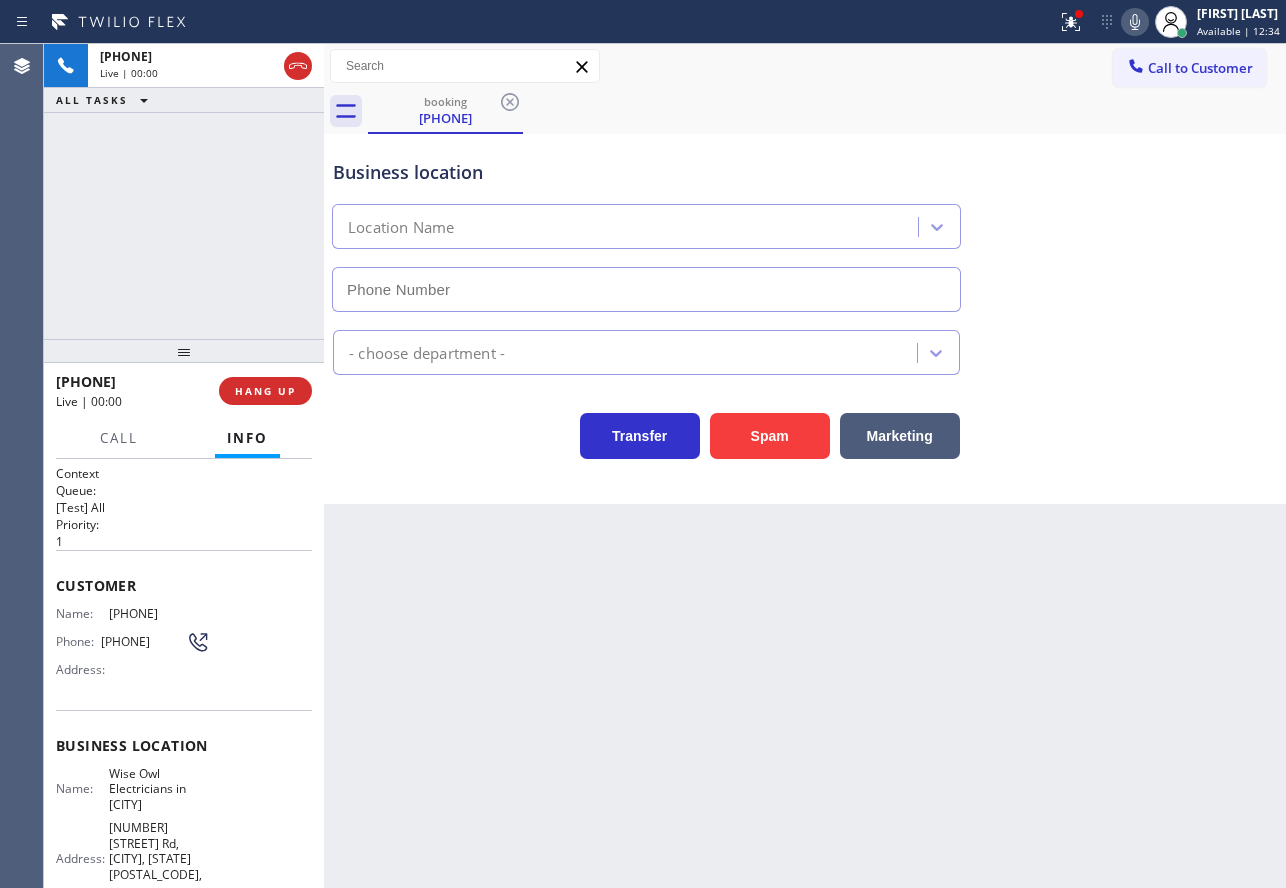type on "[PHONE]" 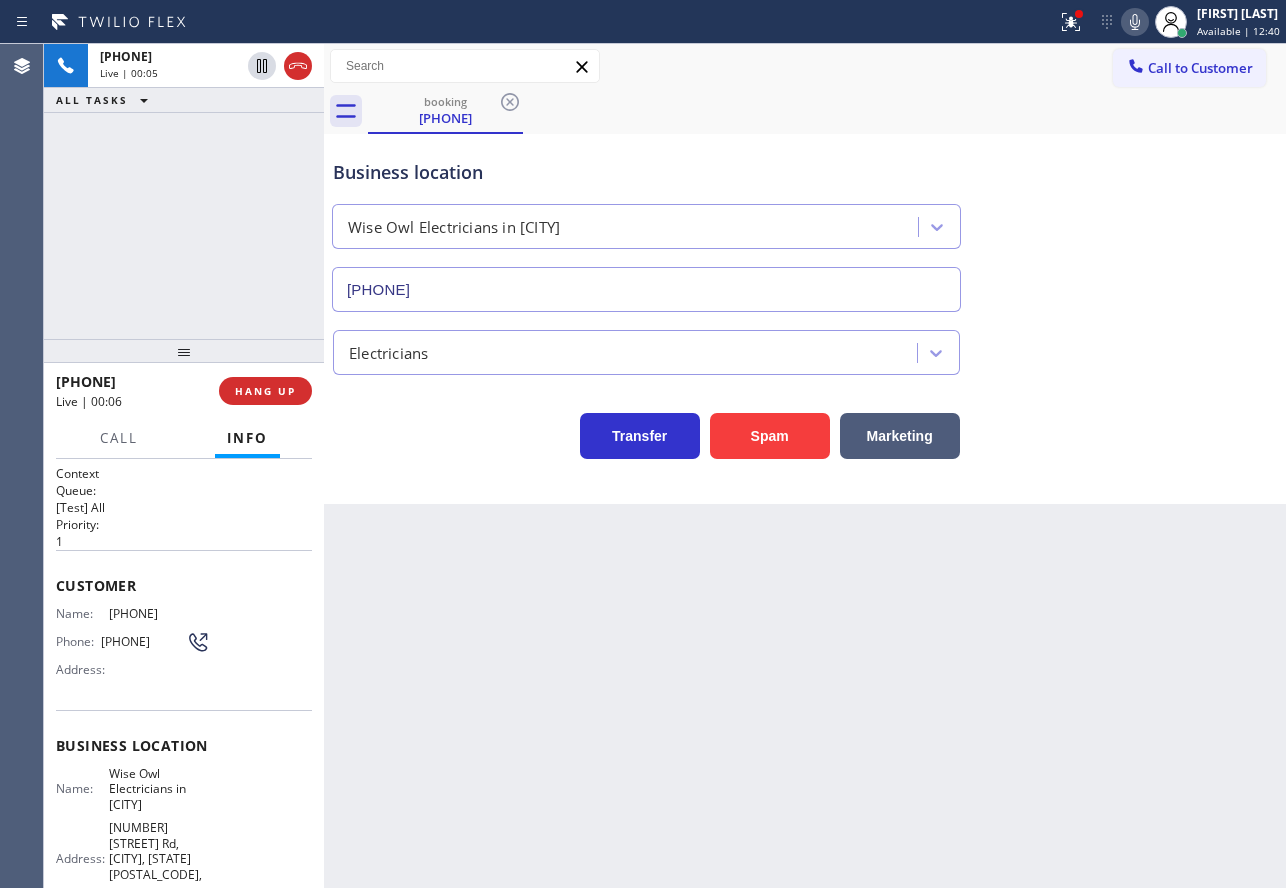 click 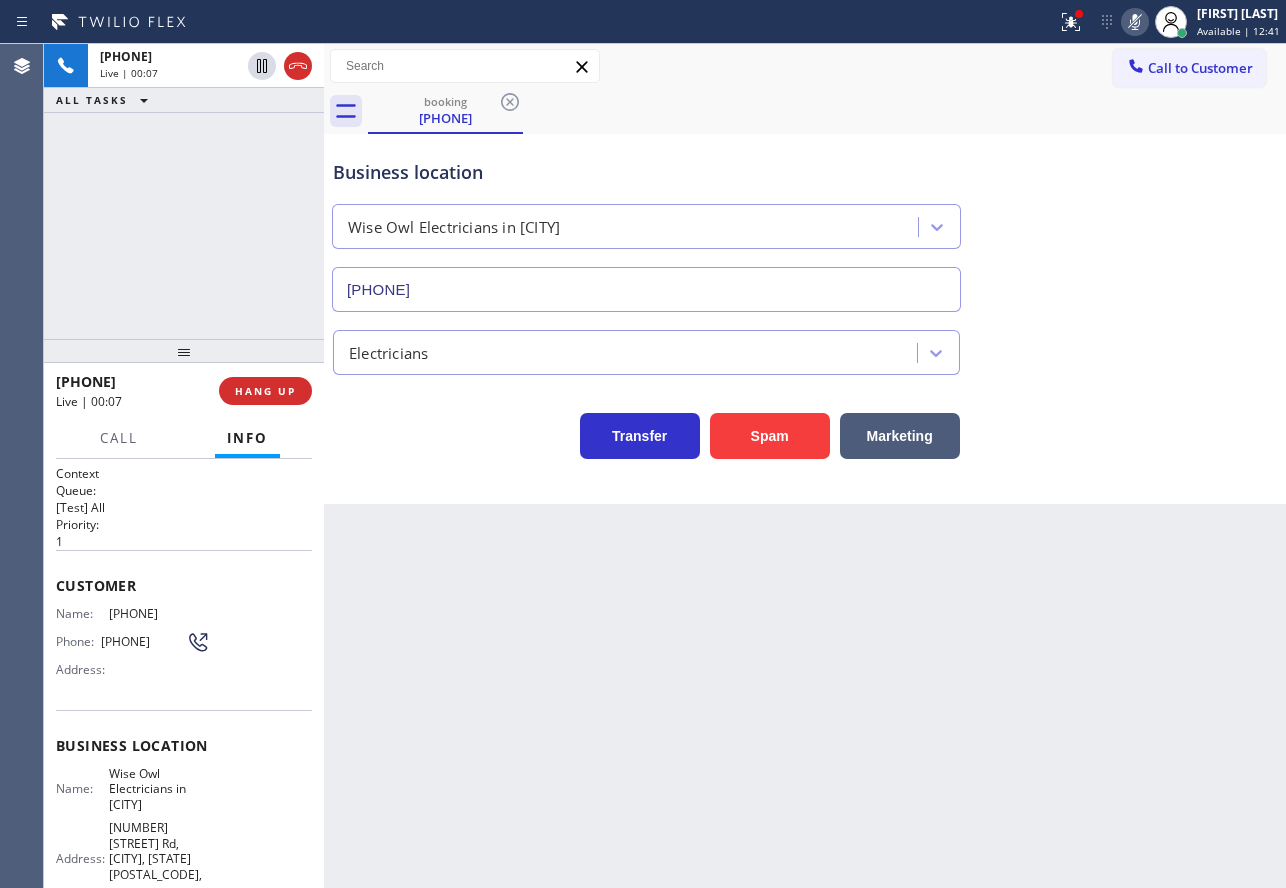 click 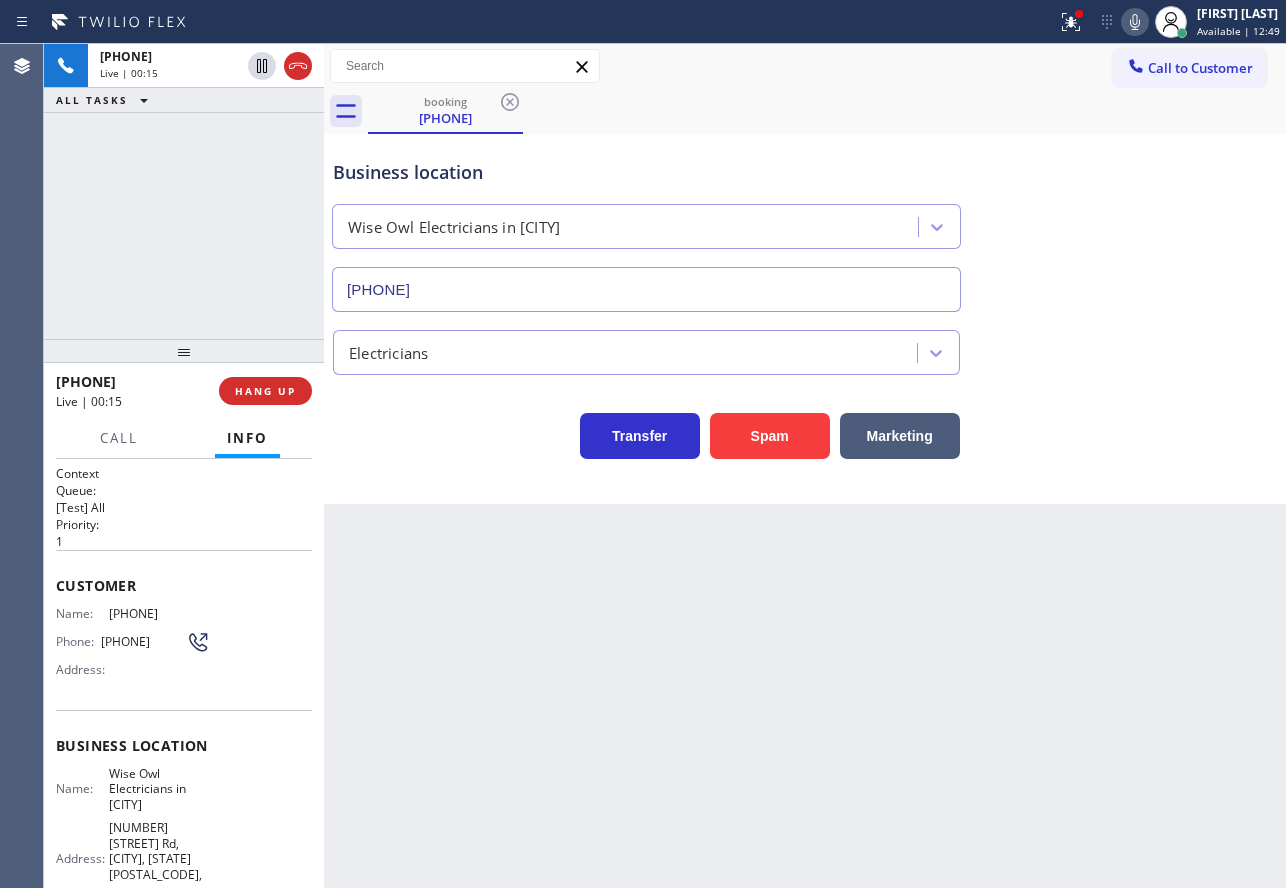 click on "Electricians" at bounding box center (805, 343) 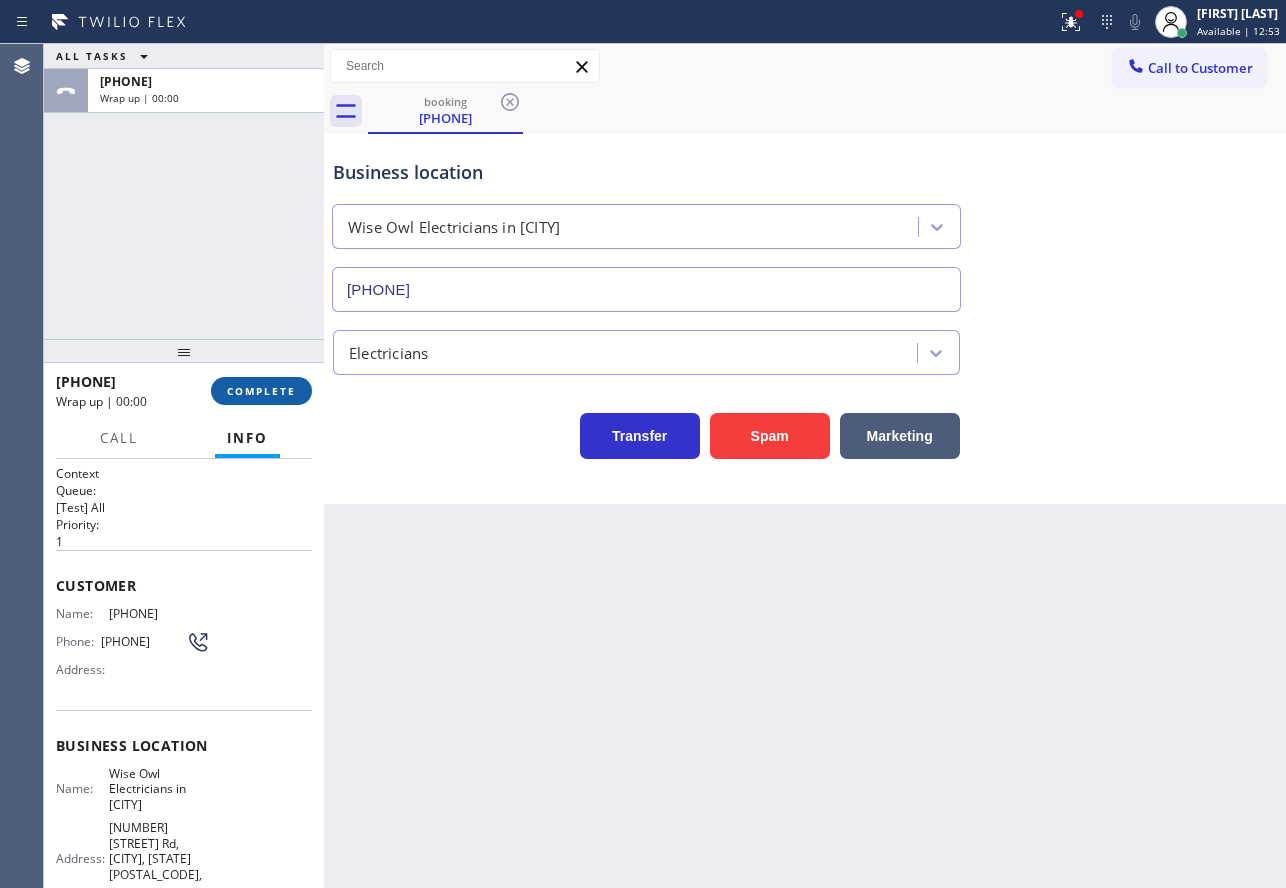 click on "COMPLETE" at bounding box center [261, 391] 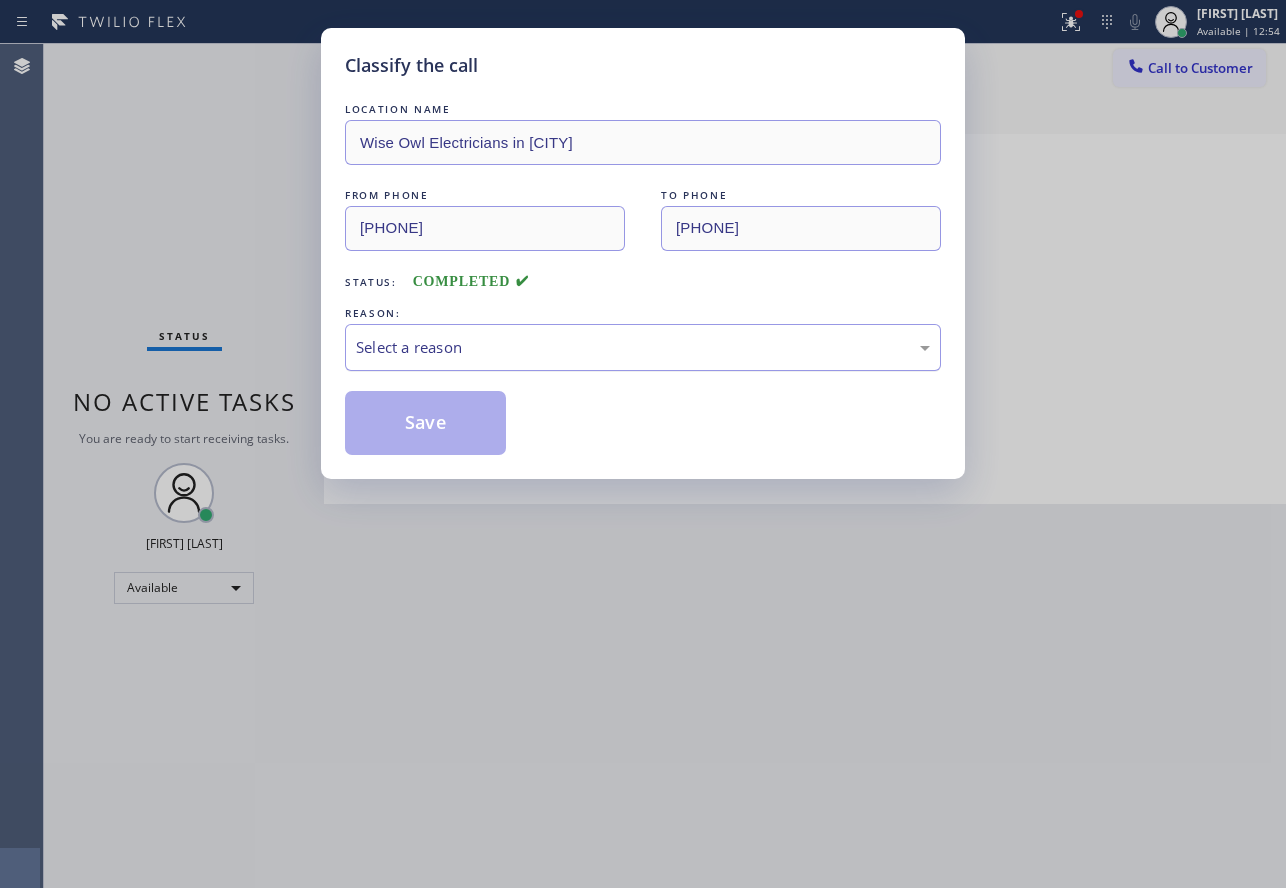 click on "Select a reason" at bounding box center [643, 347] 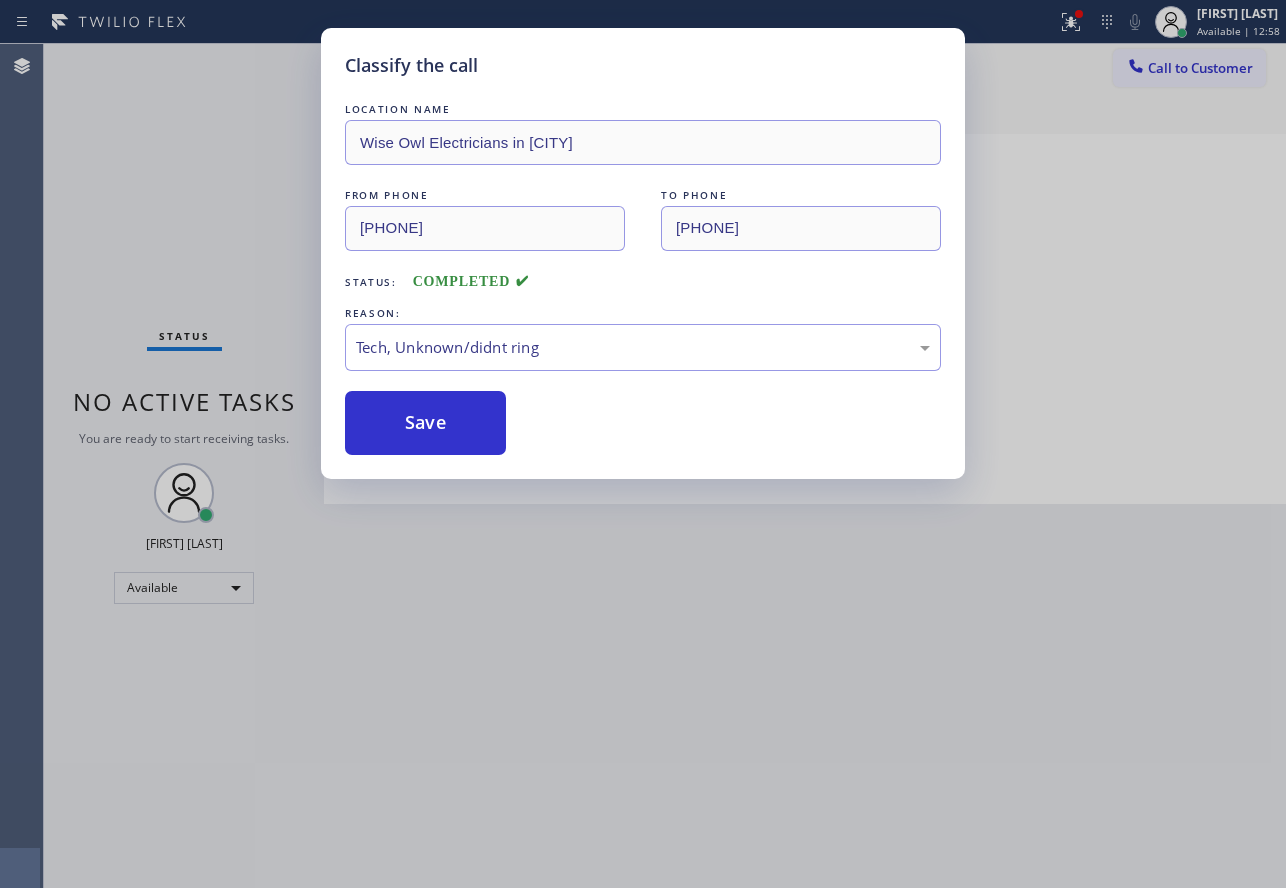click on "Classify the call LOCATION NAME Wise Owl Electricians in [CITY] FROM PHONE [PHONE] TO PHONE [PHONE] Status: COMPLETED REASON: Tech, Unknown/didnt ring Save" at bounding box center (643, 444) 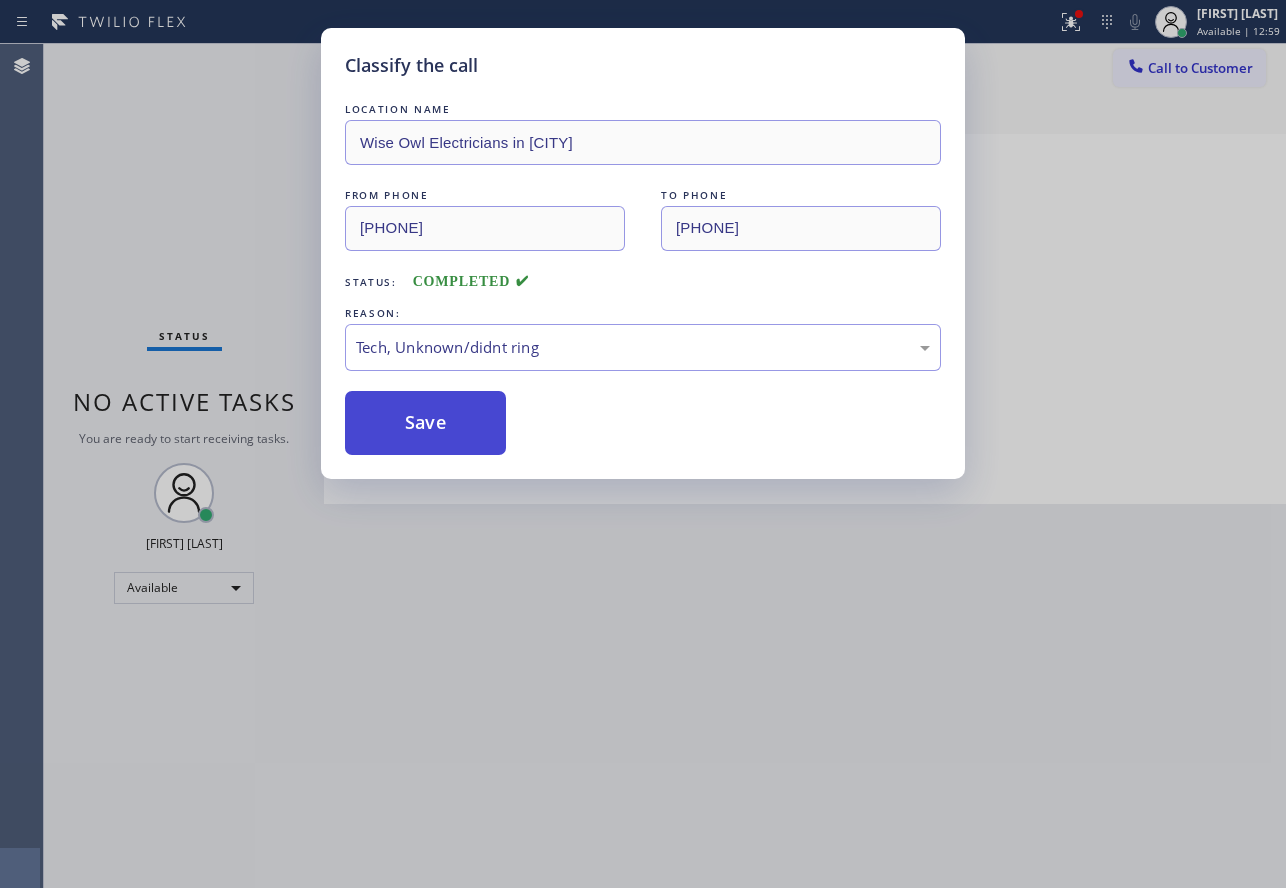 click on "Save" at bounding box center (425, 423) 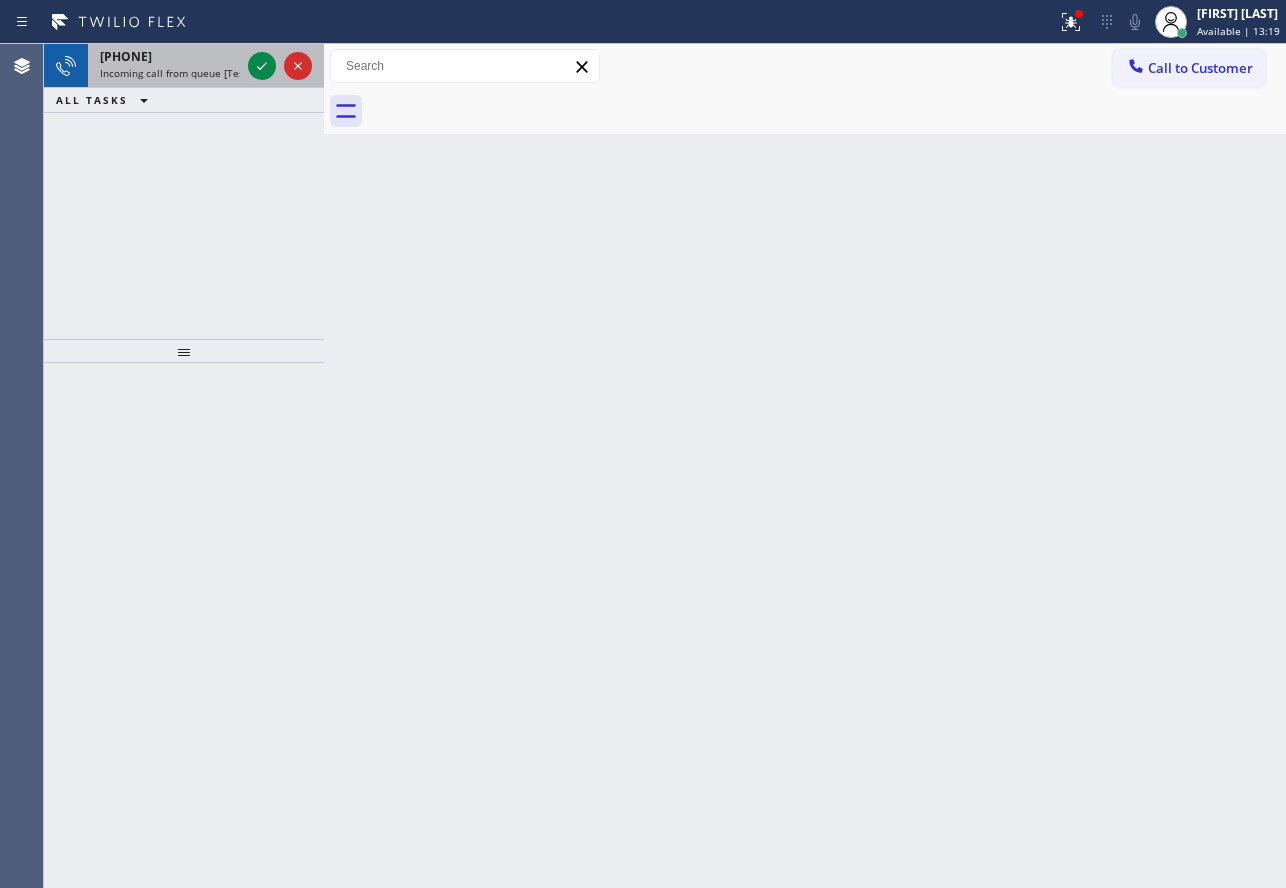 drag, startPoint x: 194, startPoint y: 77, endPoint x: 181, endPoint y: 78, distance: 13.038404 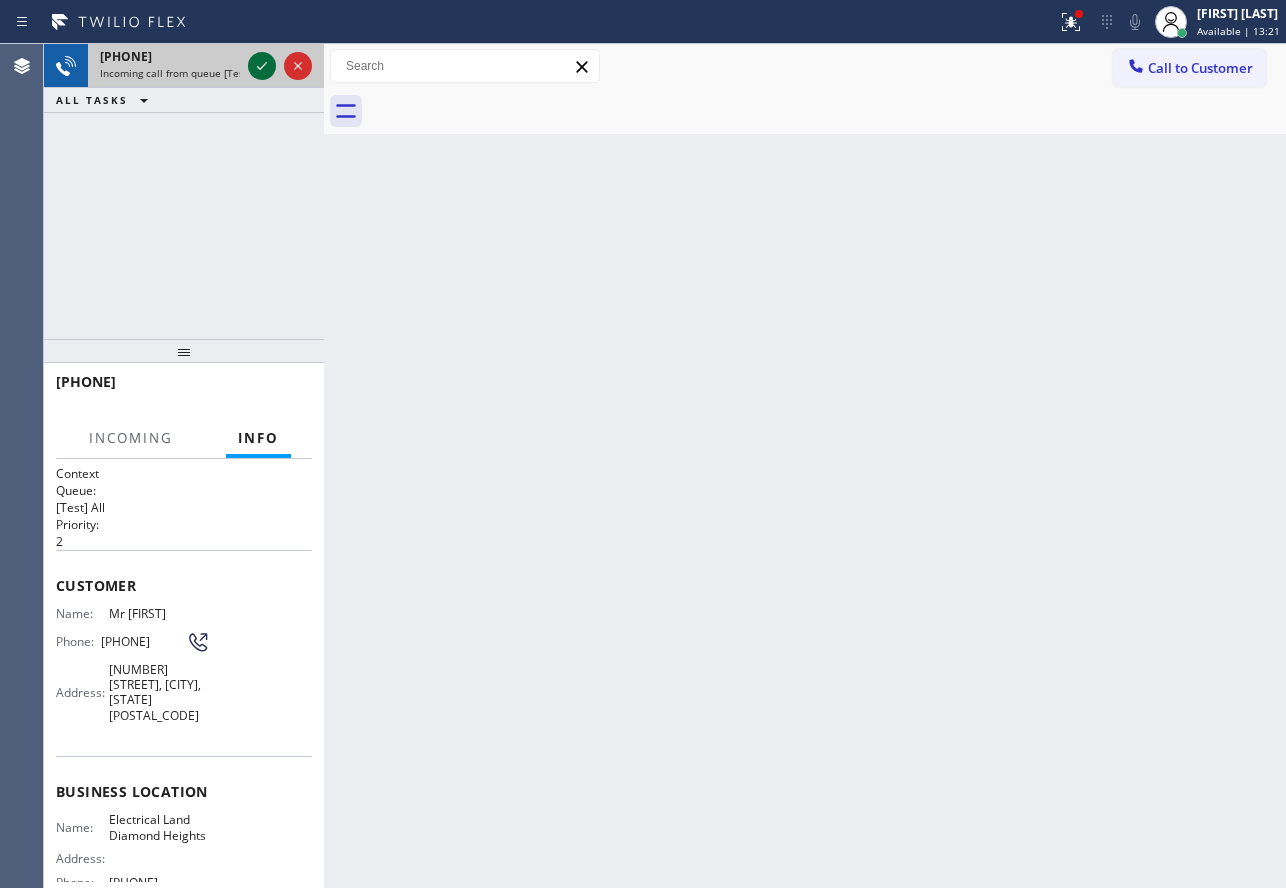 click 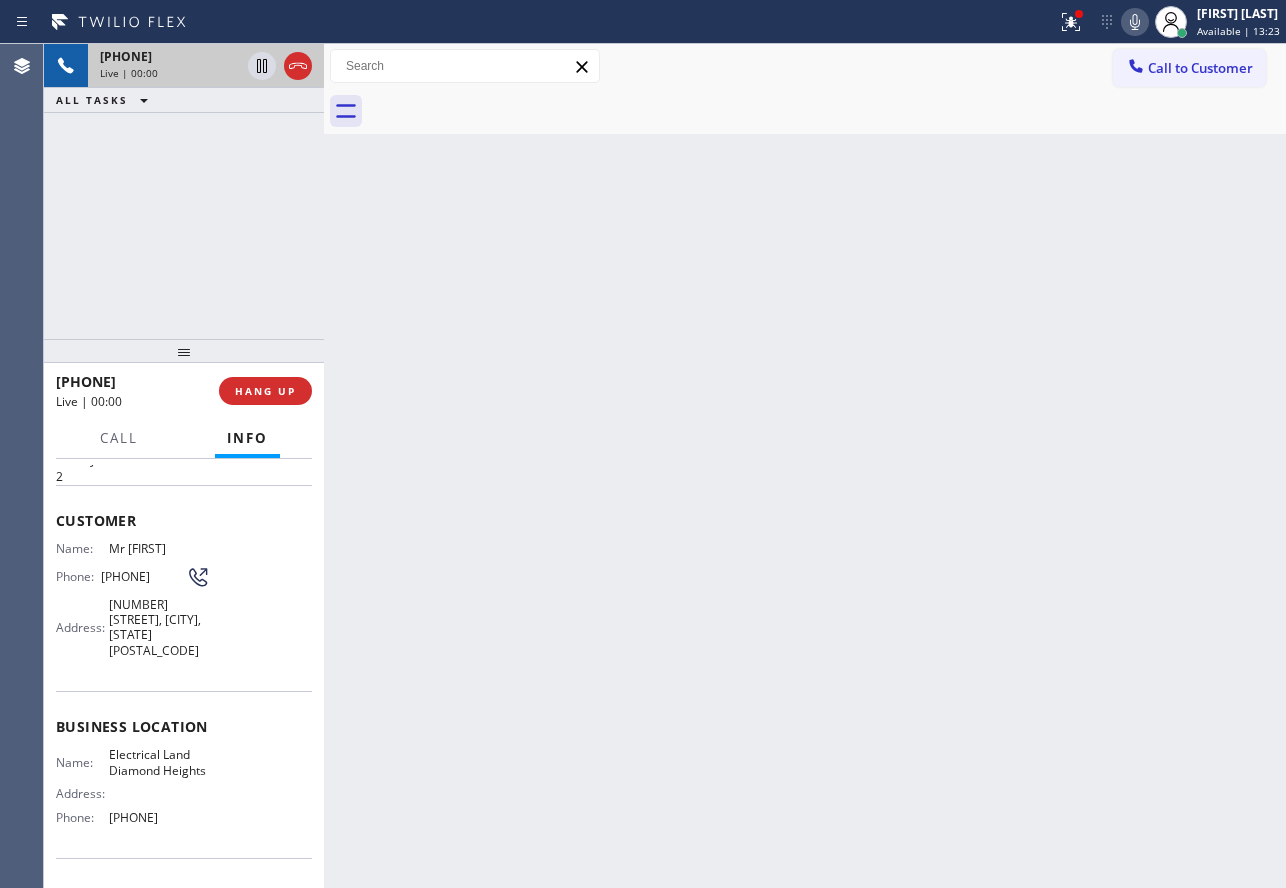 scroll, scrollTop: 100, scrollLeft: 0, axis: vertical 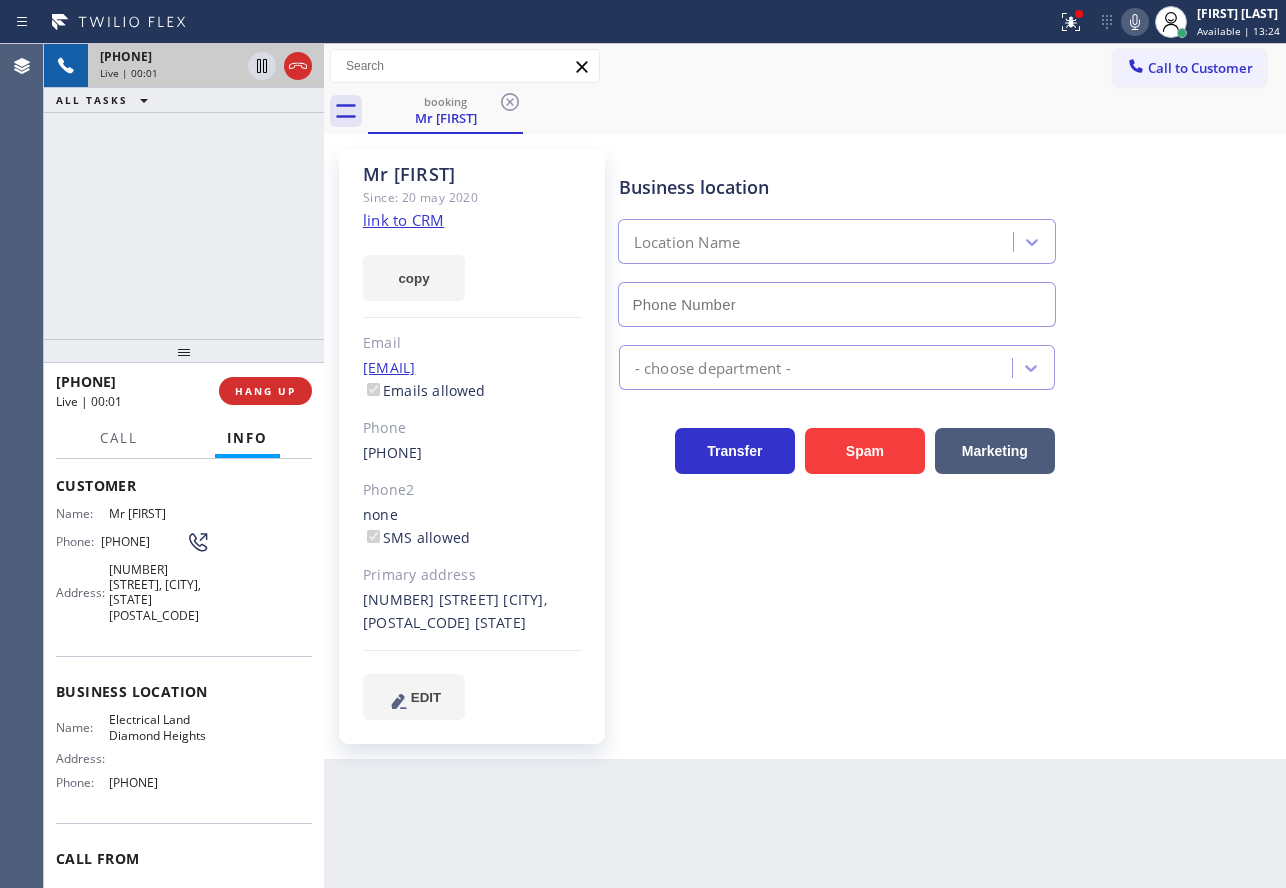 type on "[PHONE]" 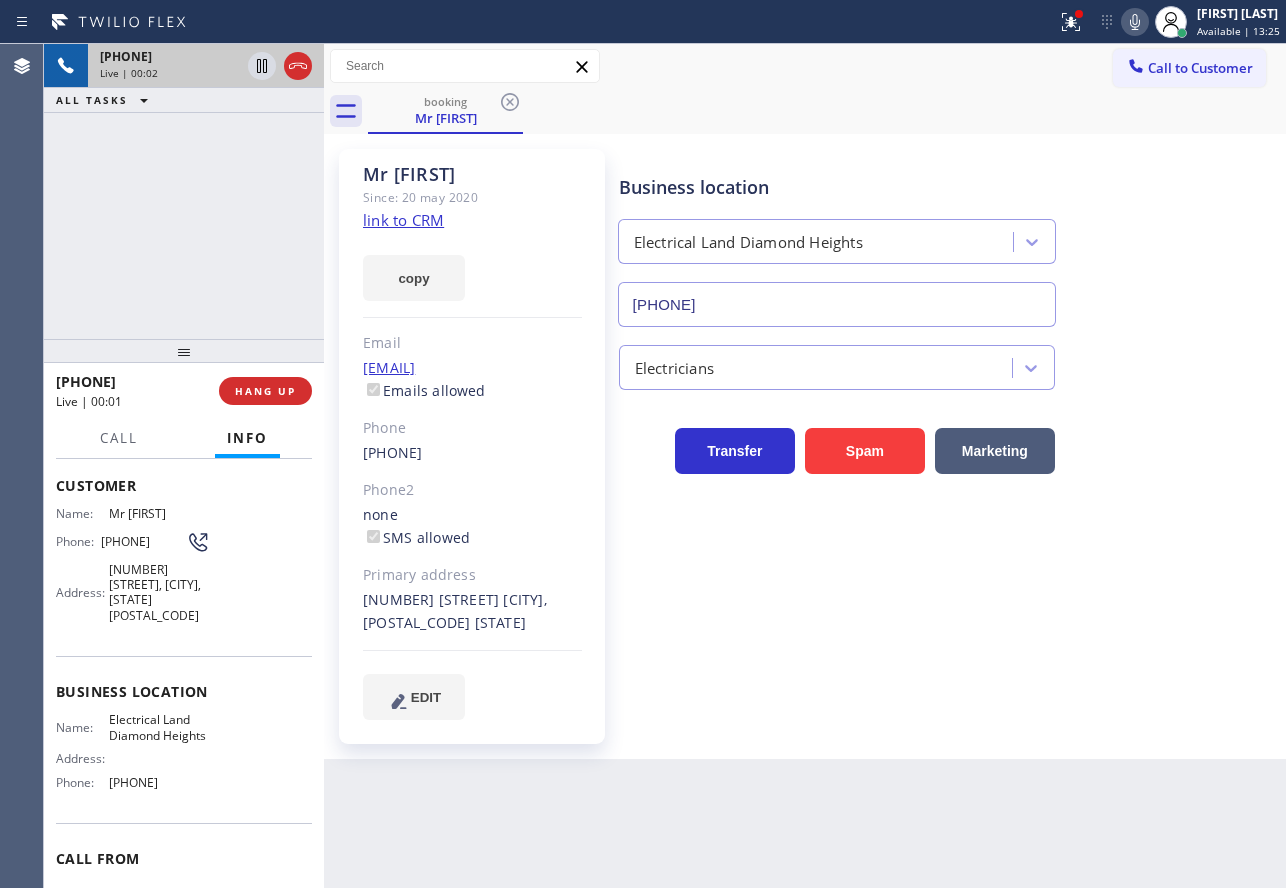click on "link to CRM" 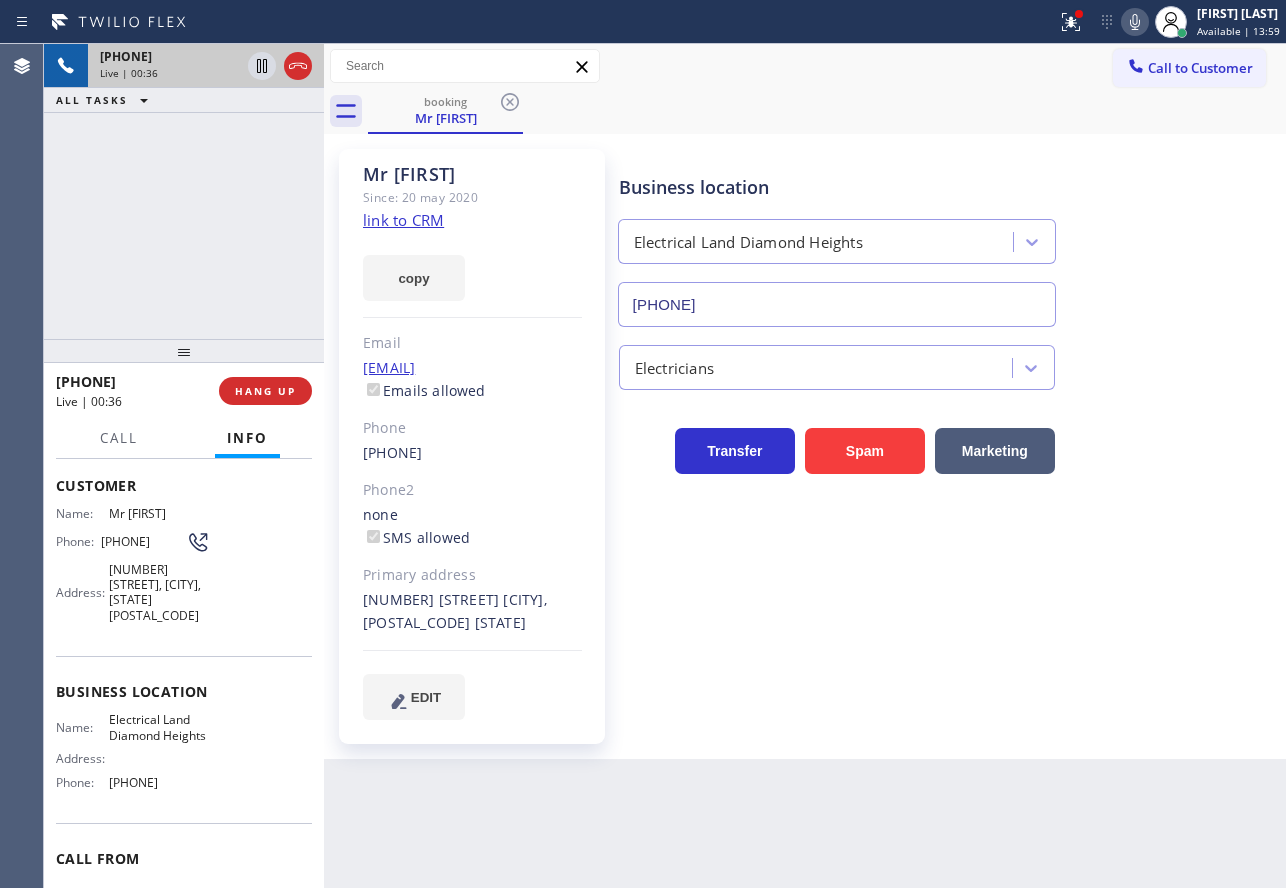 click on "Mr [FIRST] Since: [DATE] link to CRM copy Email [EMAIL] Emails allowed Phone [PHONE] Phone2 none SMS allowed Primary address [NUMBER] [STREET] [CITY], [POSTAL_CODE] [STATE] EDIT" at bounding box center [472, 446] 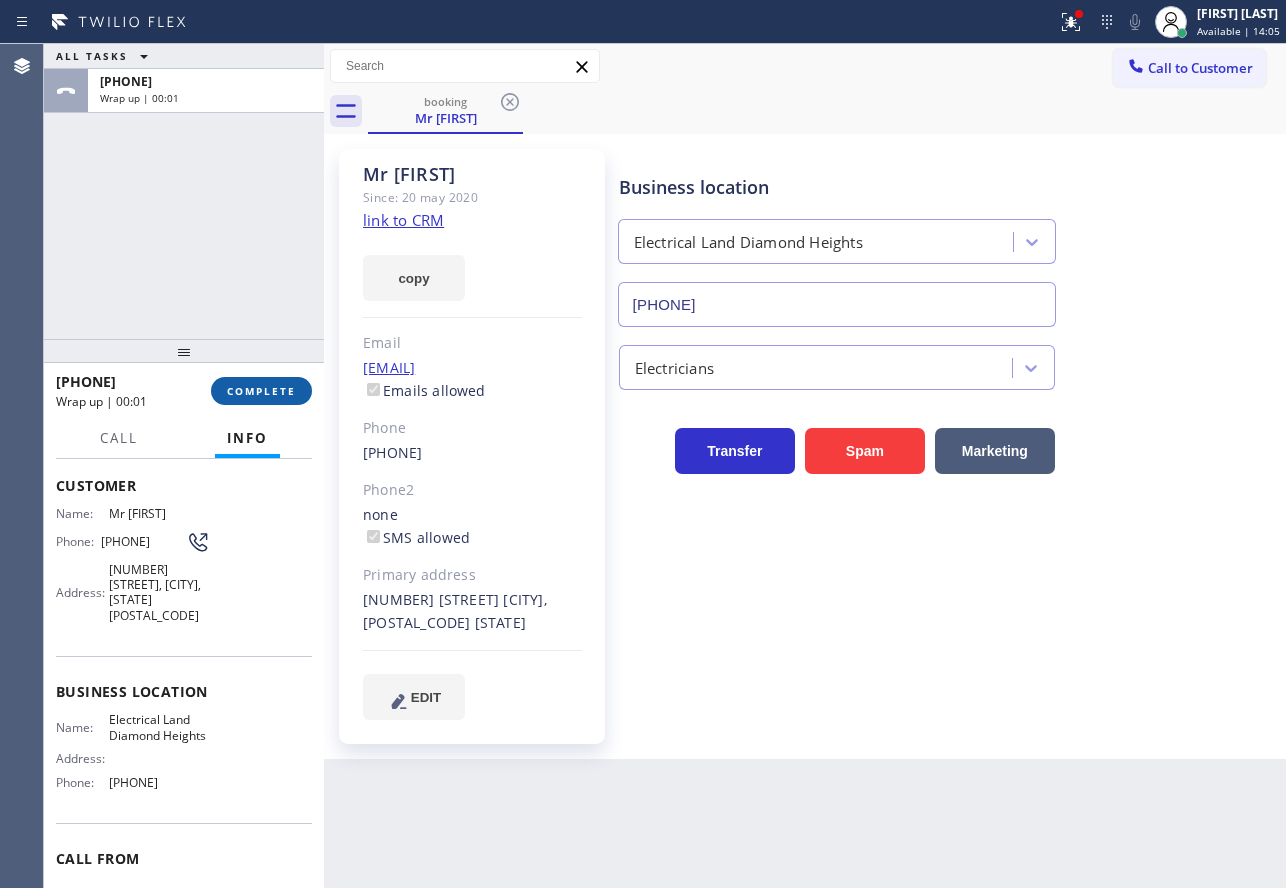 drag, startPoint x: 269, startPoint y: 390, endPoint x: 258, endPoint y: 389, distance: 11.045361 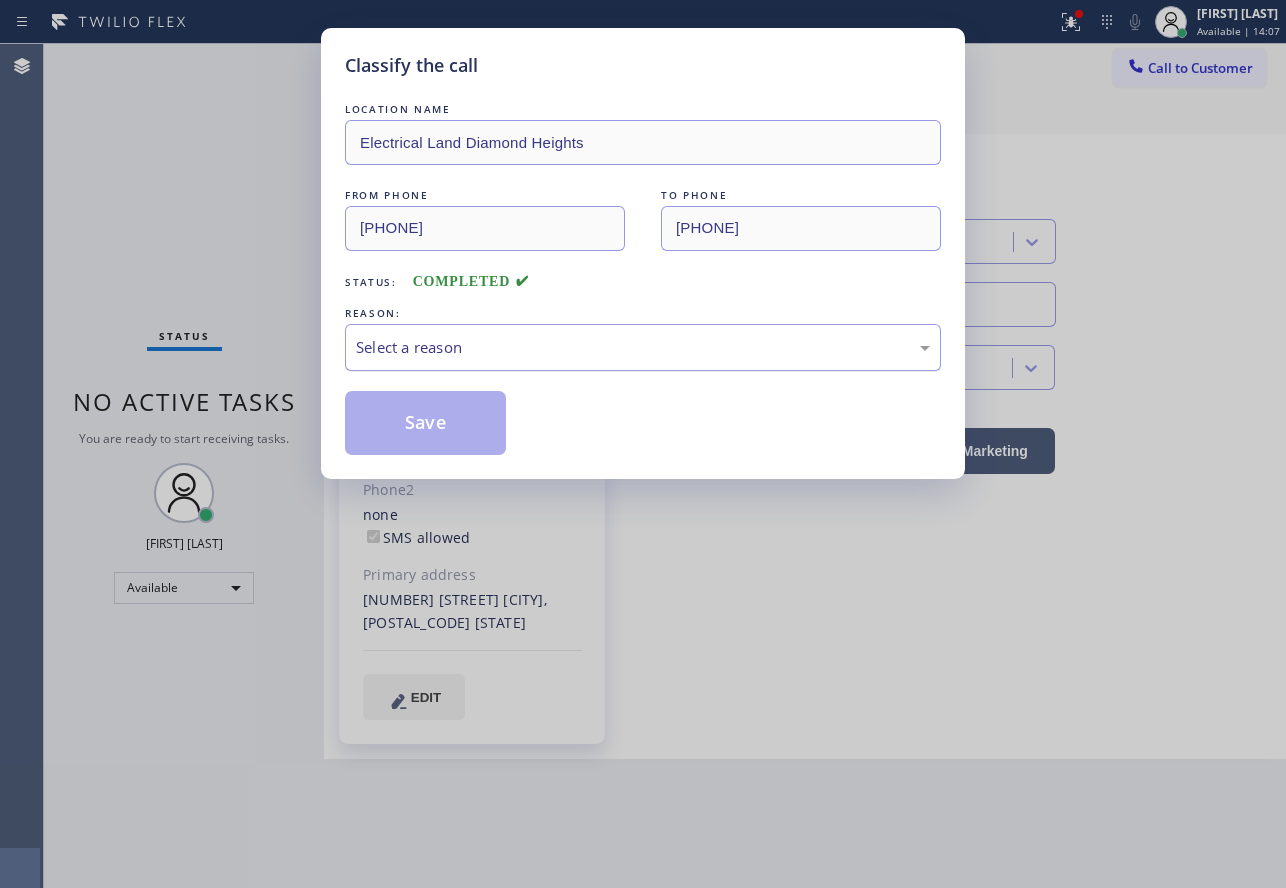 click on "Select a reason" at bounding box center (643, 347) 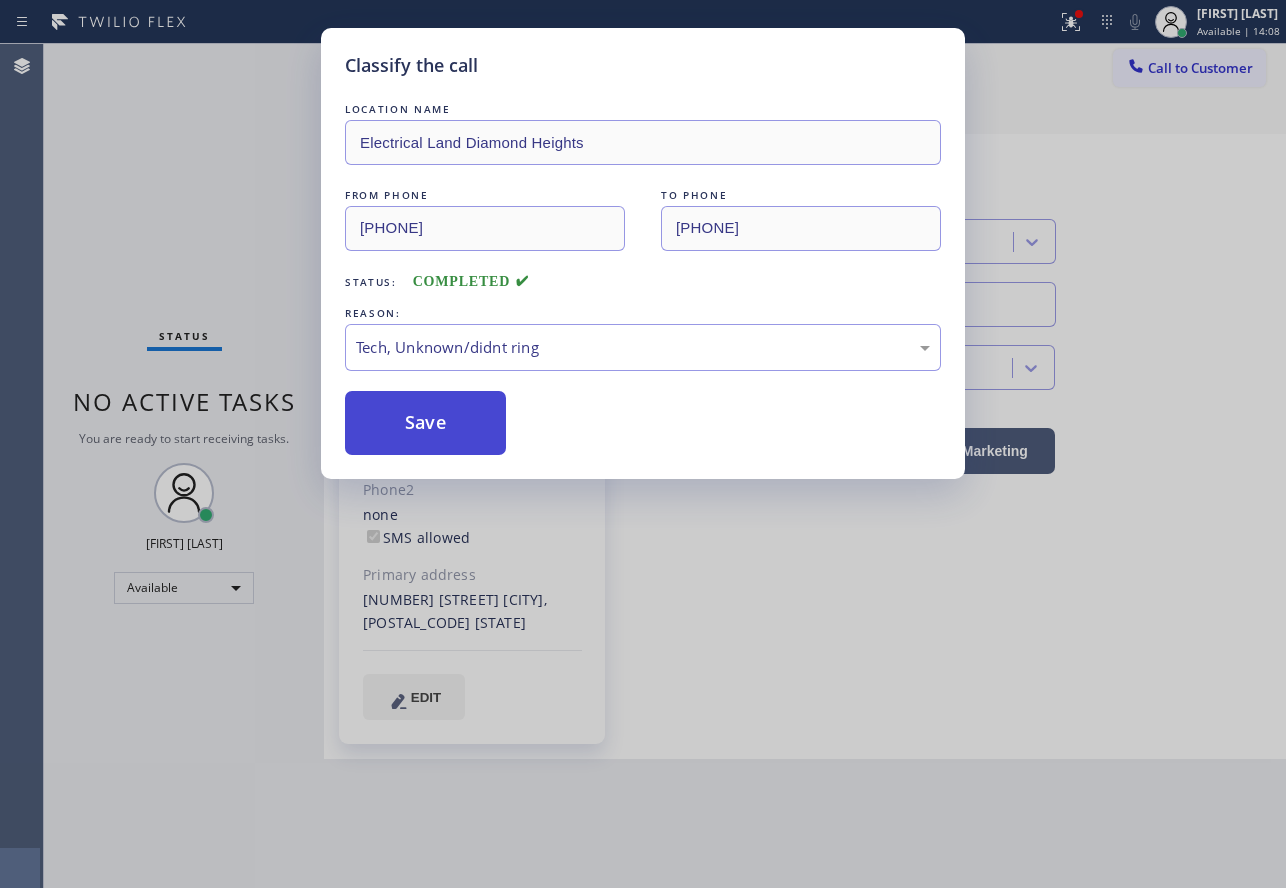 click on "Save" at bounding box center (425, 423) 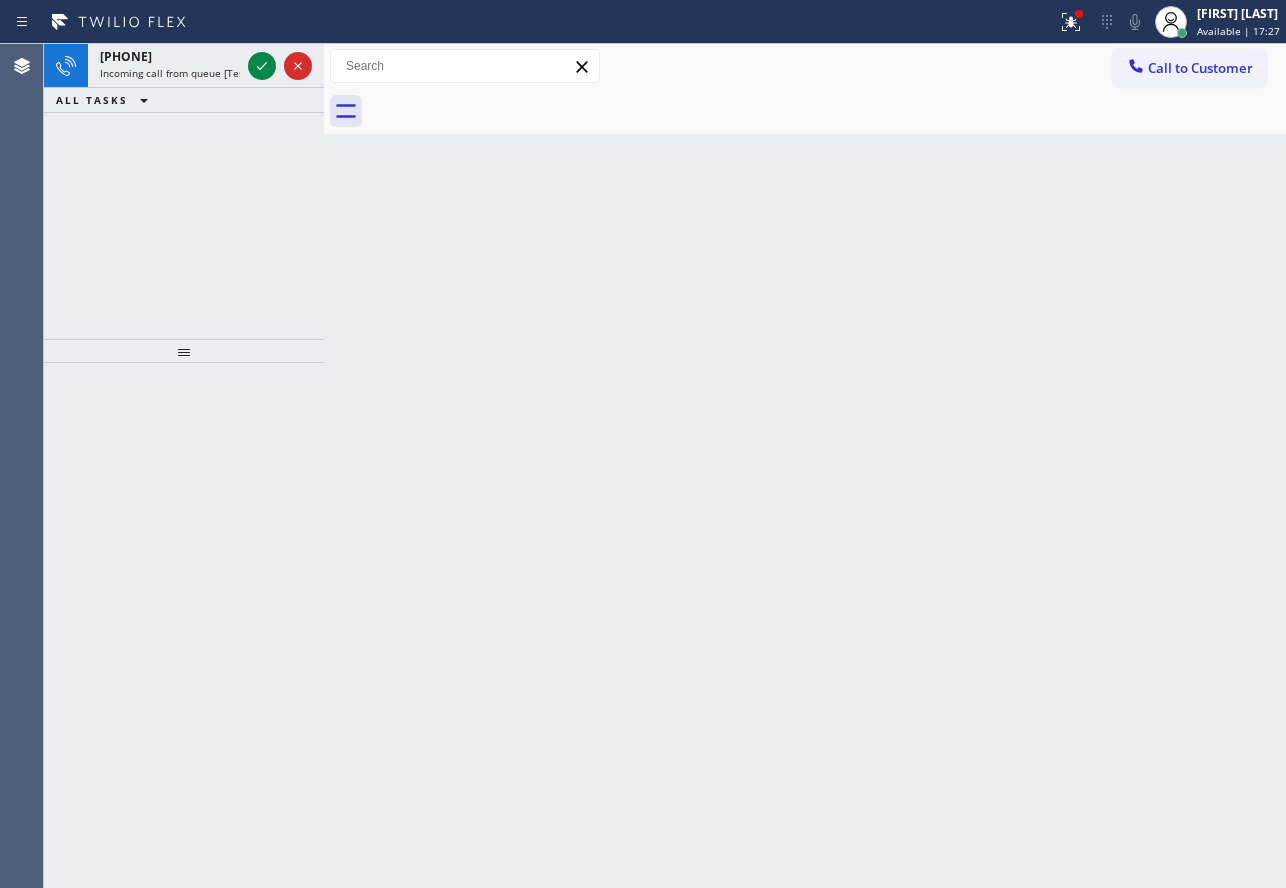 click 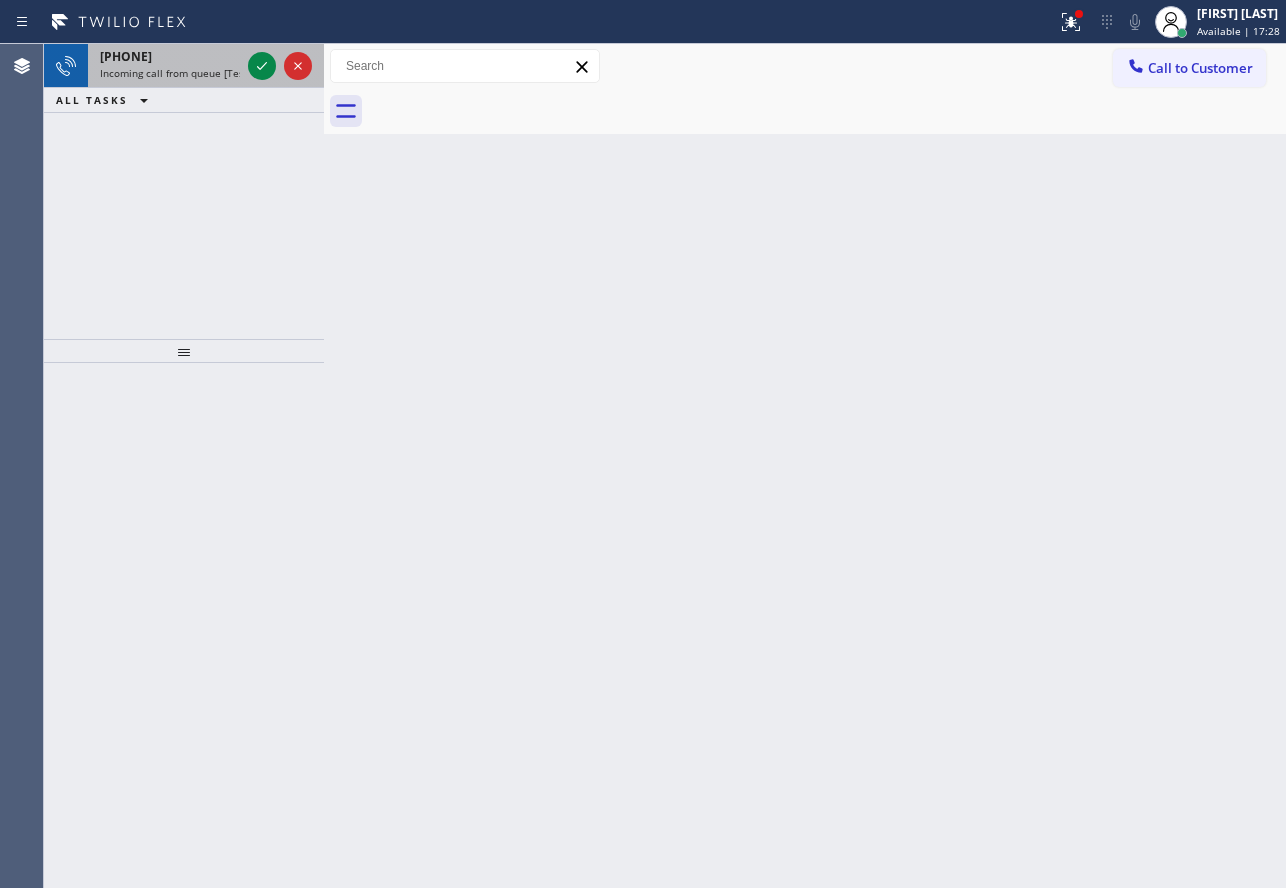 click on "Incoming call from queue [Test] All" at bounding box center (183, 73) 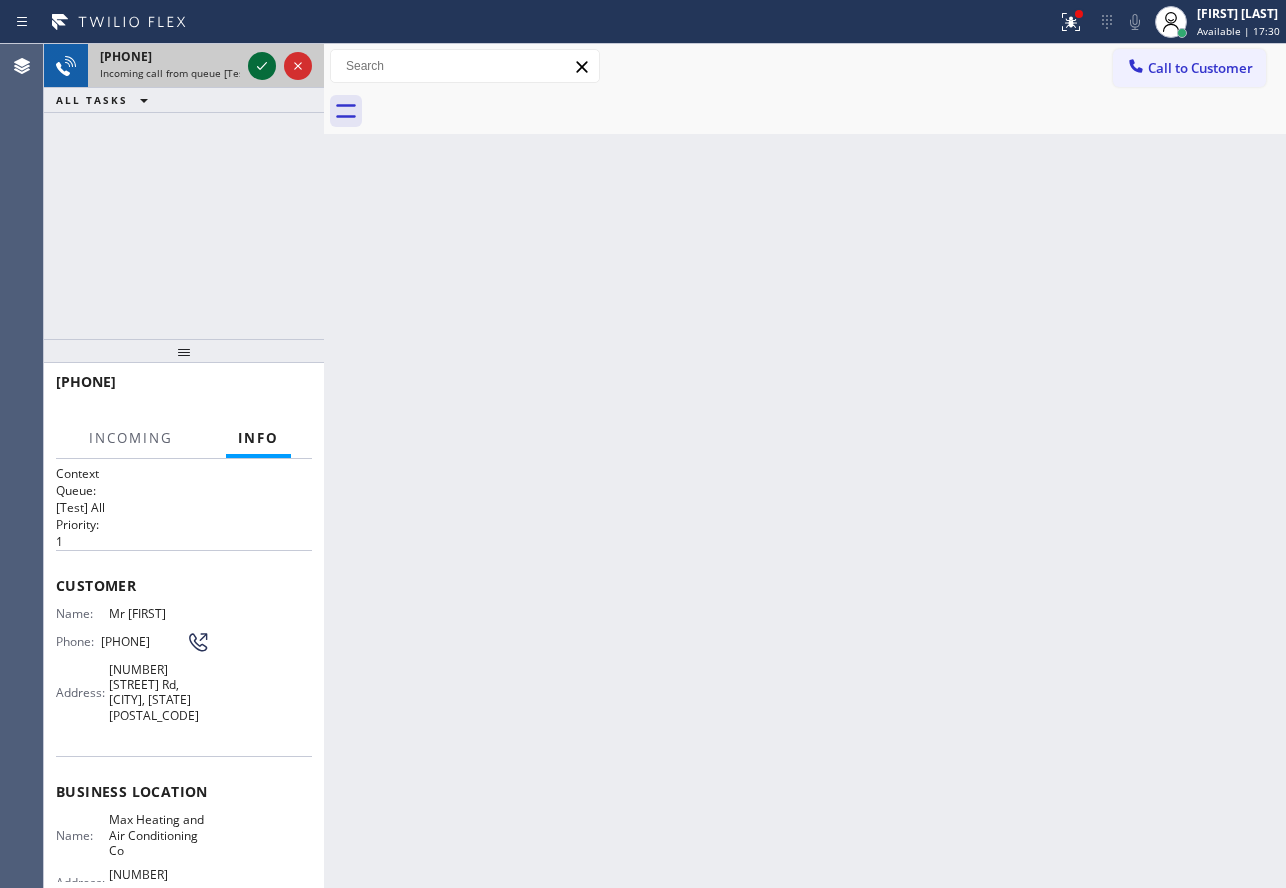click 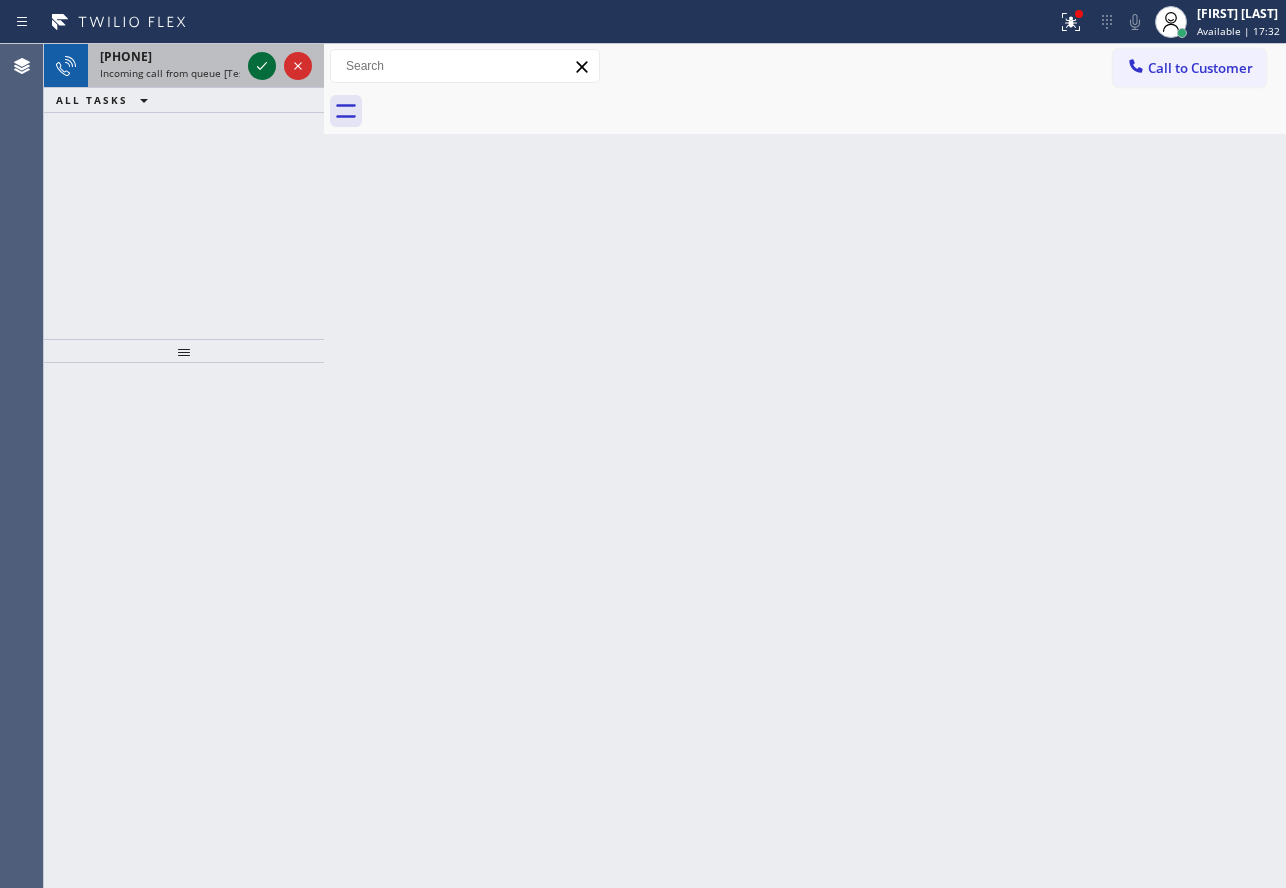 click 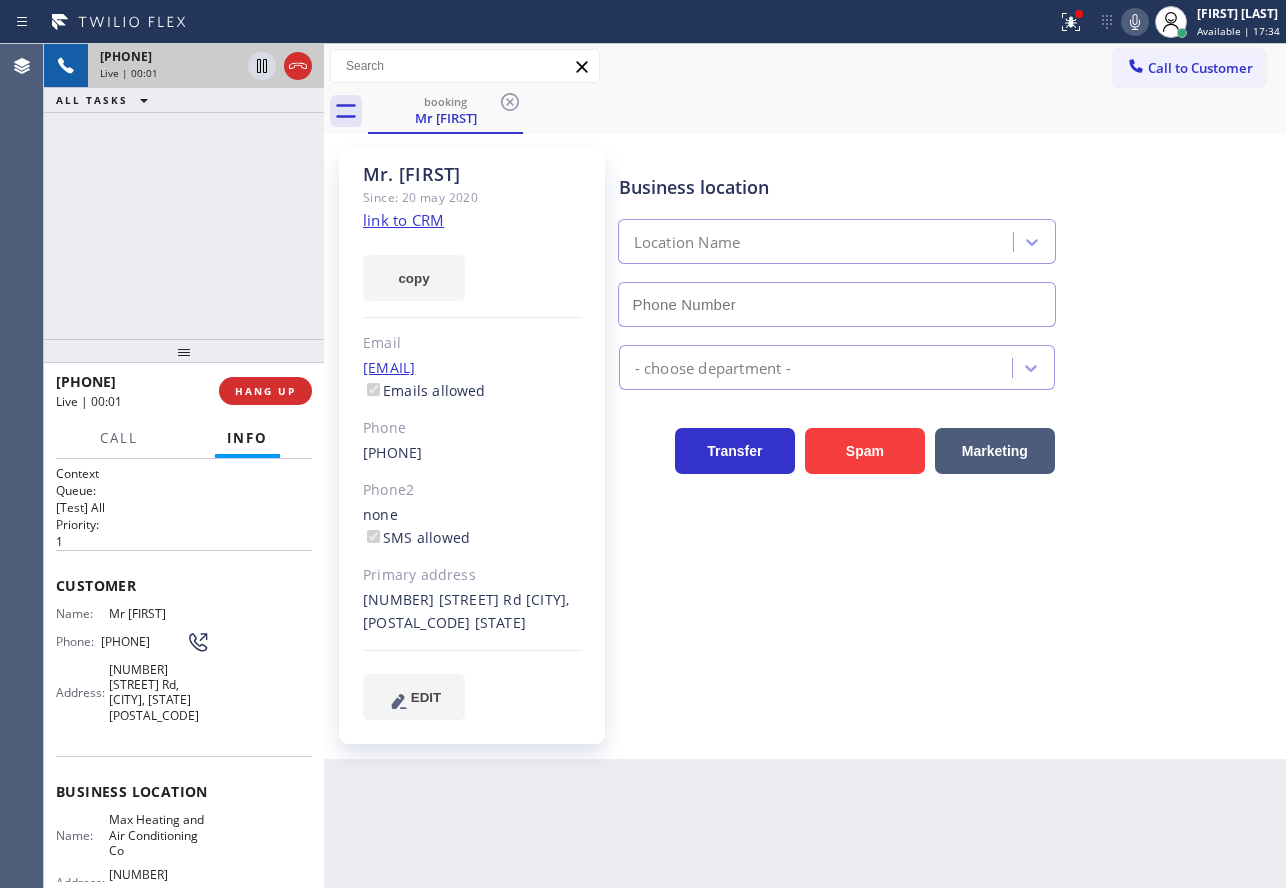 type on "[PHONE]" 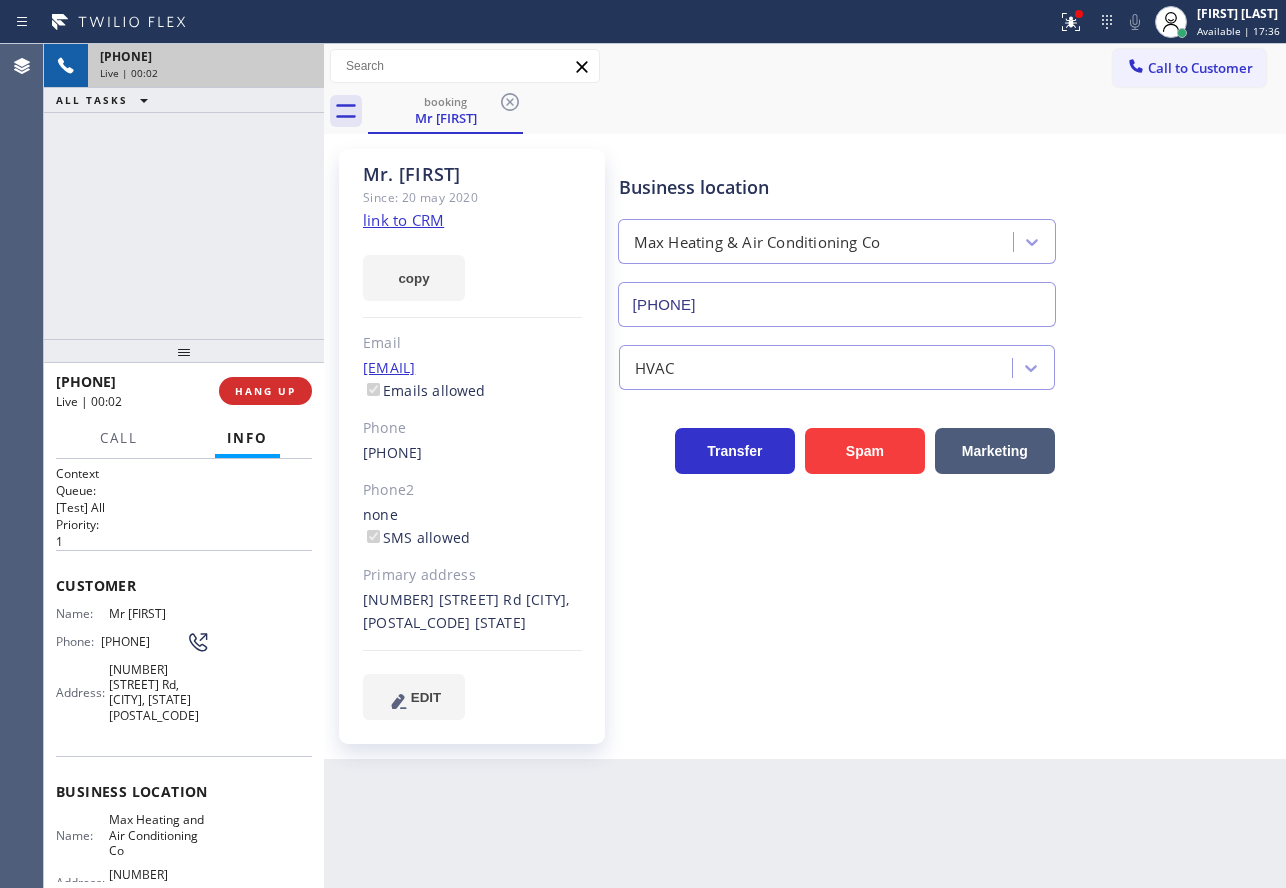 click on "link to CRM" 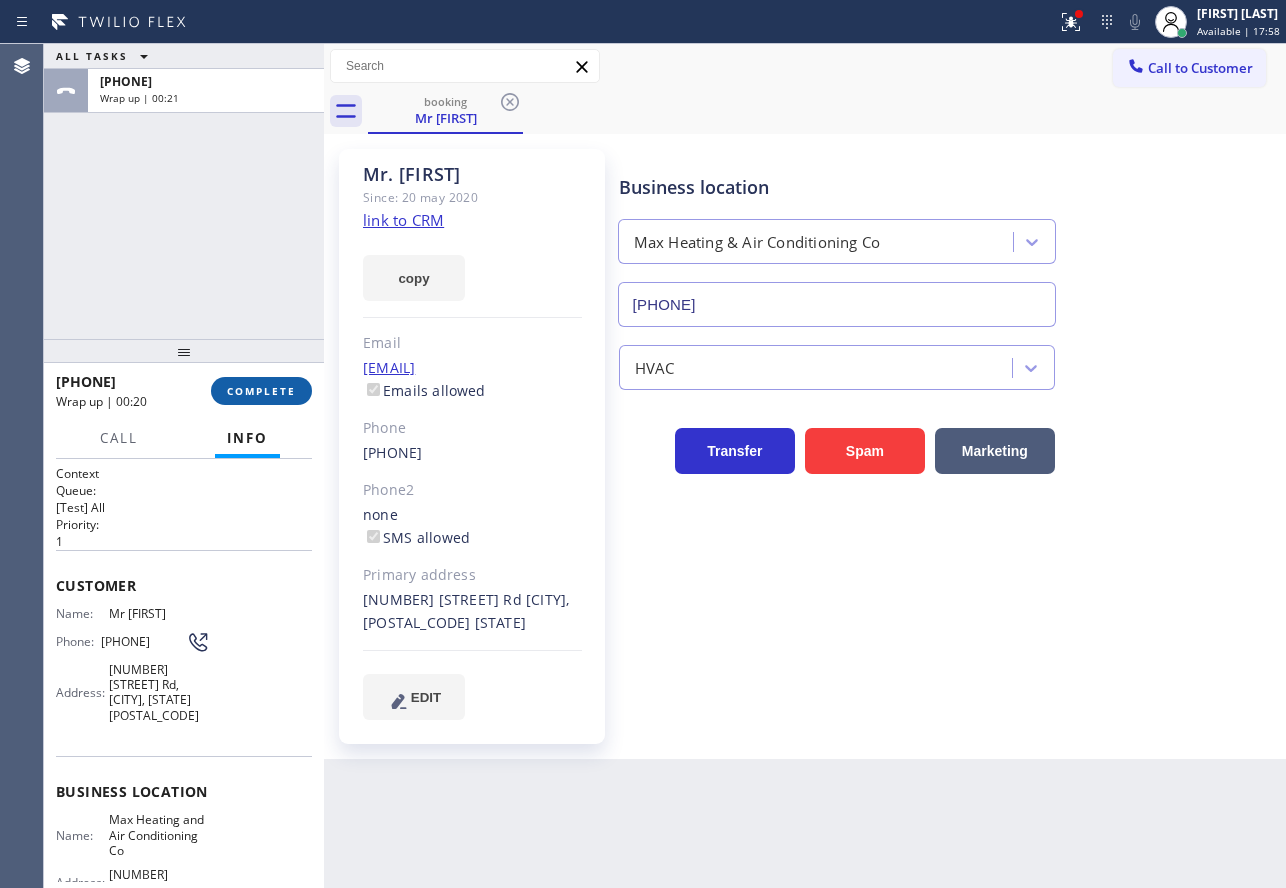 click on "COMPLETE" at bounding box center [261, 391] 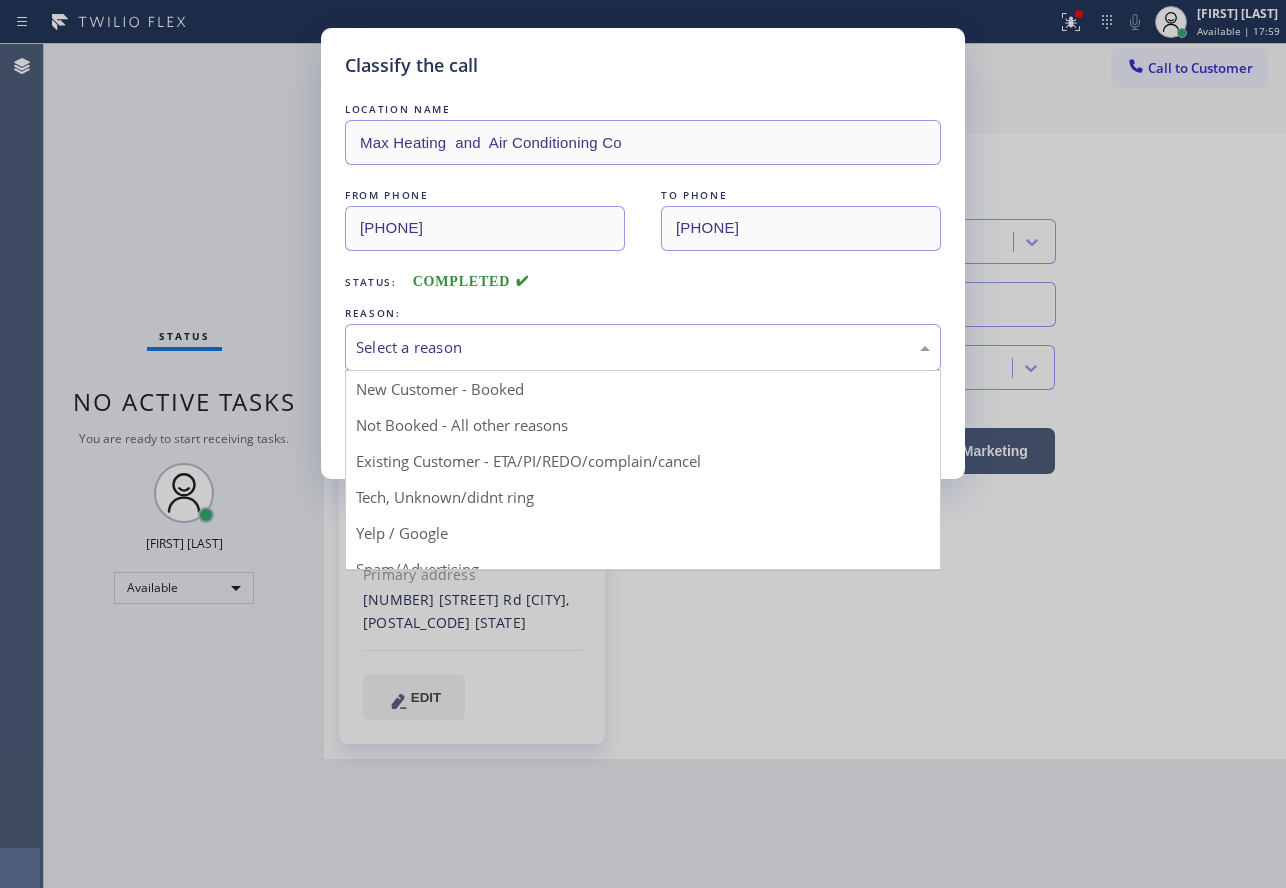 click on "Select a reason" at bounding box center [643, 347] 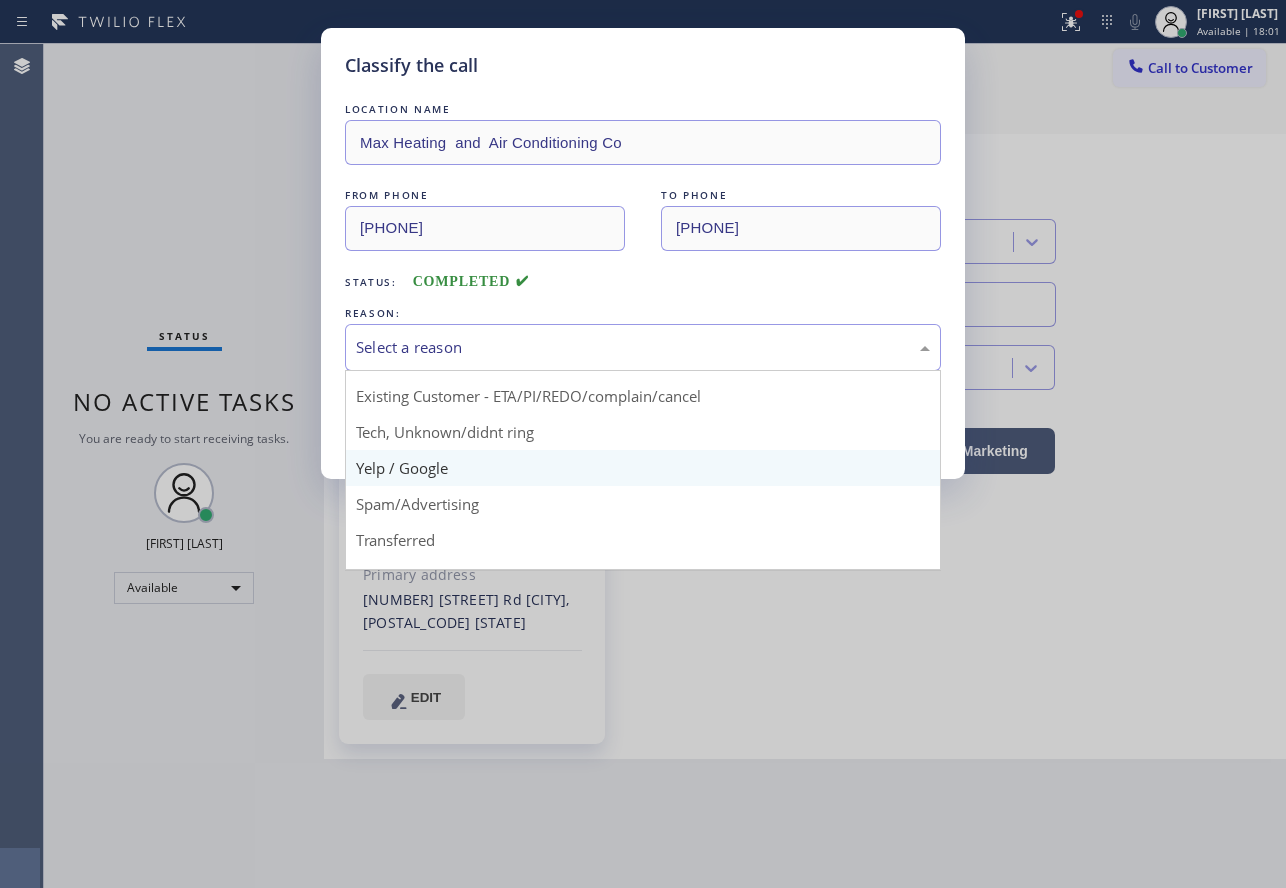 scroll, scrollTop: 126, scrollLeft: 0, axis: vertical 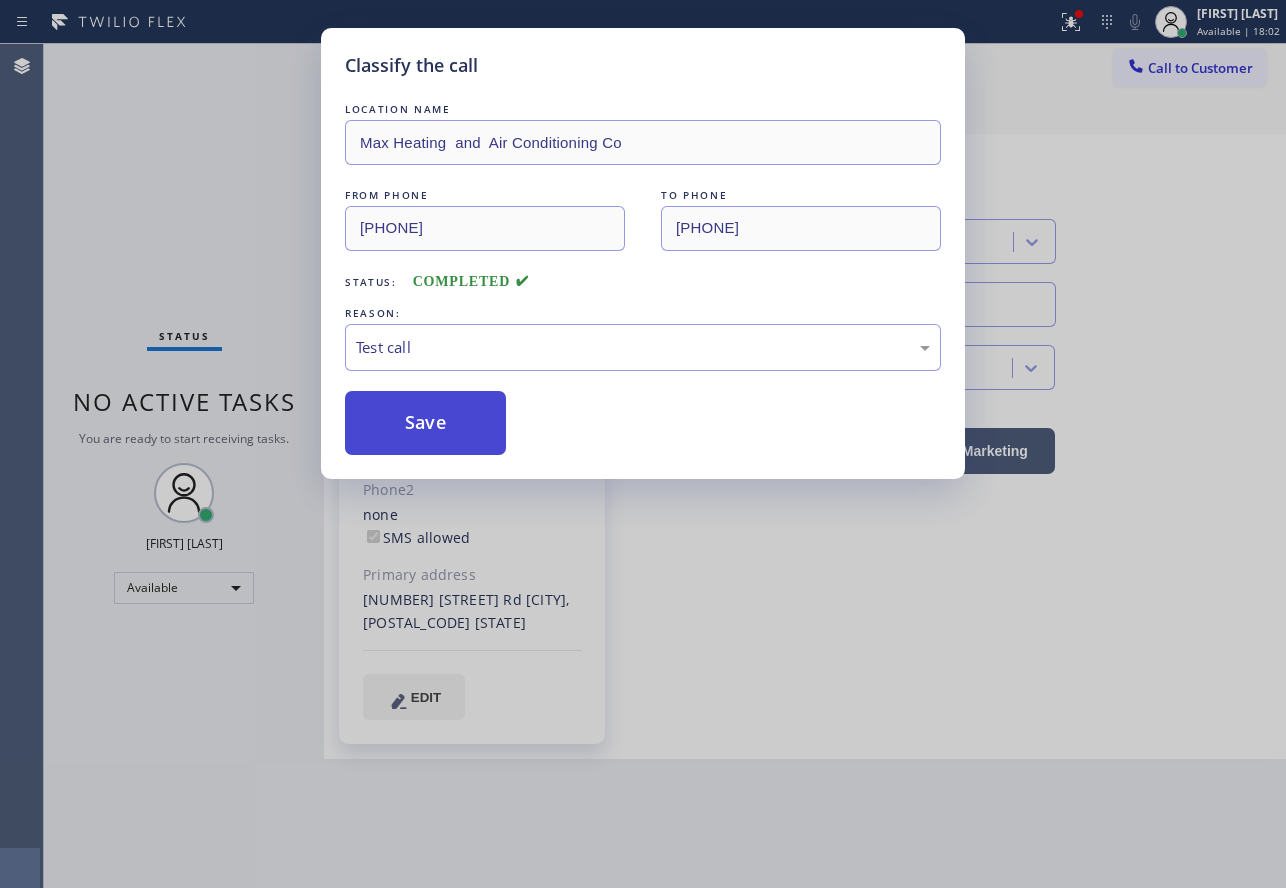click on "Save" at bounding box center (425, 423) 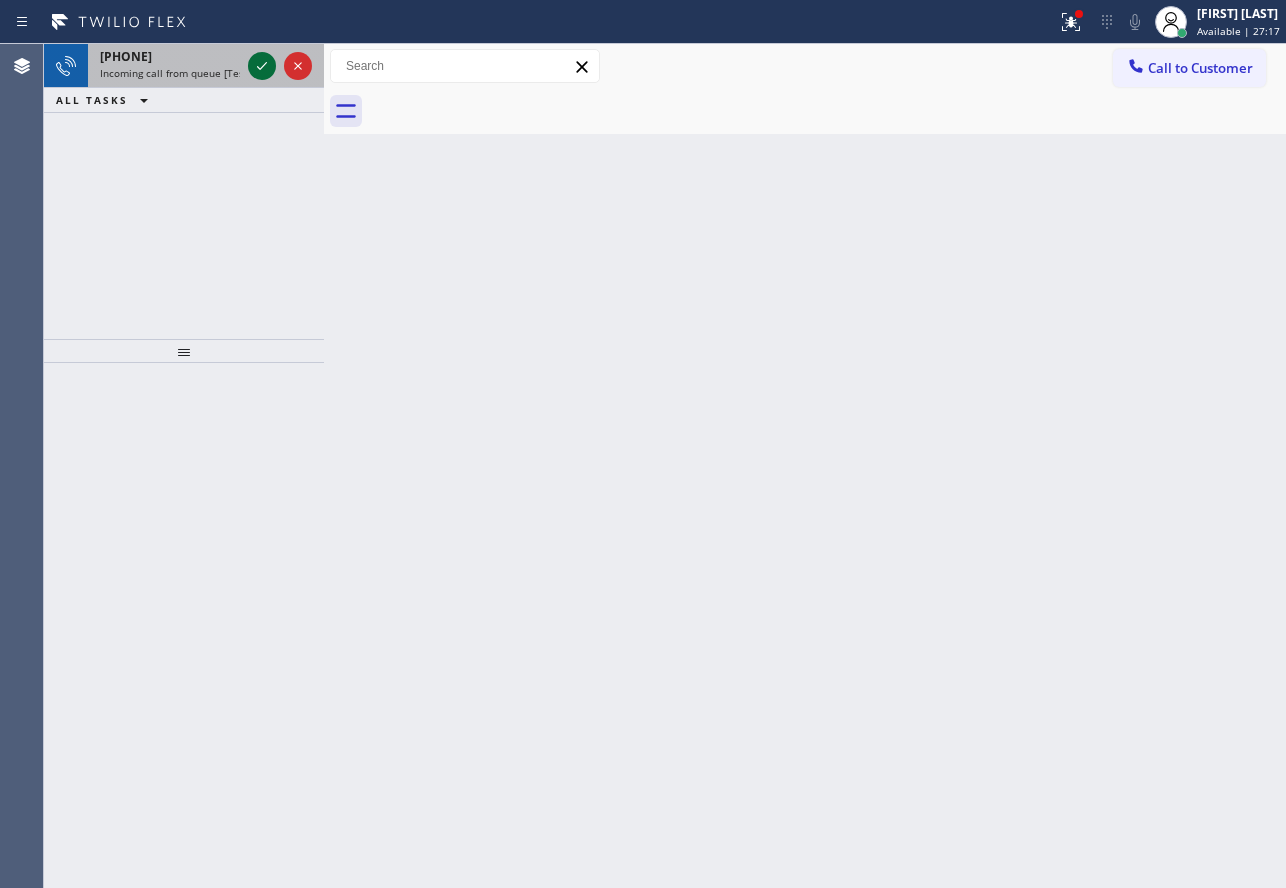 click 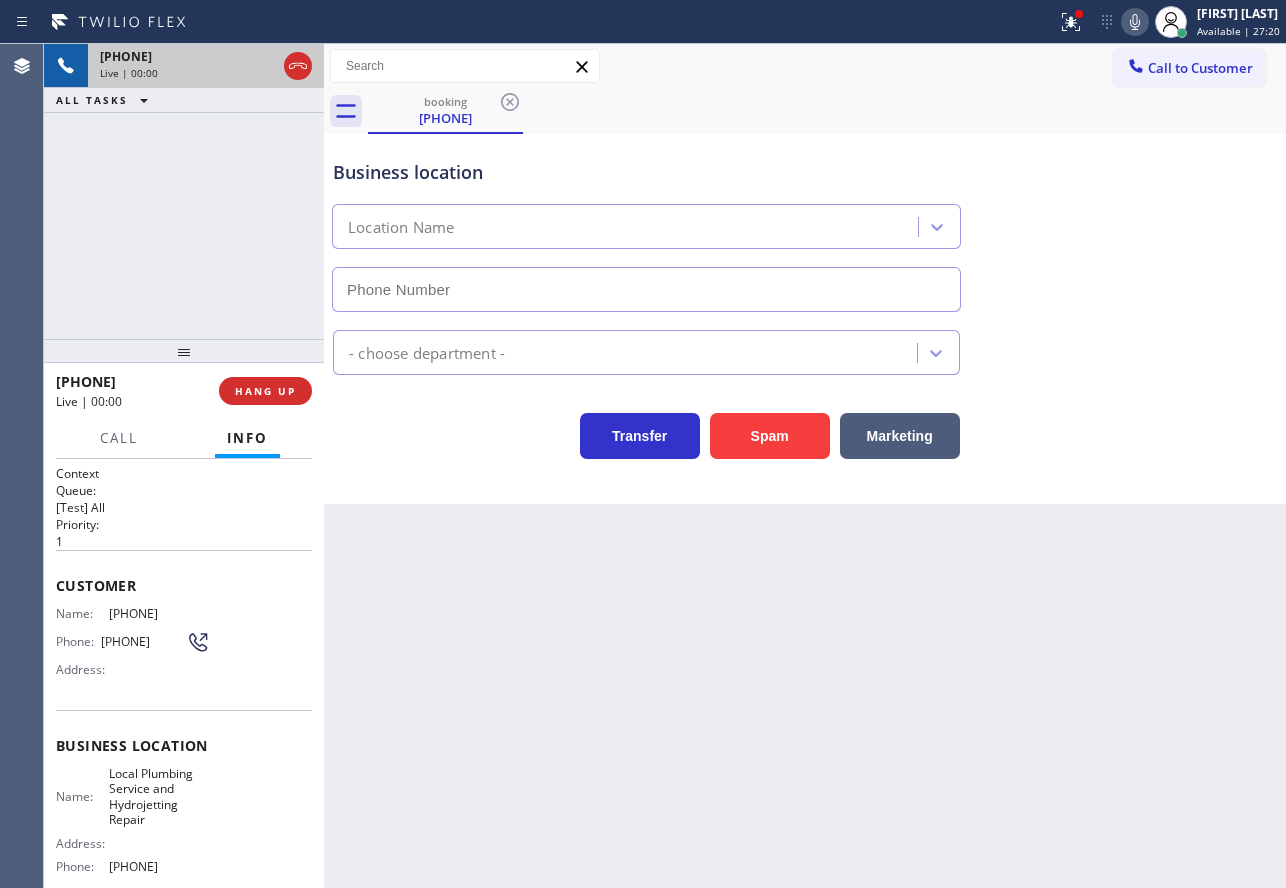 type on "[PHONE]" 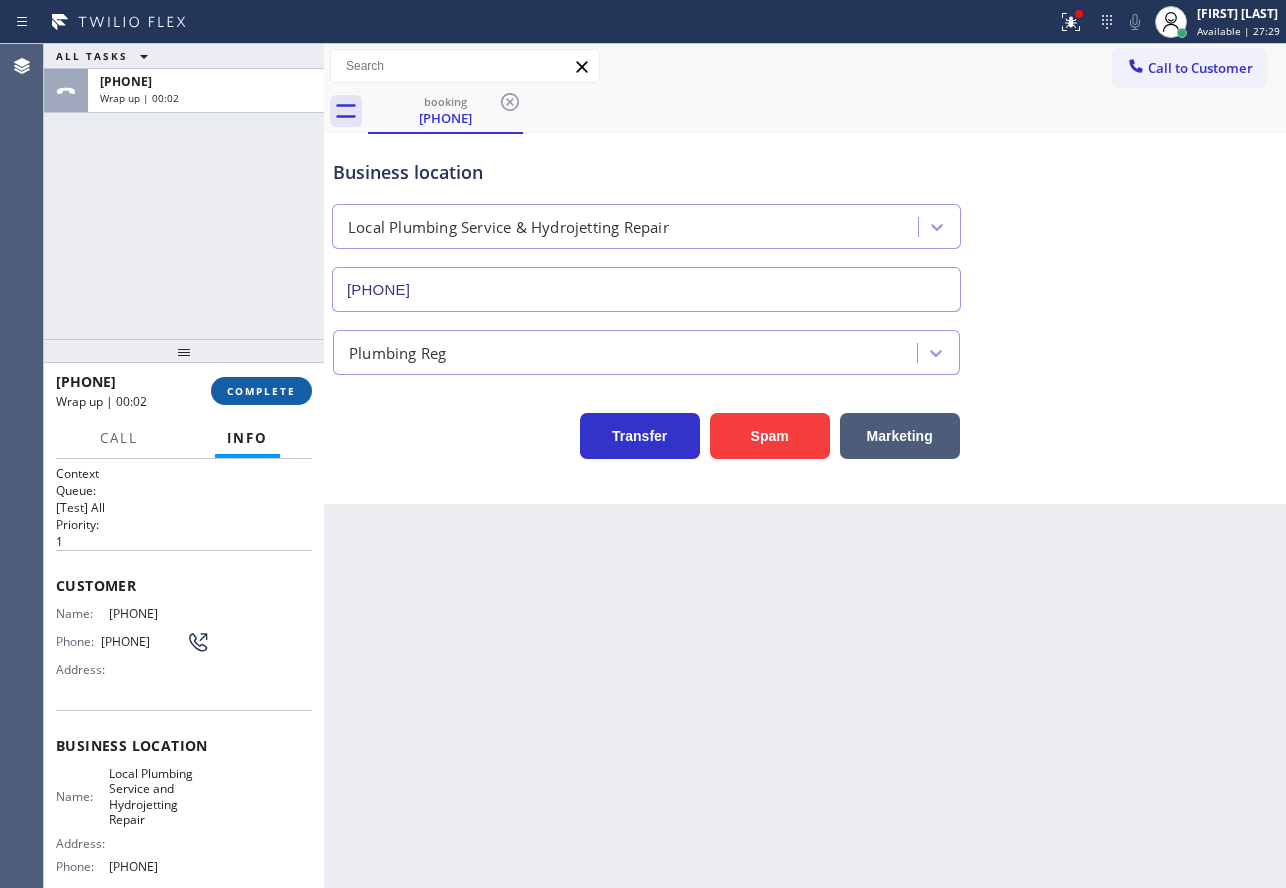 click on "COMPLETE" at bounding box center (261, 391) 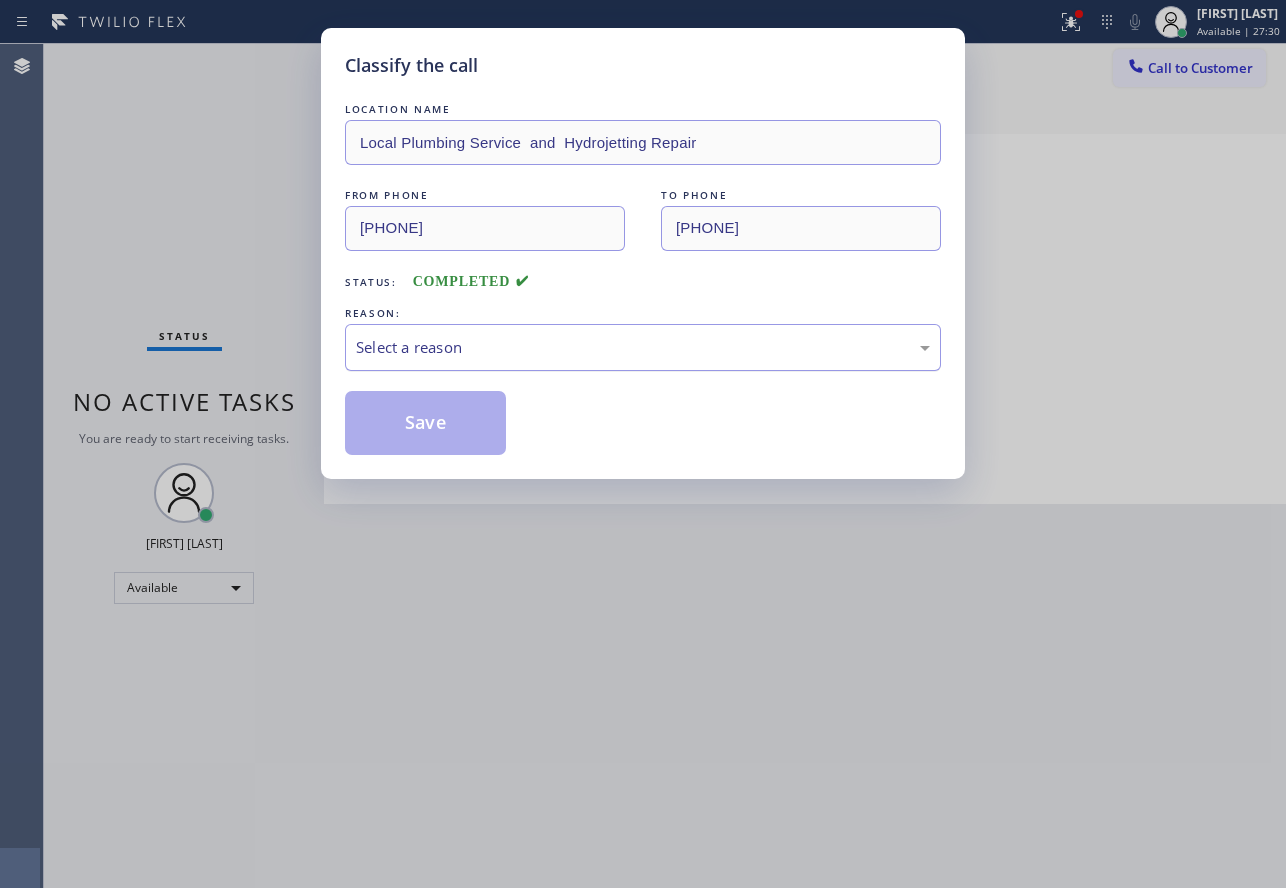 click on "Select a reason" at bounding box center [643, 347] 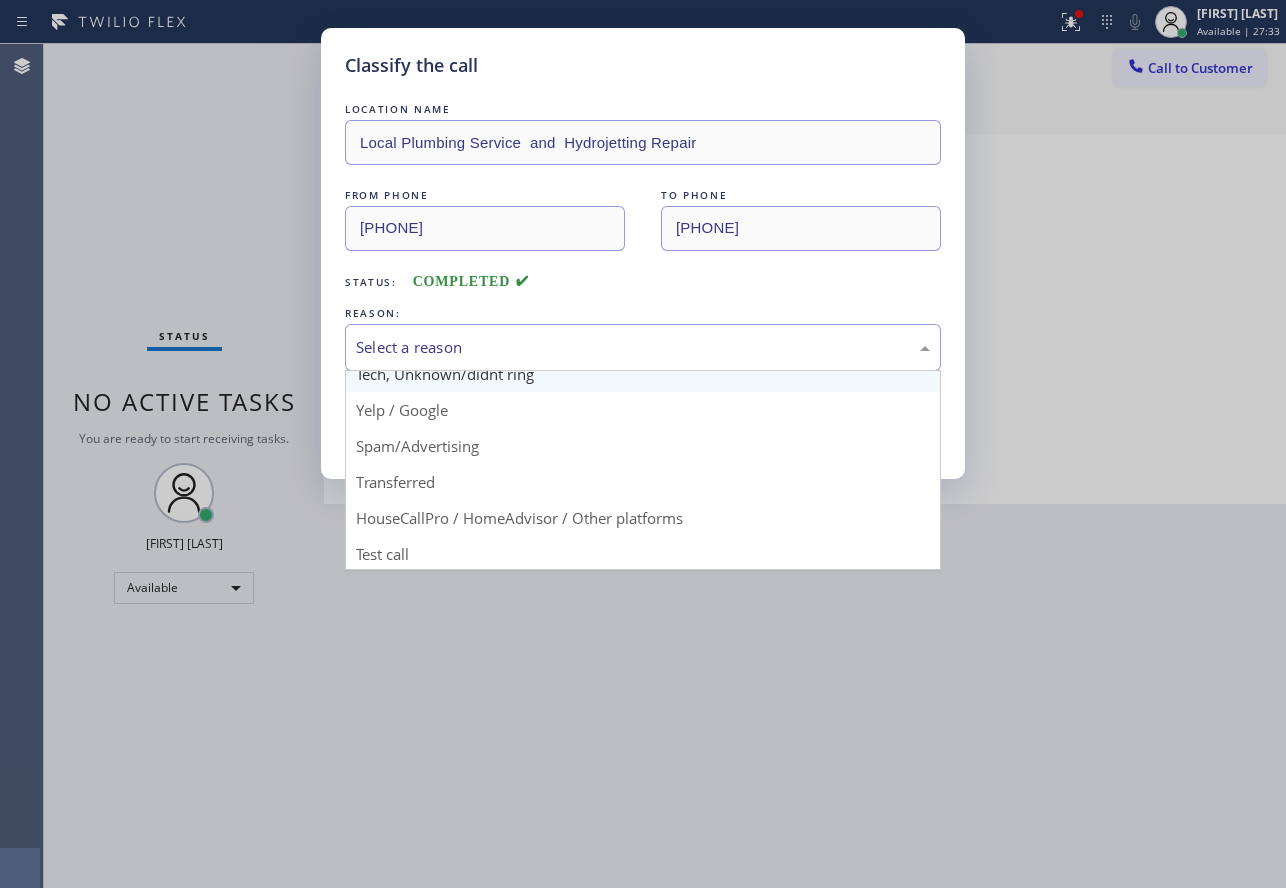 scroll, scrollTop: 126, scrollLeft: 0, axis: vertical 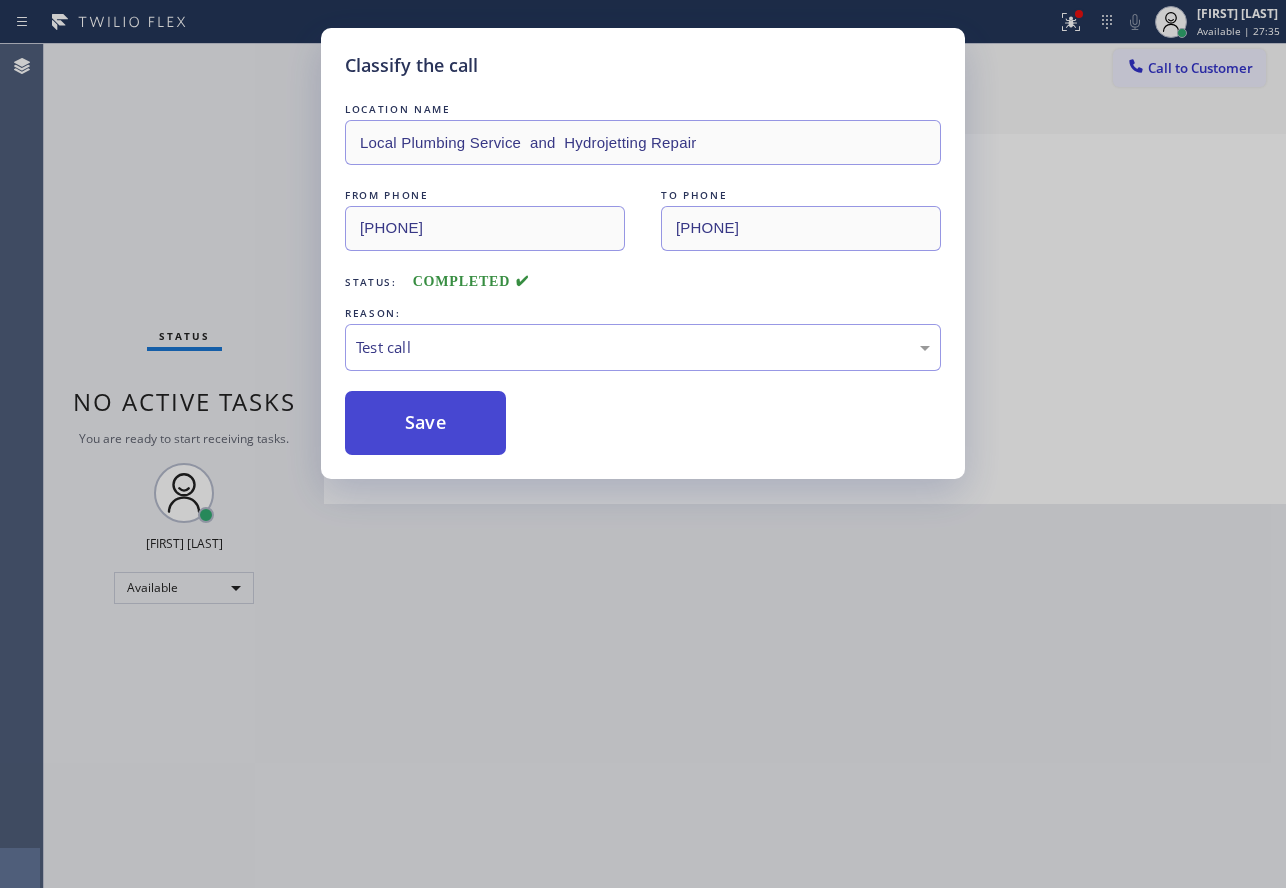 click on "Save" at bounding box center [425, 423] 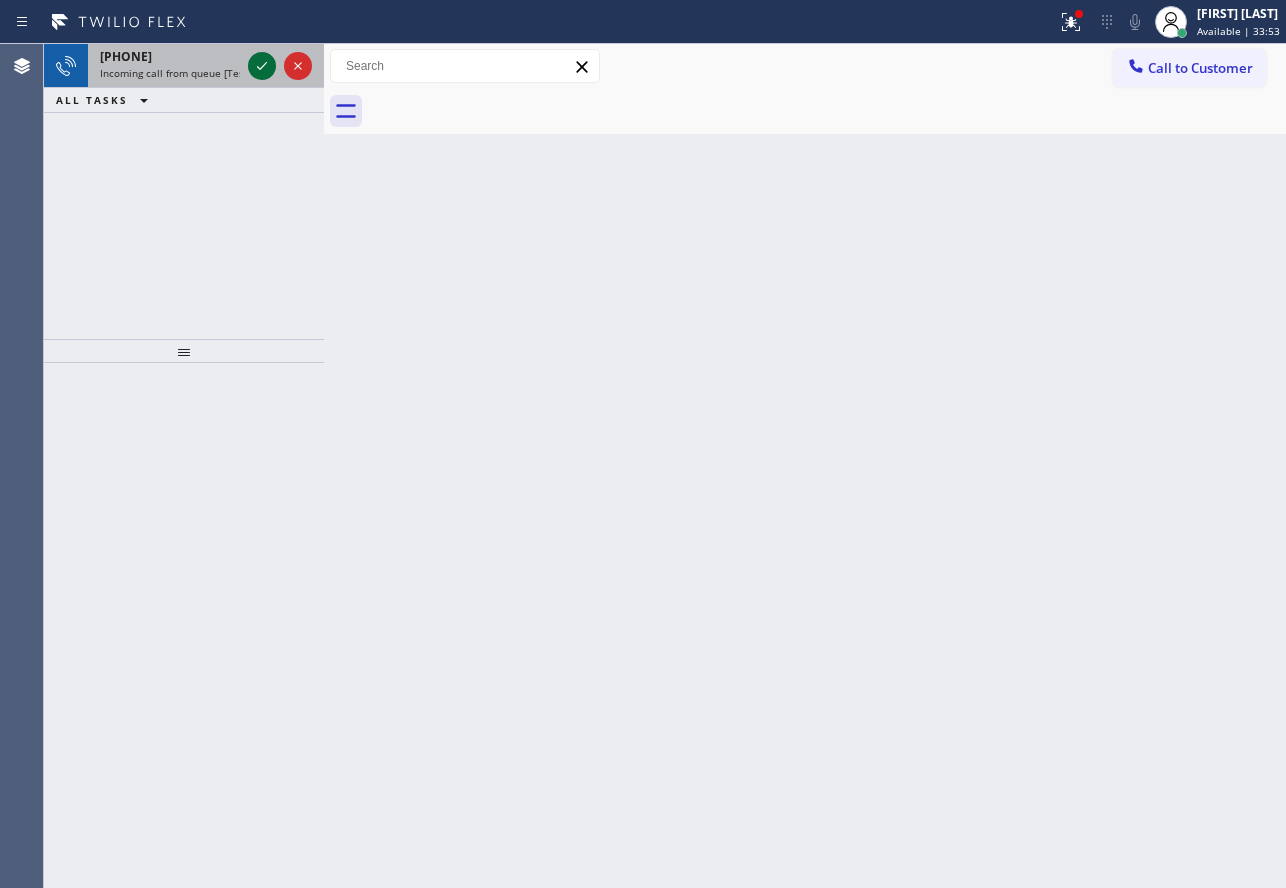 click 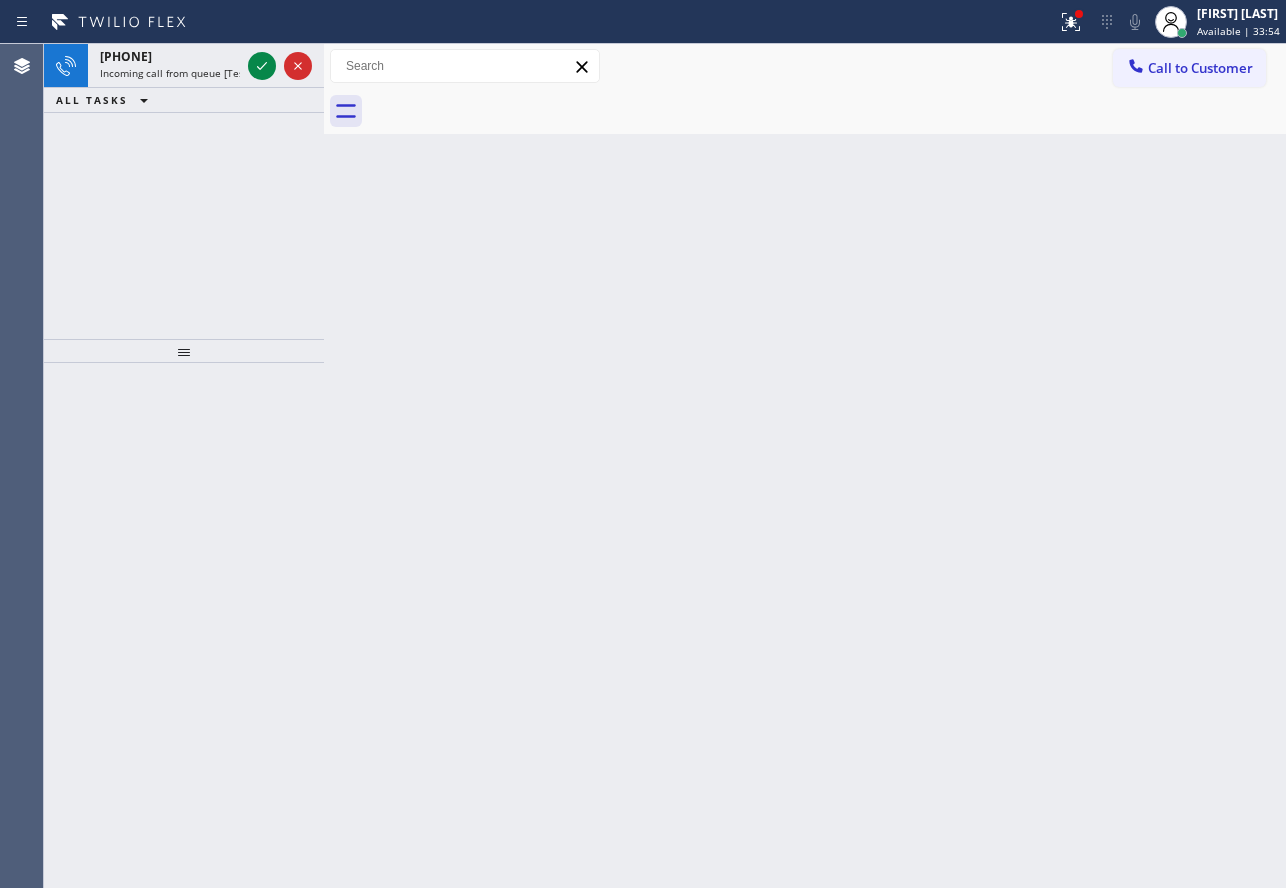 click 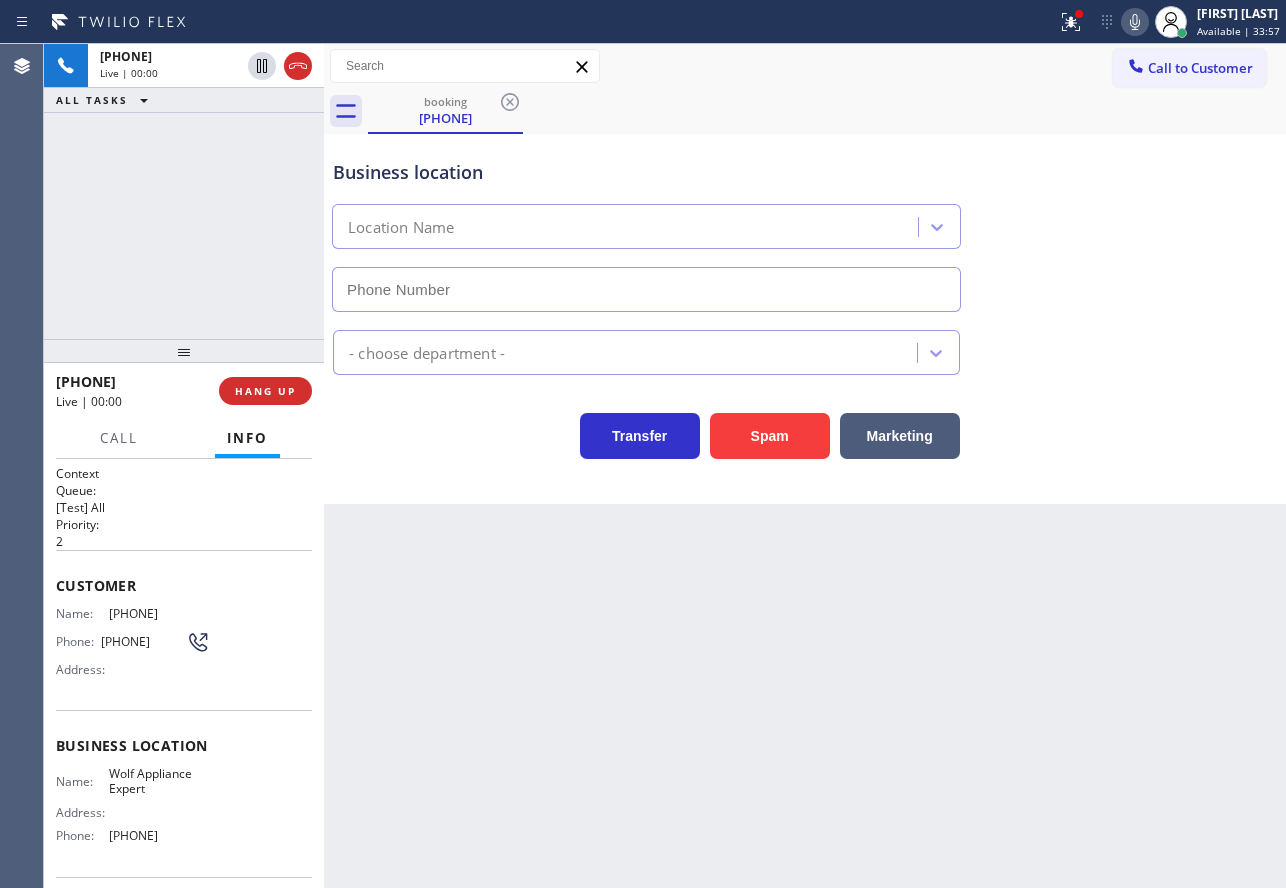 type on "[PHONE]" 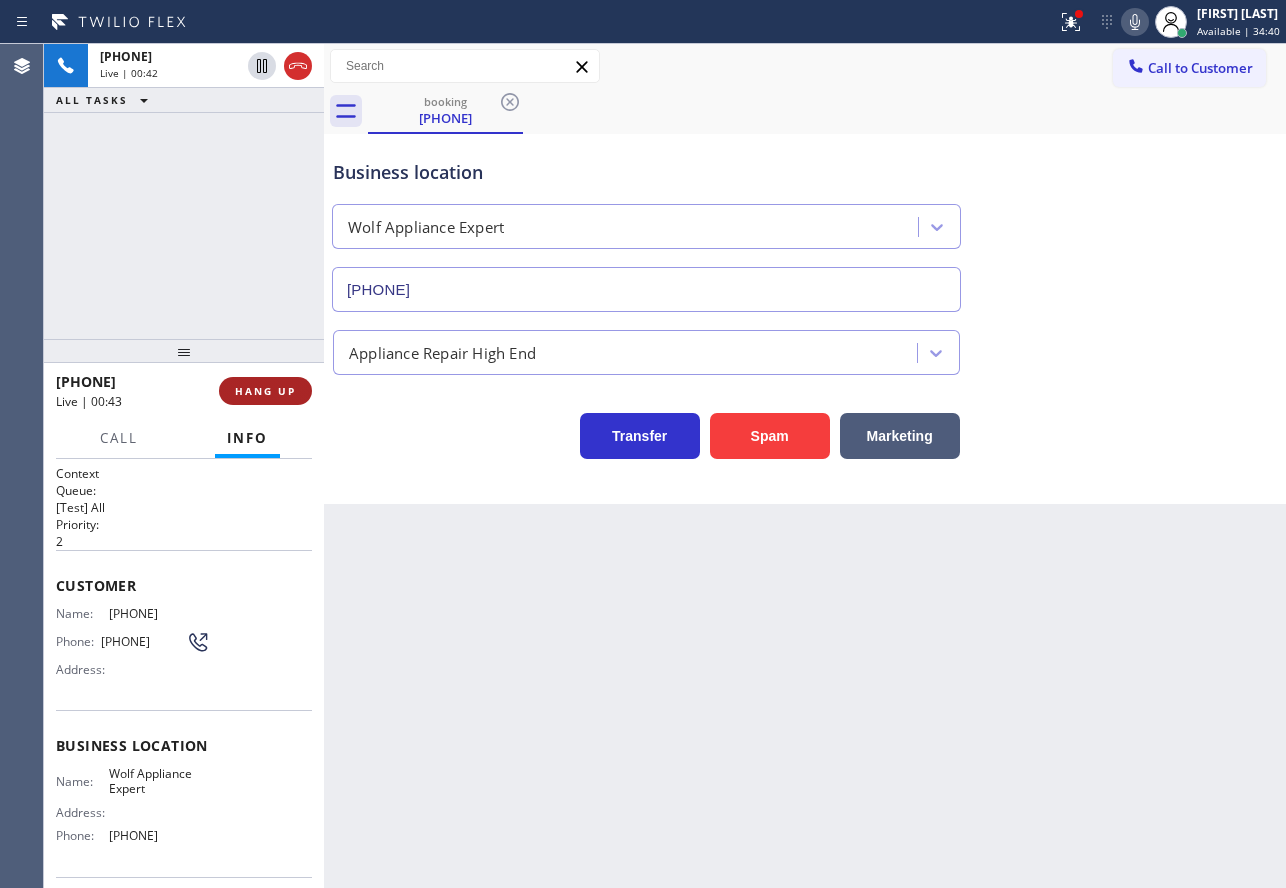 click on "HANG UP" at bounding box center [265, 391] 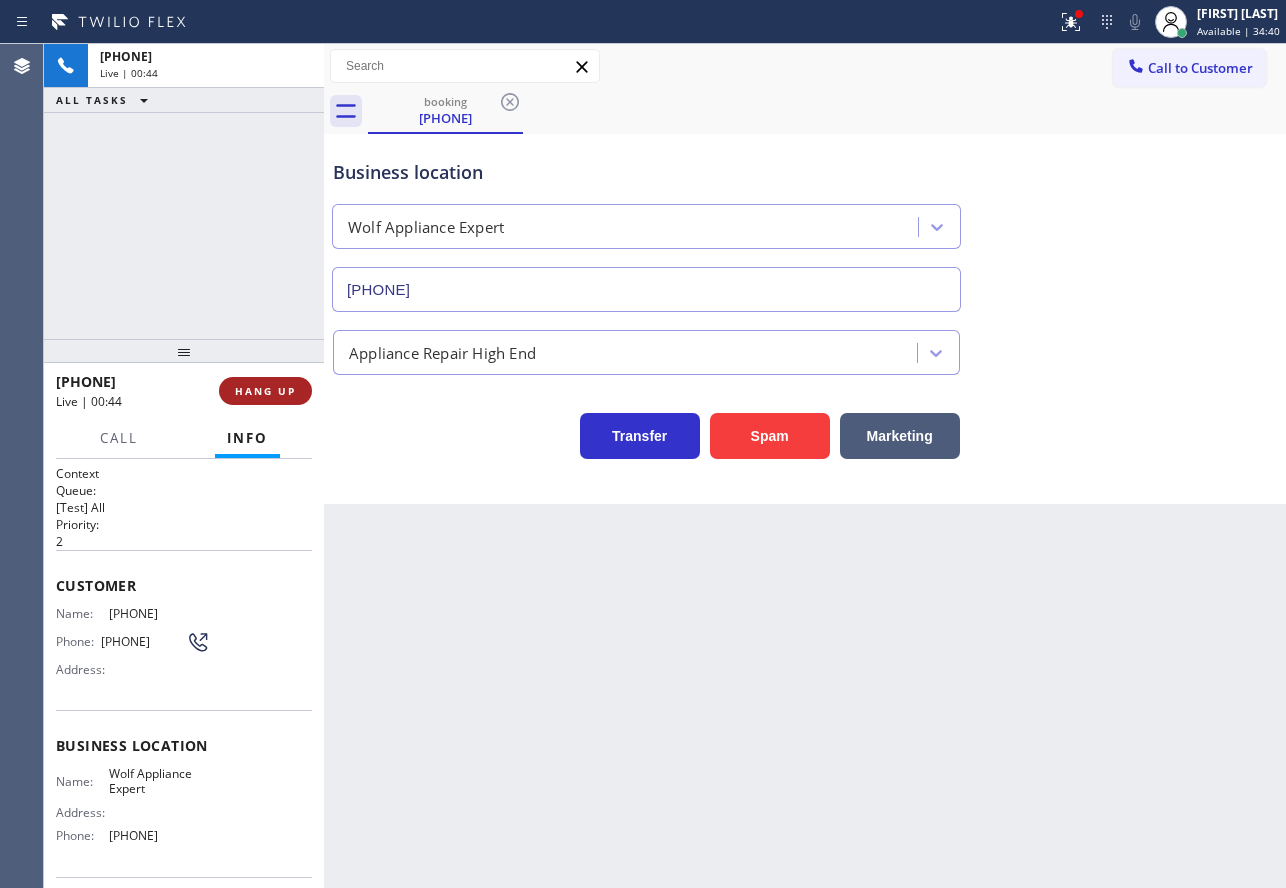 click on "HANG UP" at bounding box center [265, 391] 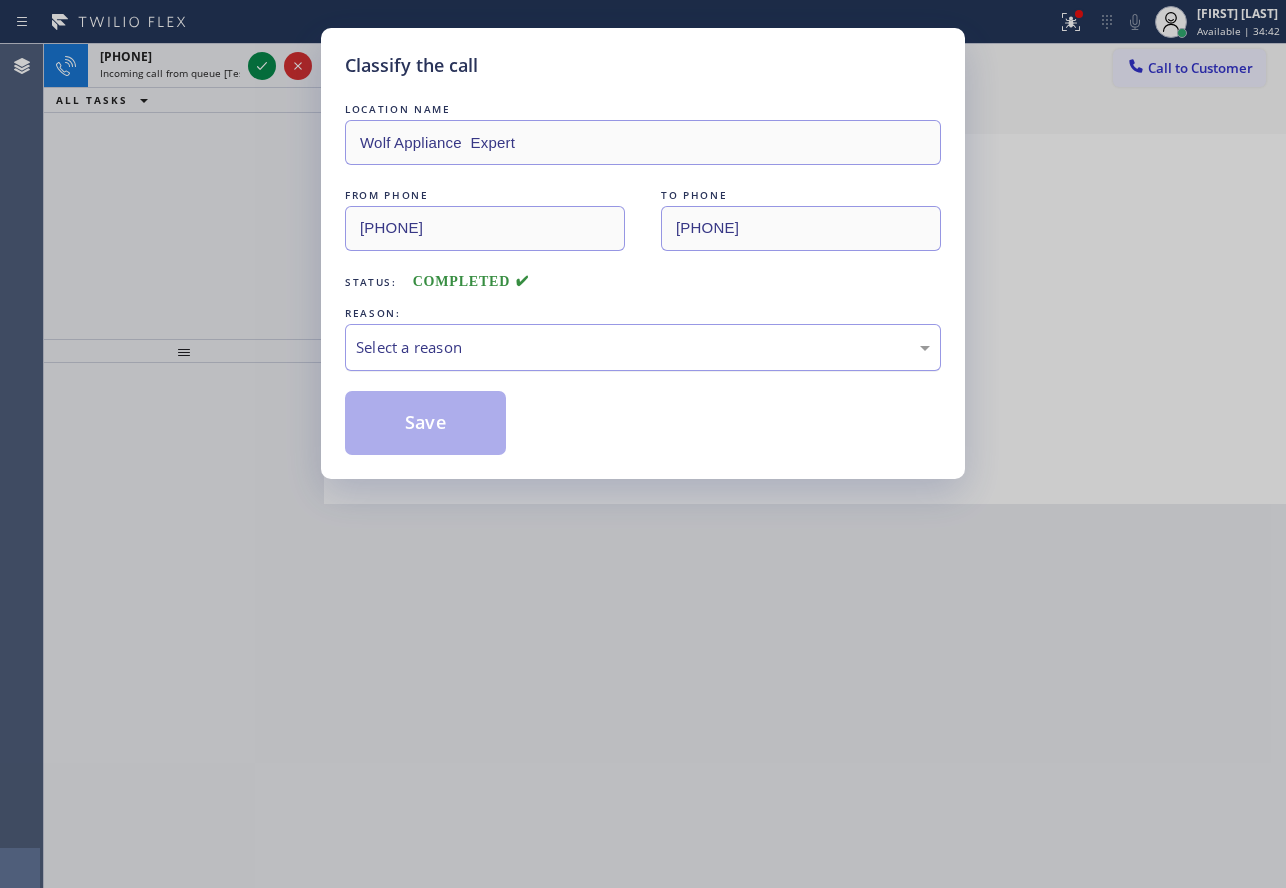 click on "Select a reason" at bounding box center [643, 347] 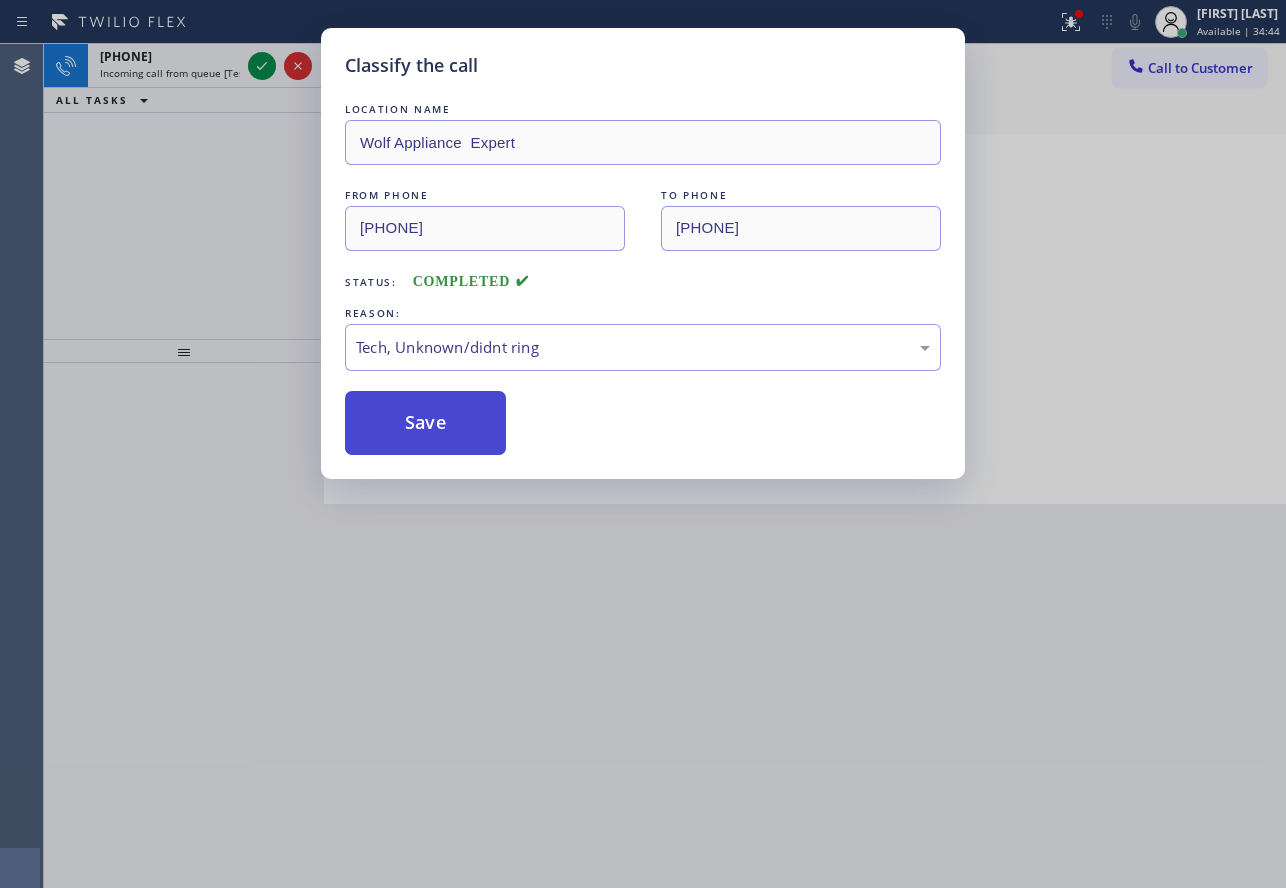 click on "Save" at bounding box center (425, 423) 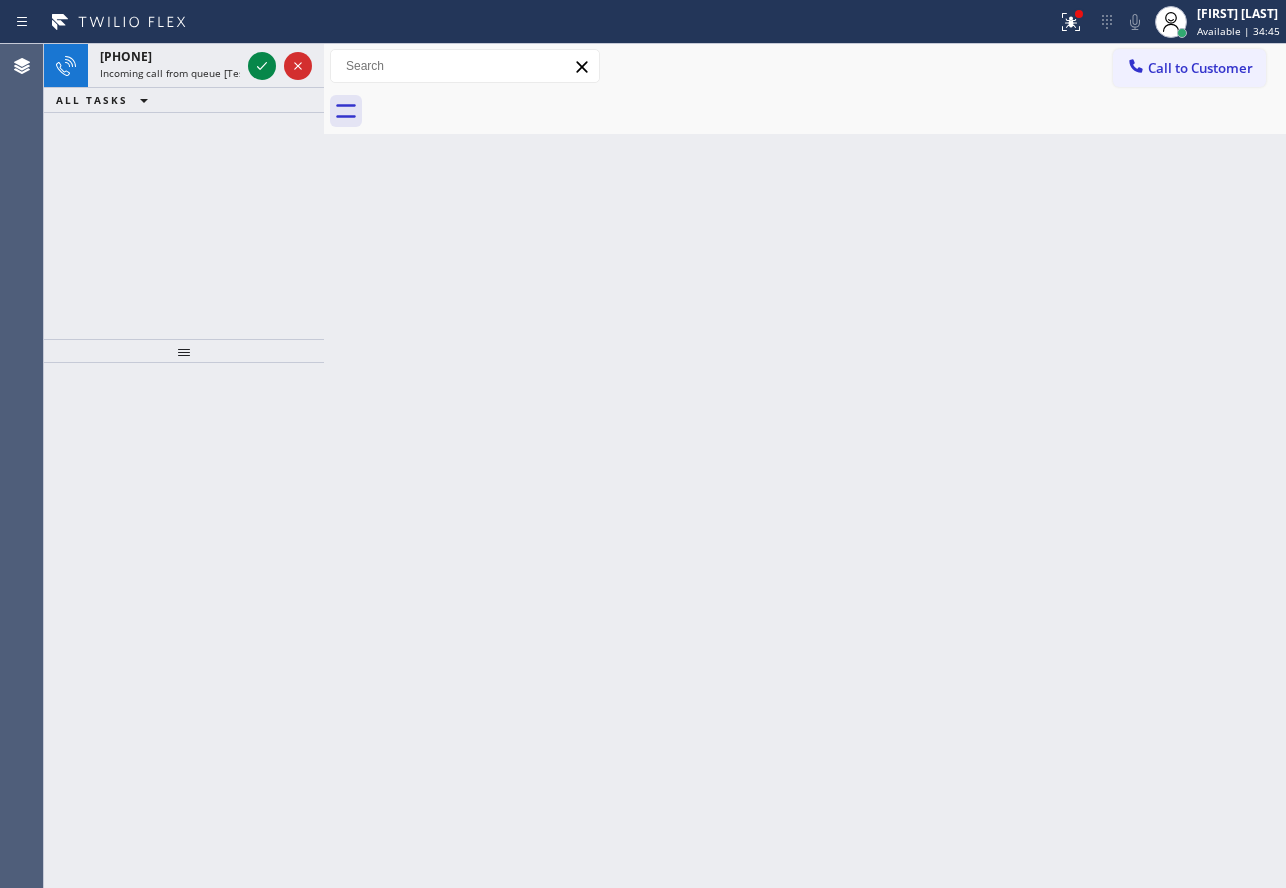 click 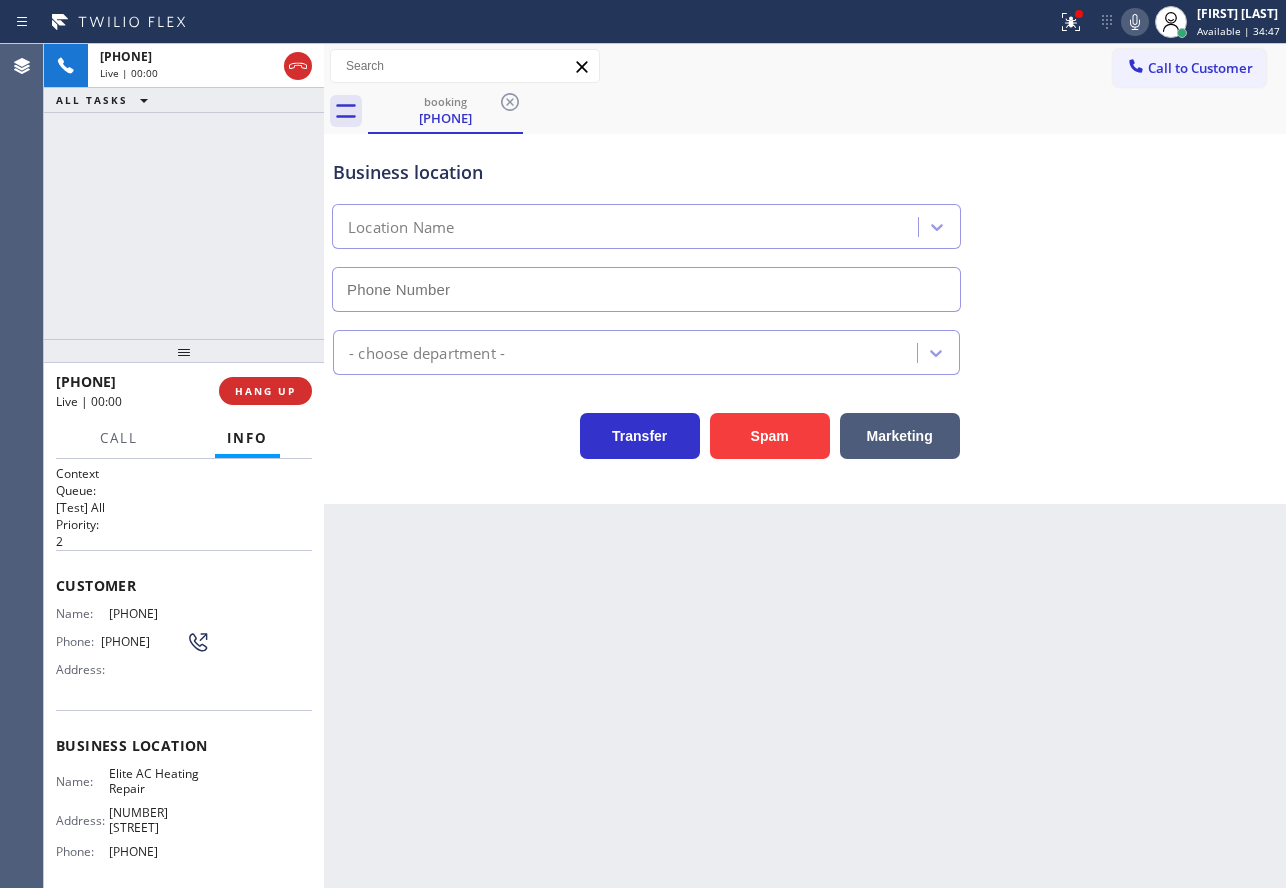 type on "[PHONE]" 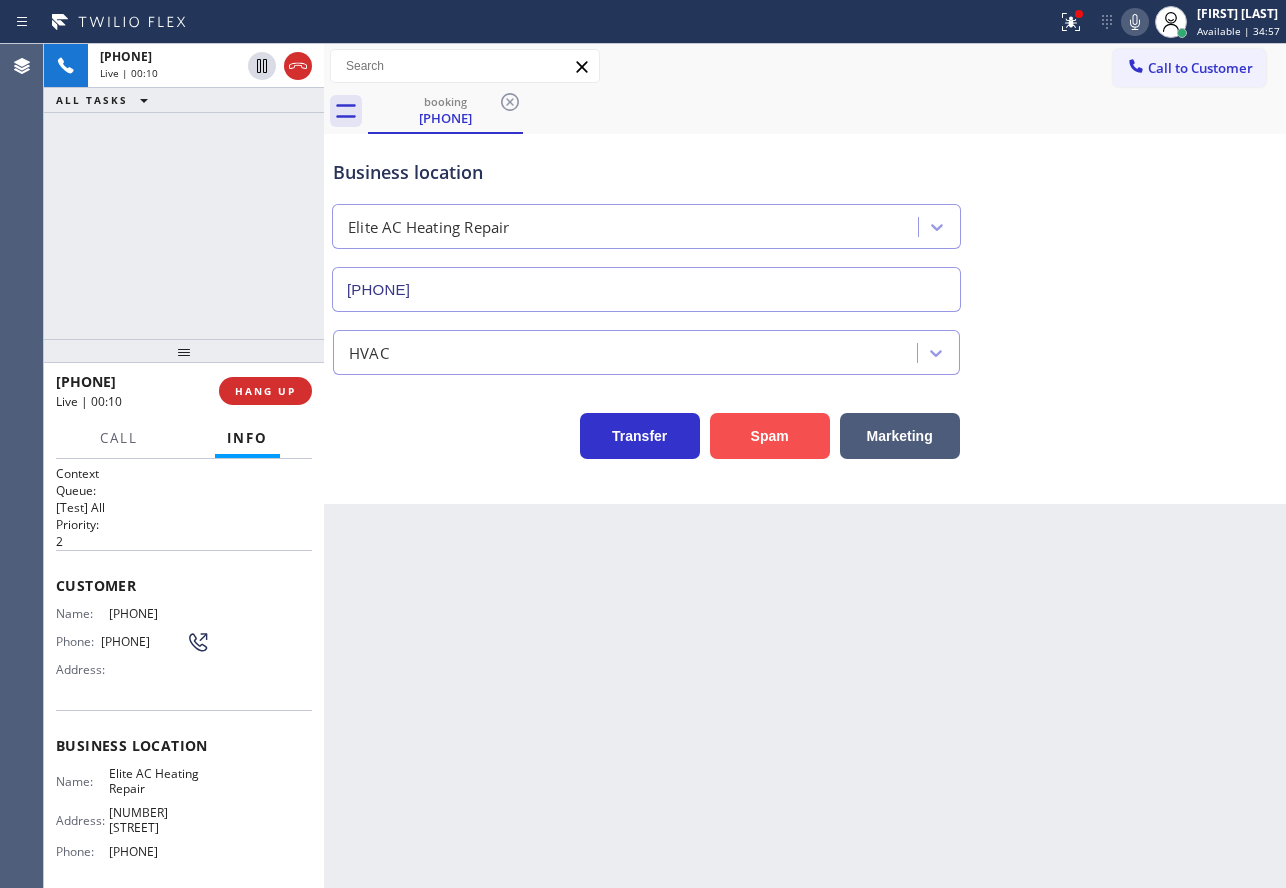 click on "Spam" at bounding box center [770, 436] 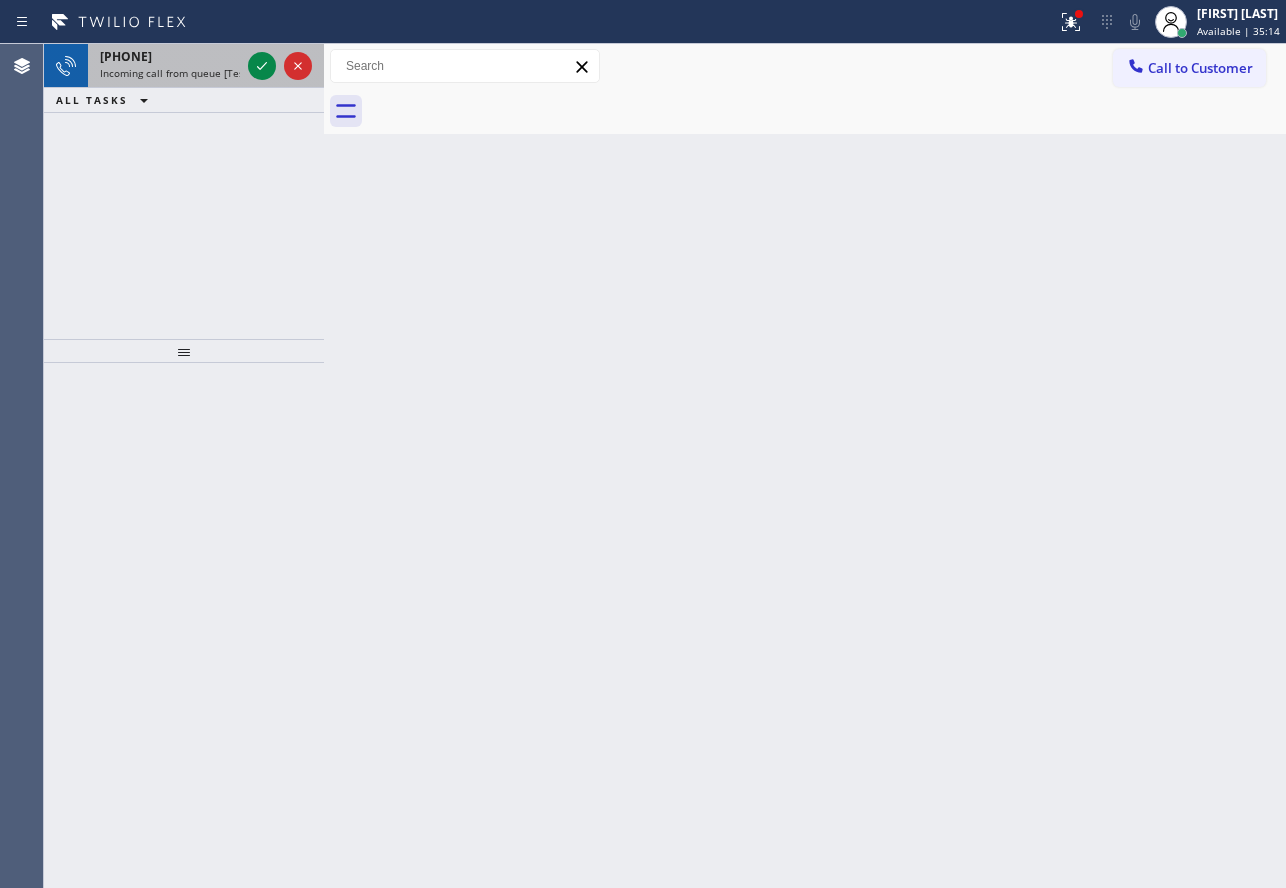 click on "[PHONE] Incoming call from queue [Test] All" at bounding box center [166, 66] 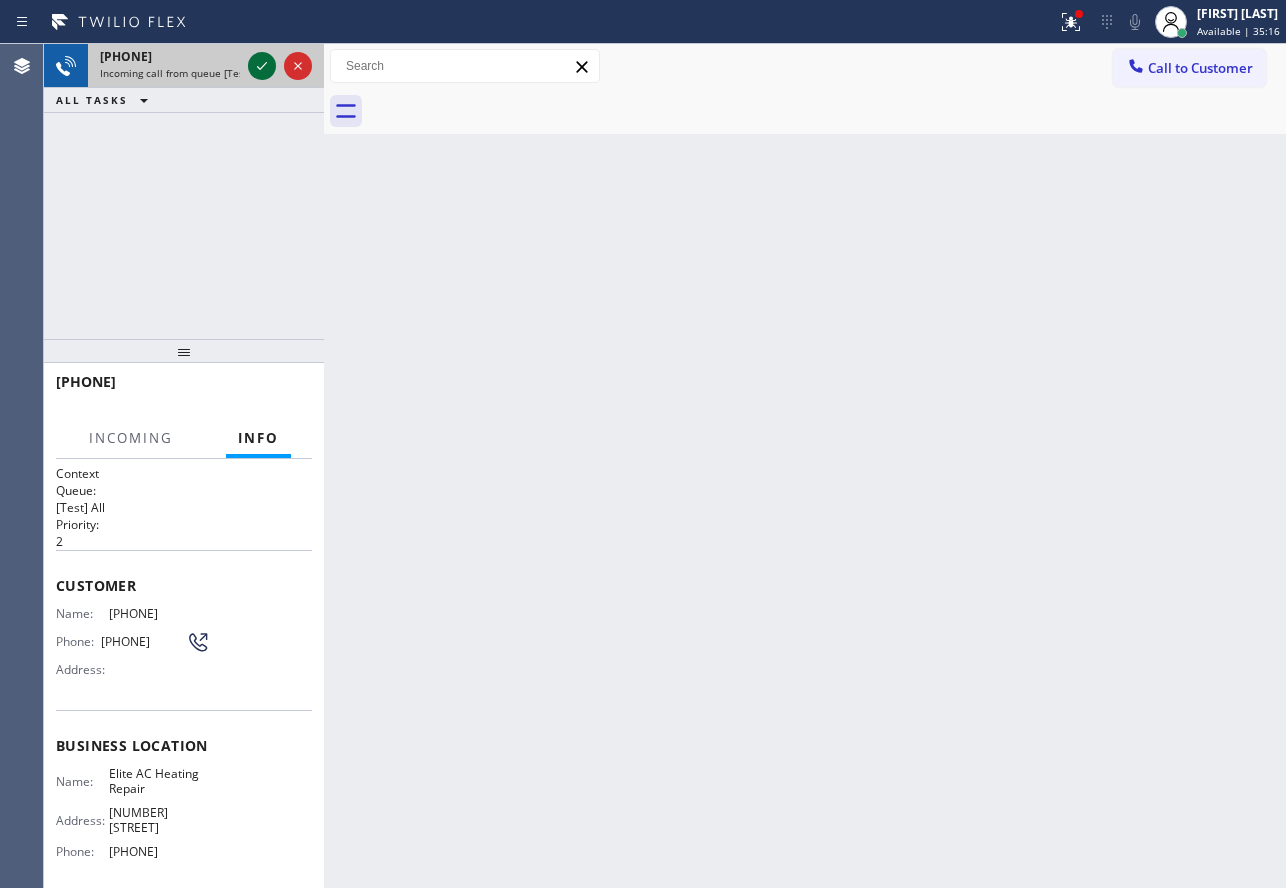 click 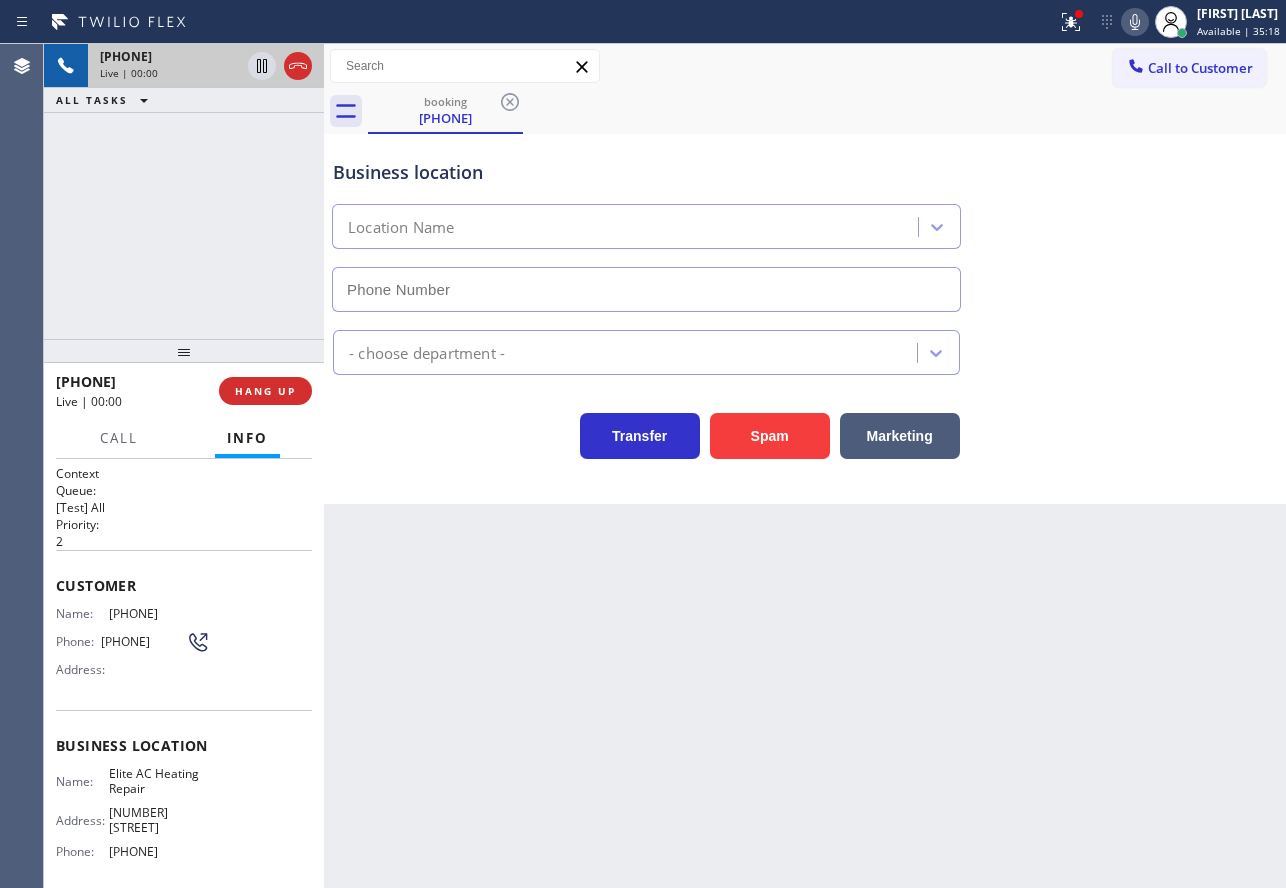 type on "[PHONE]" 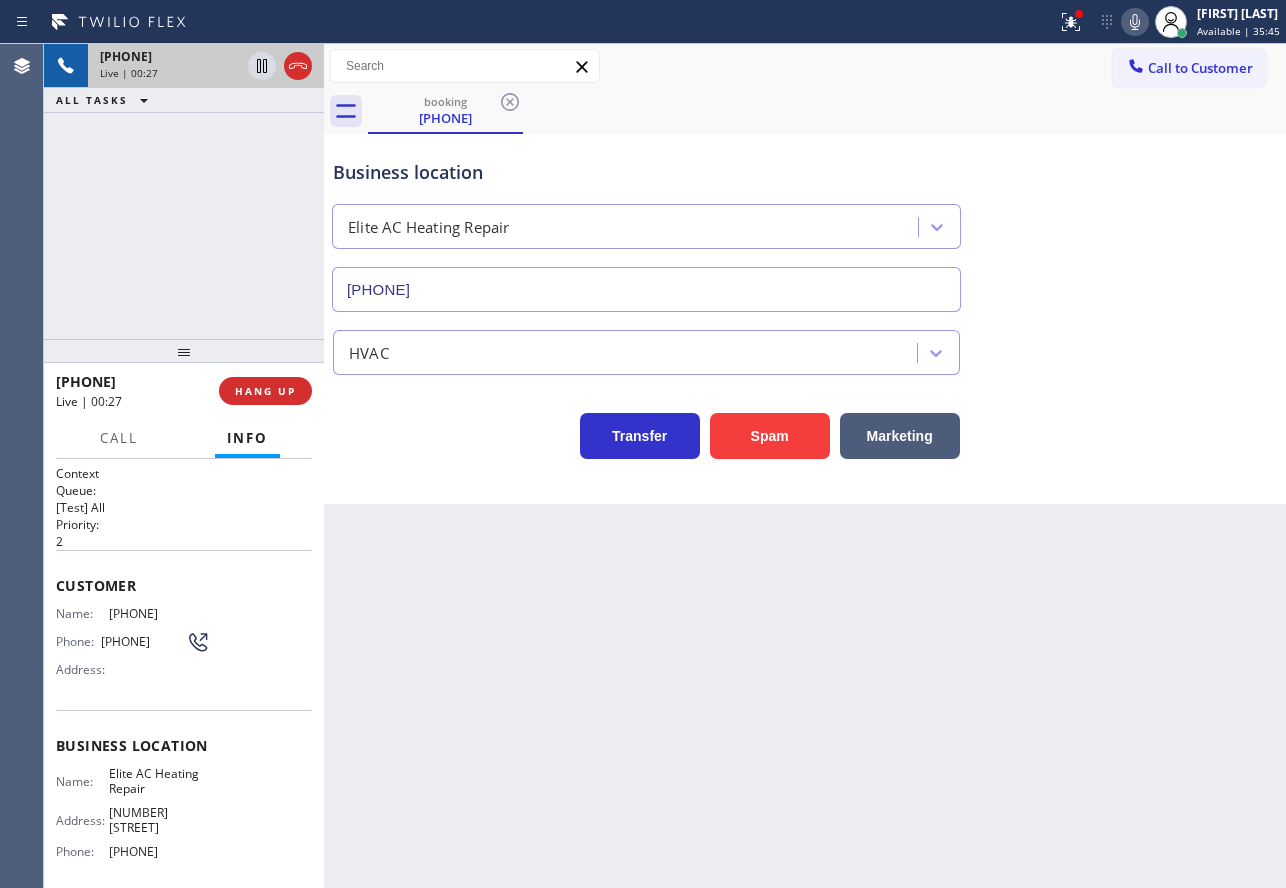click 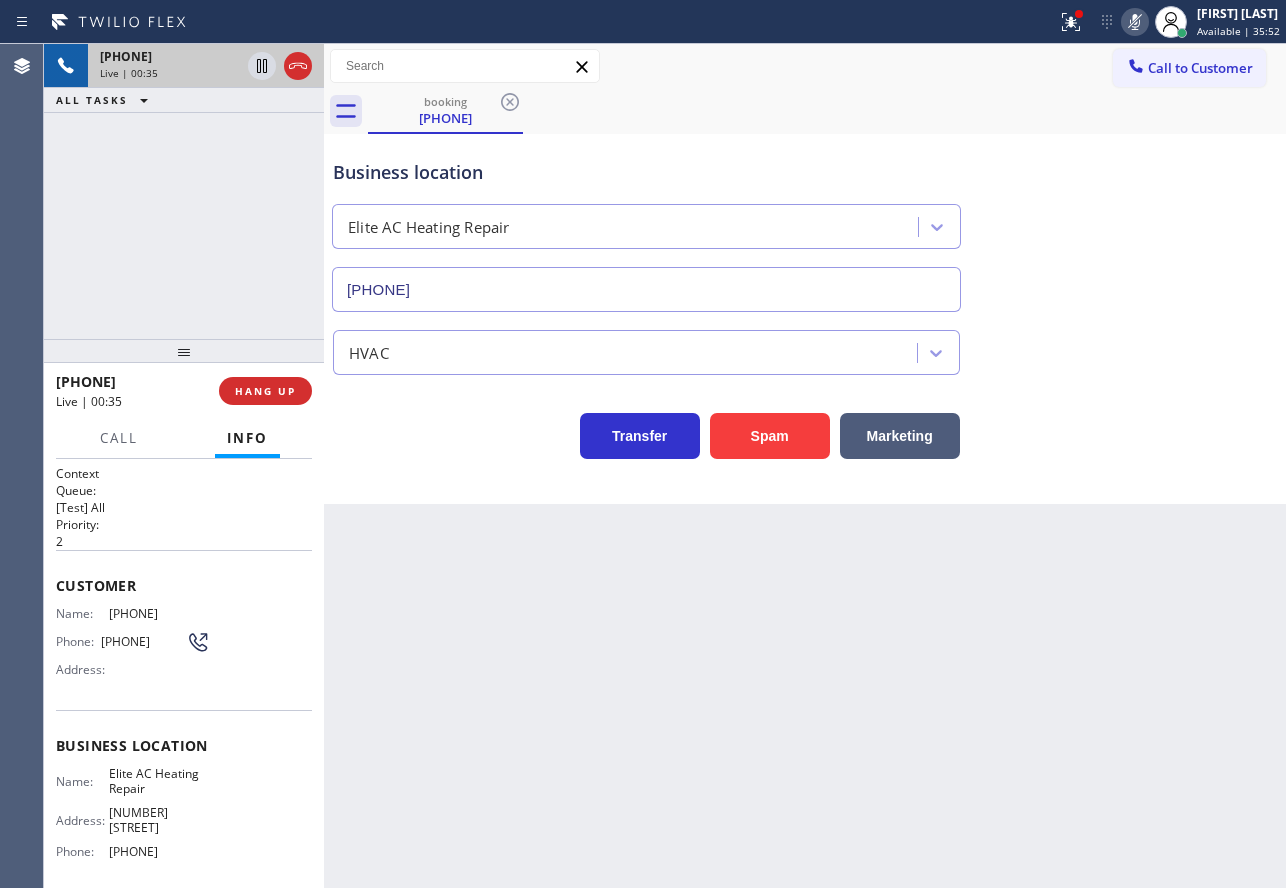 click 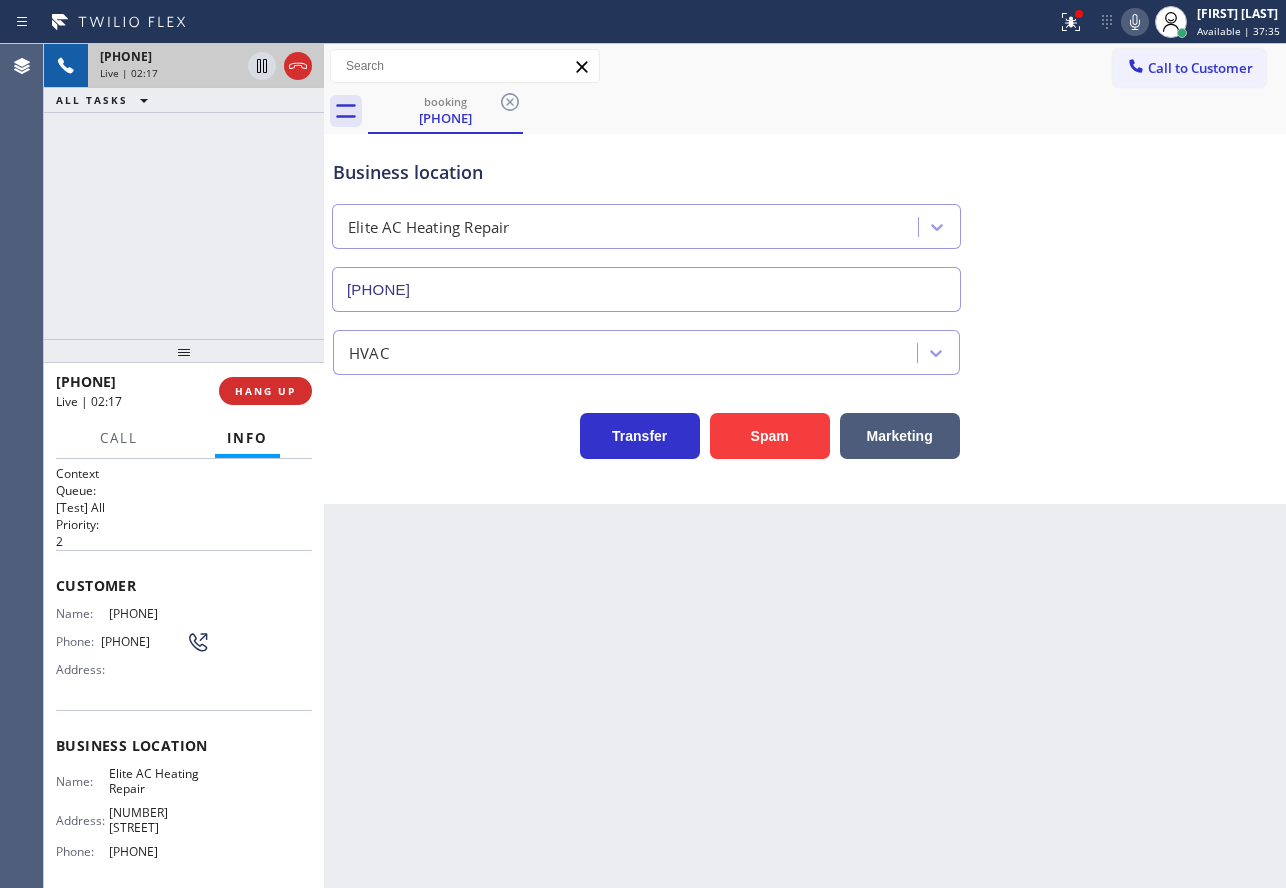 click 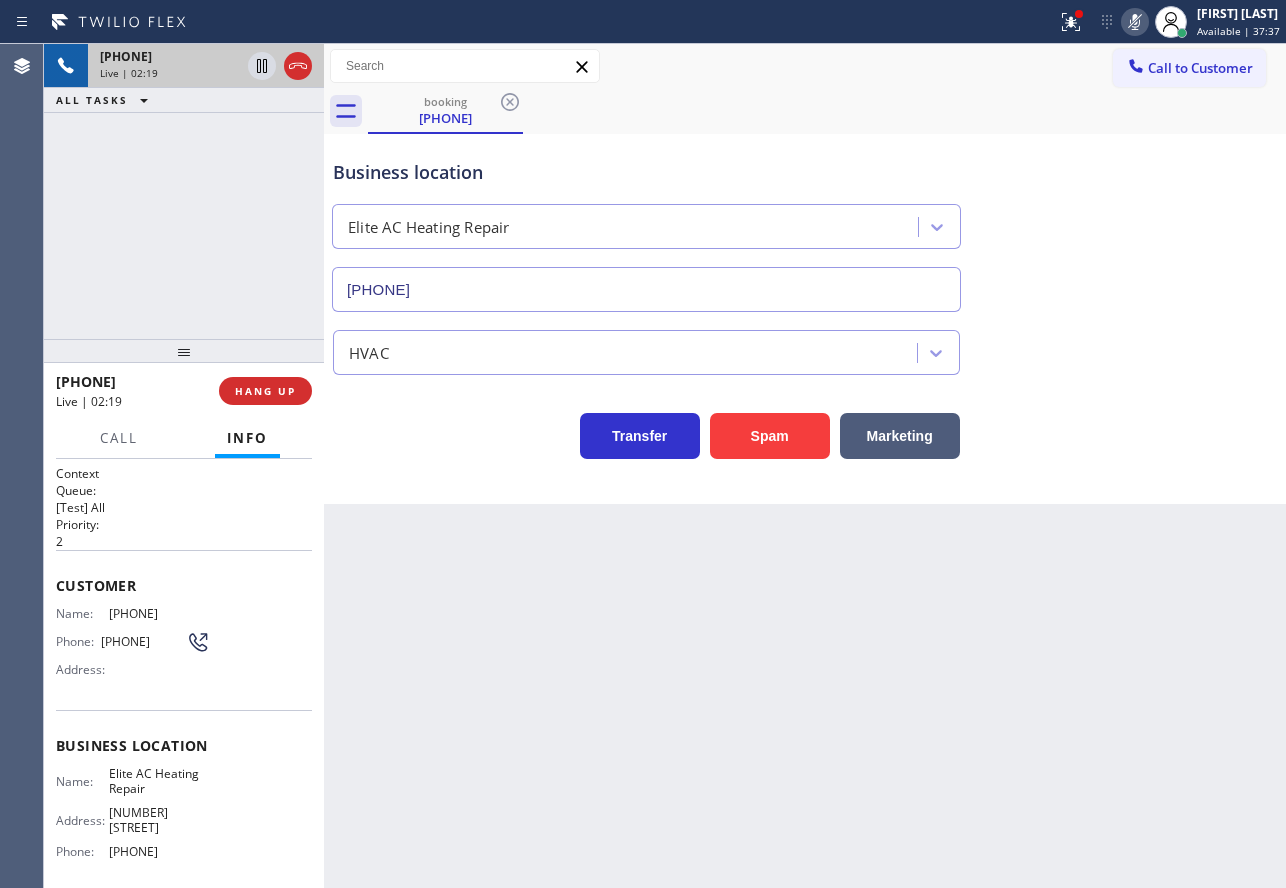 click 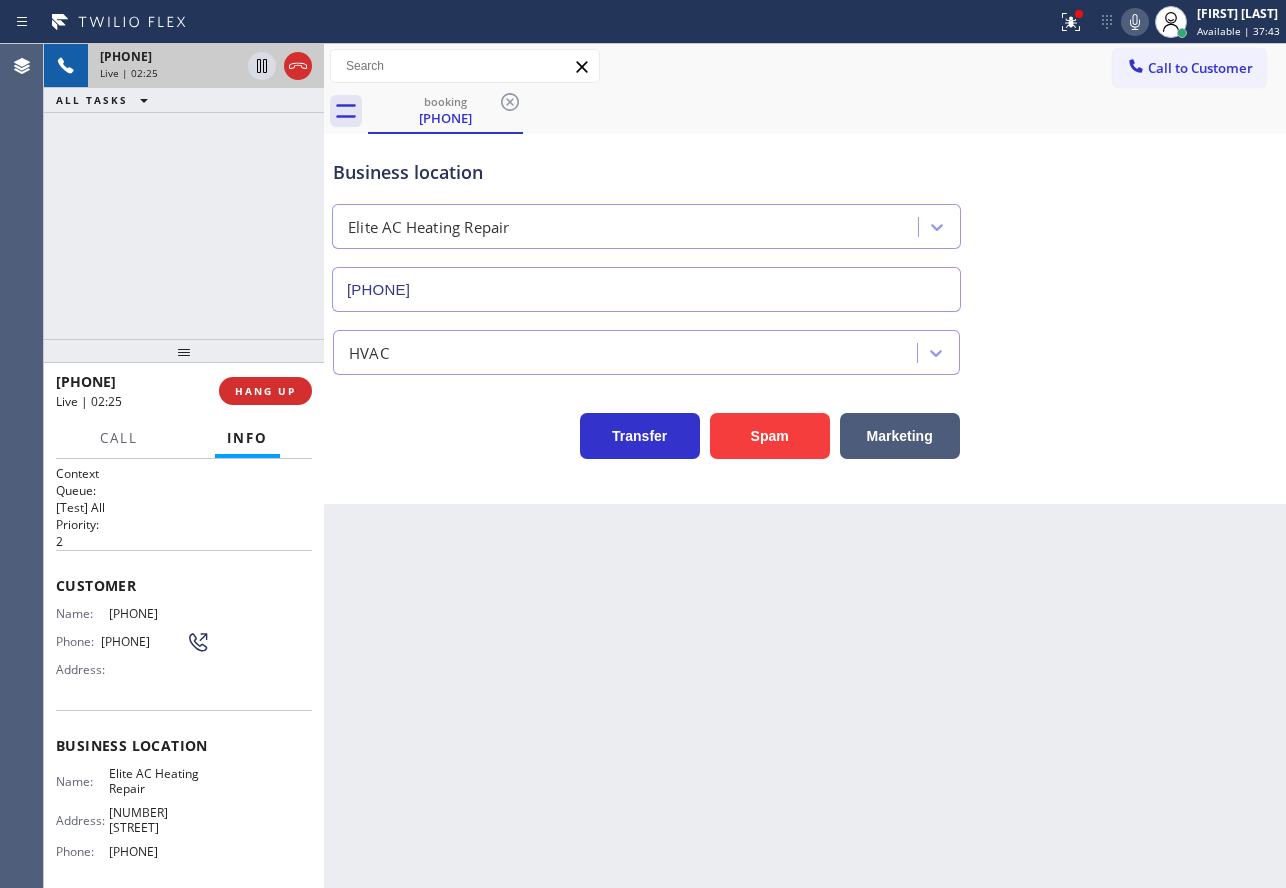 click 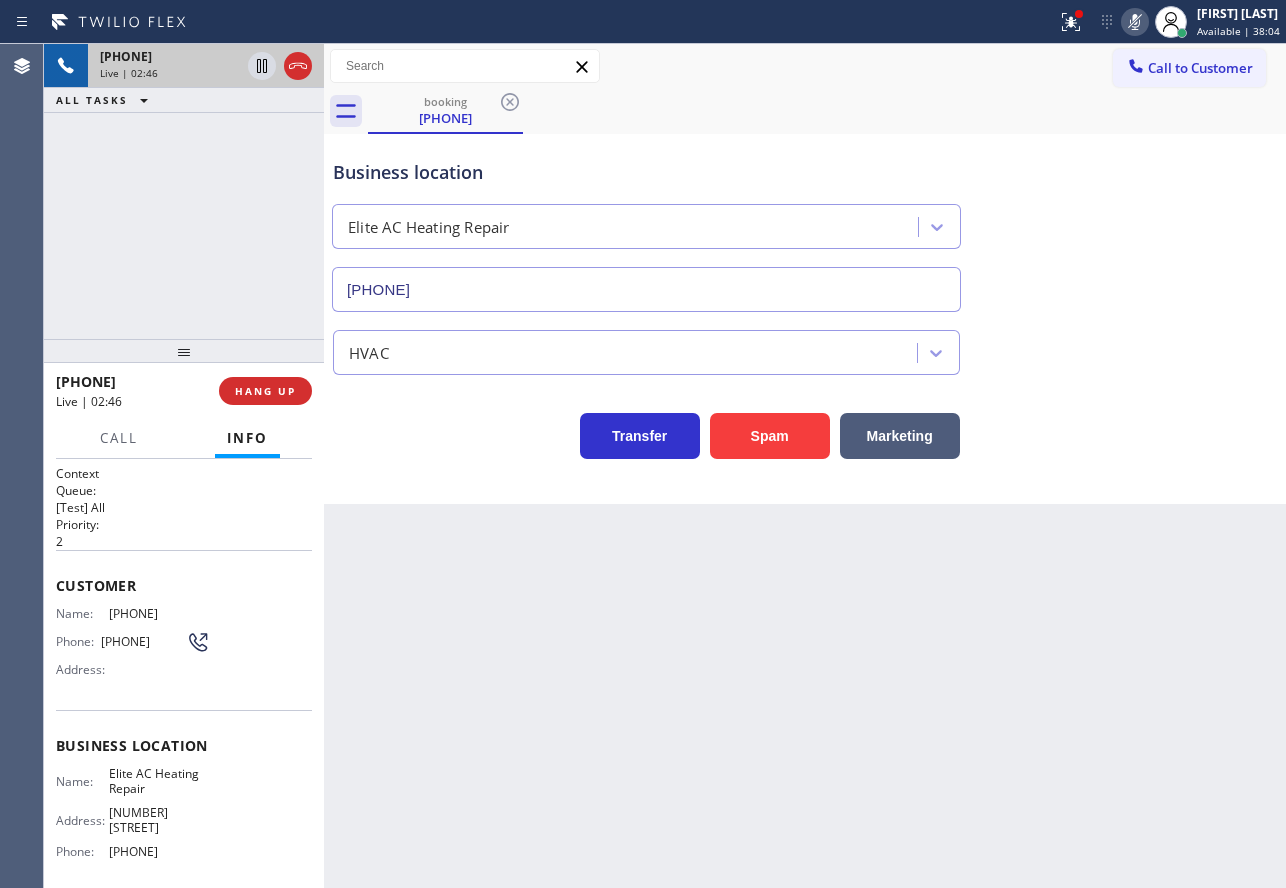 click 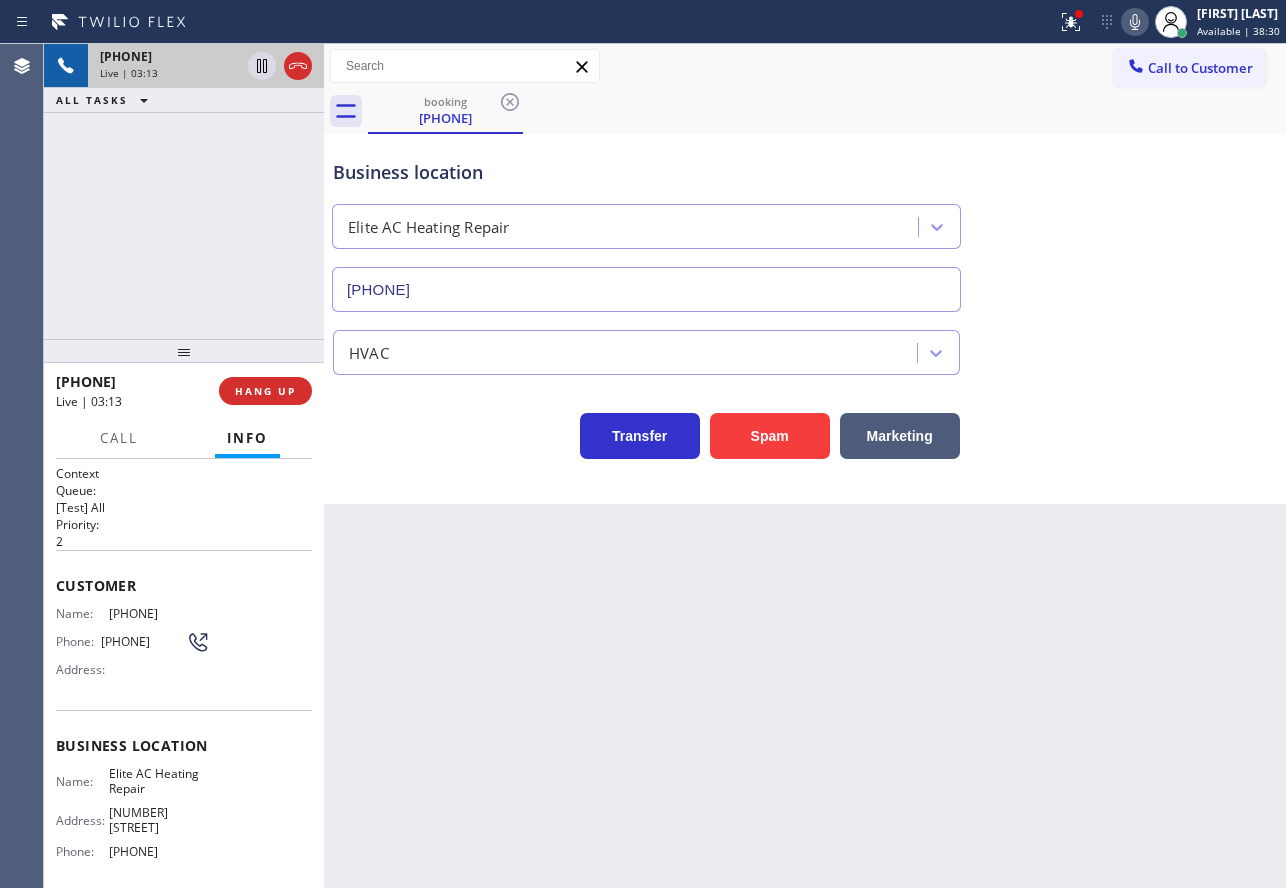 click 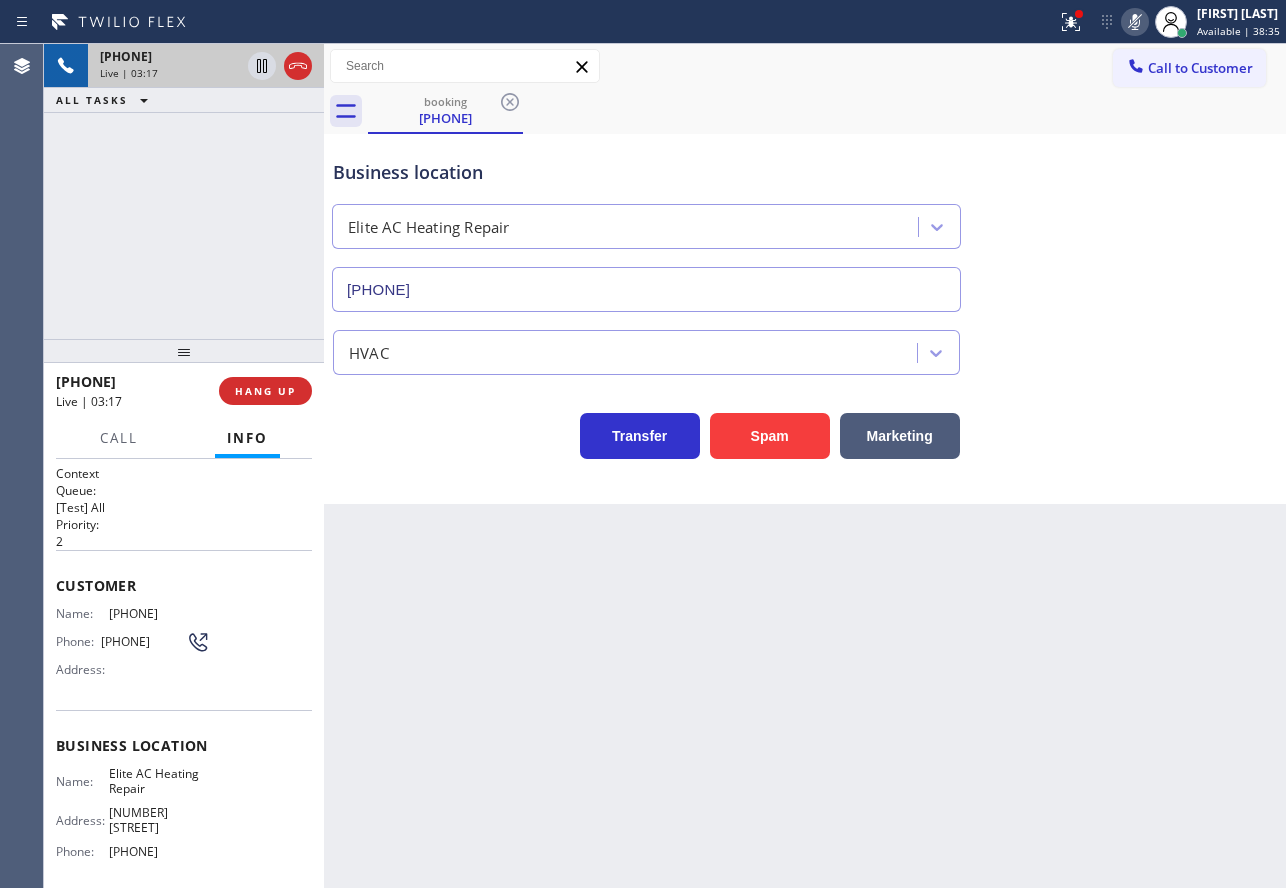 click 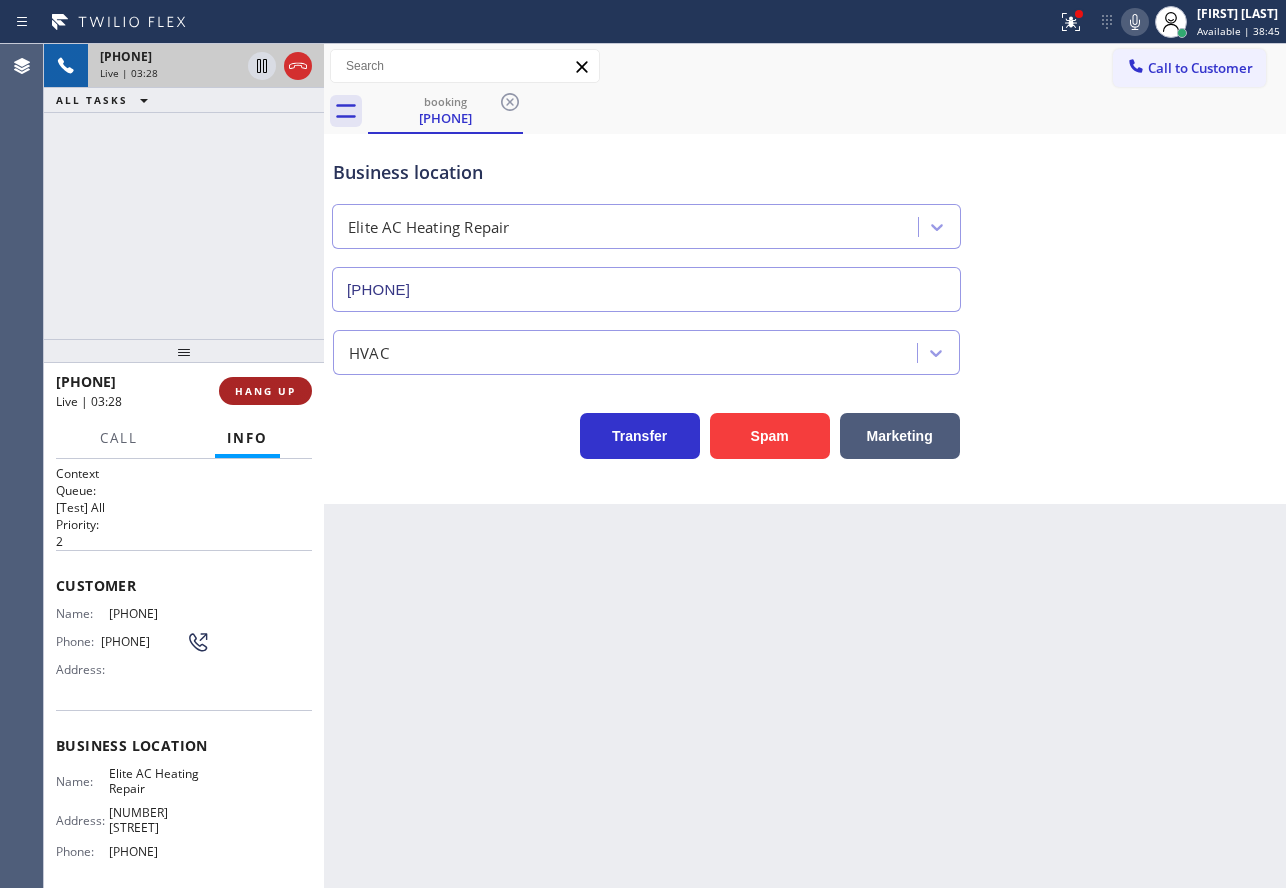 click on "HANG UP" at bounding box center [265, 391] 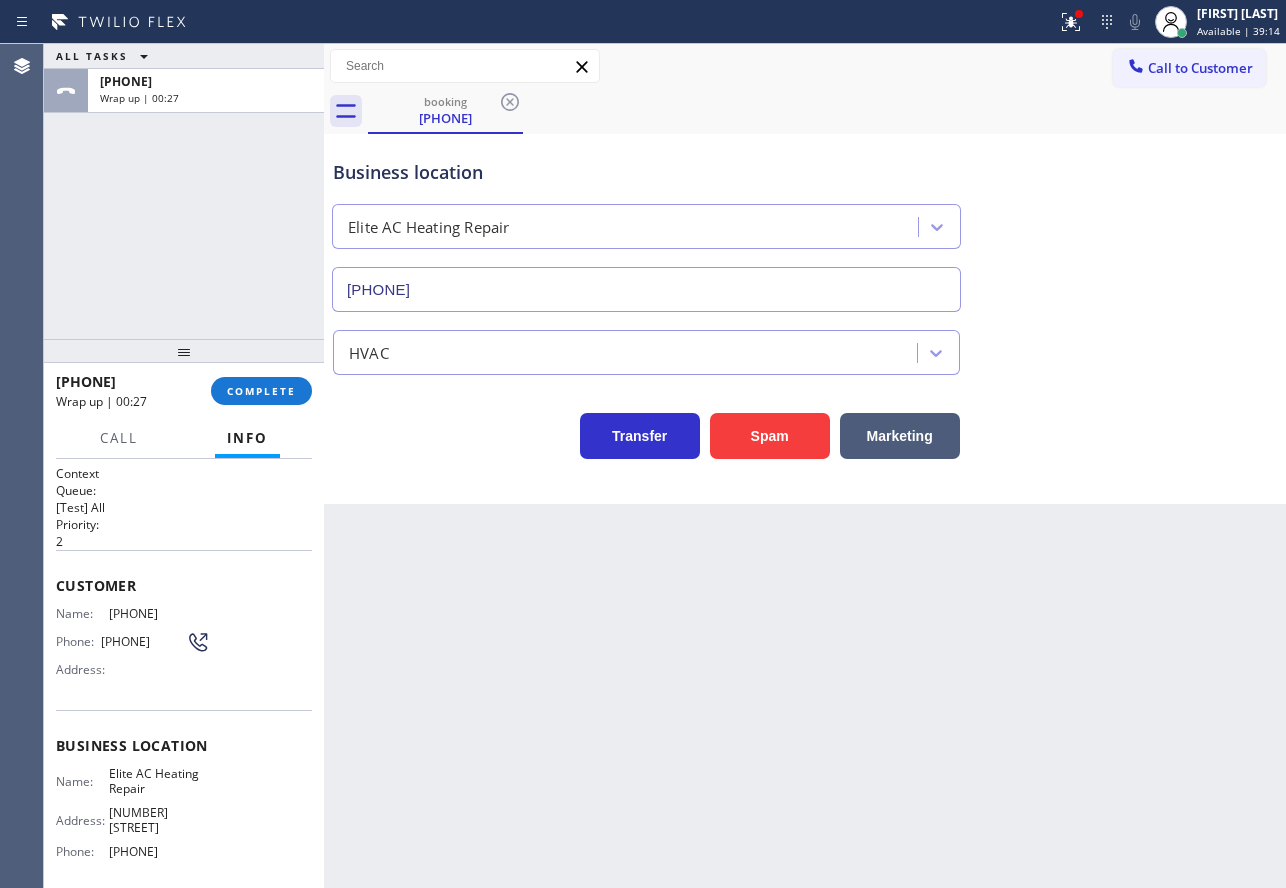 click on "[PHONE]" at bounding box center [159, 613] 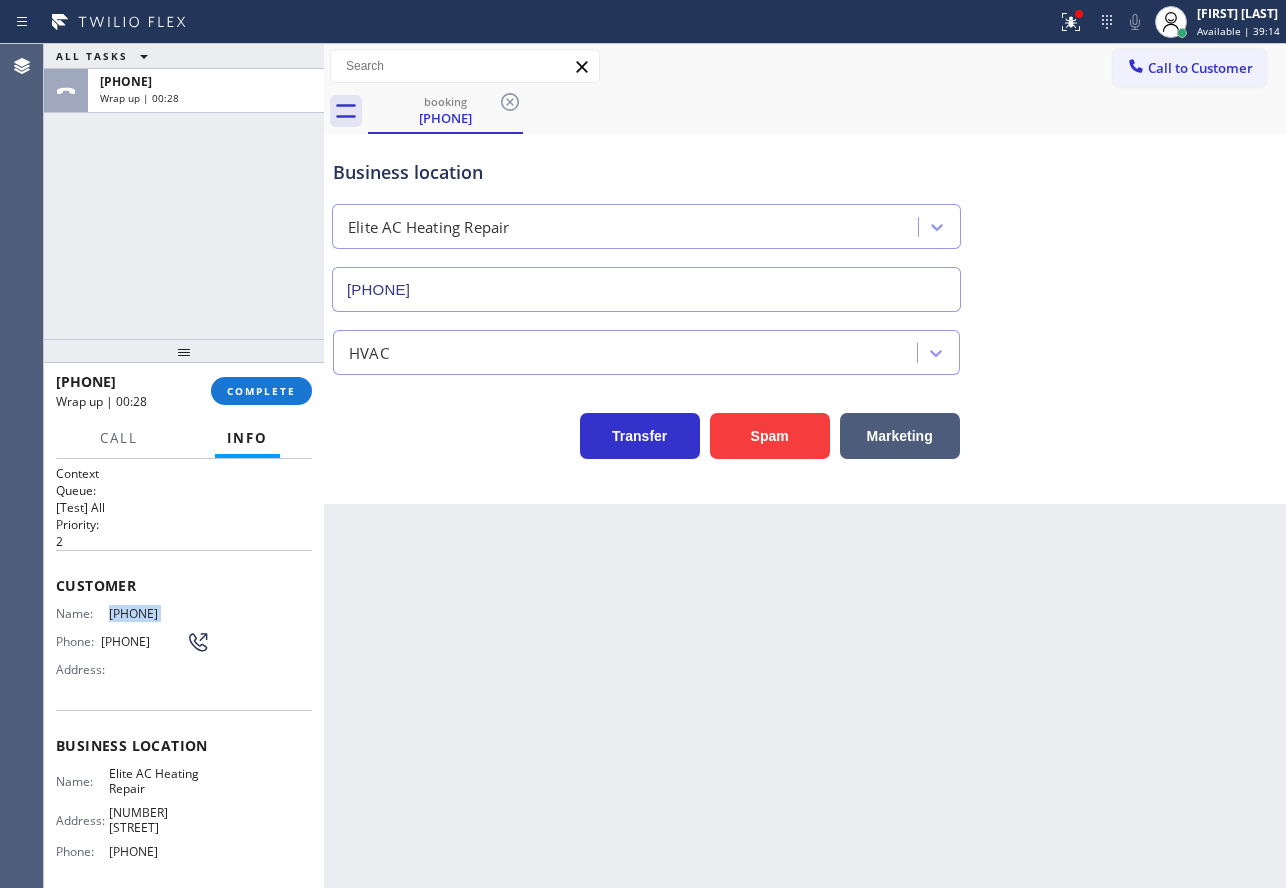 click on "[PHONE]" at bounding box center [159, 613] 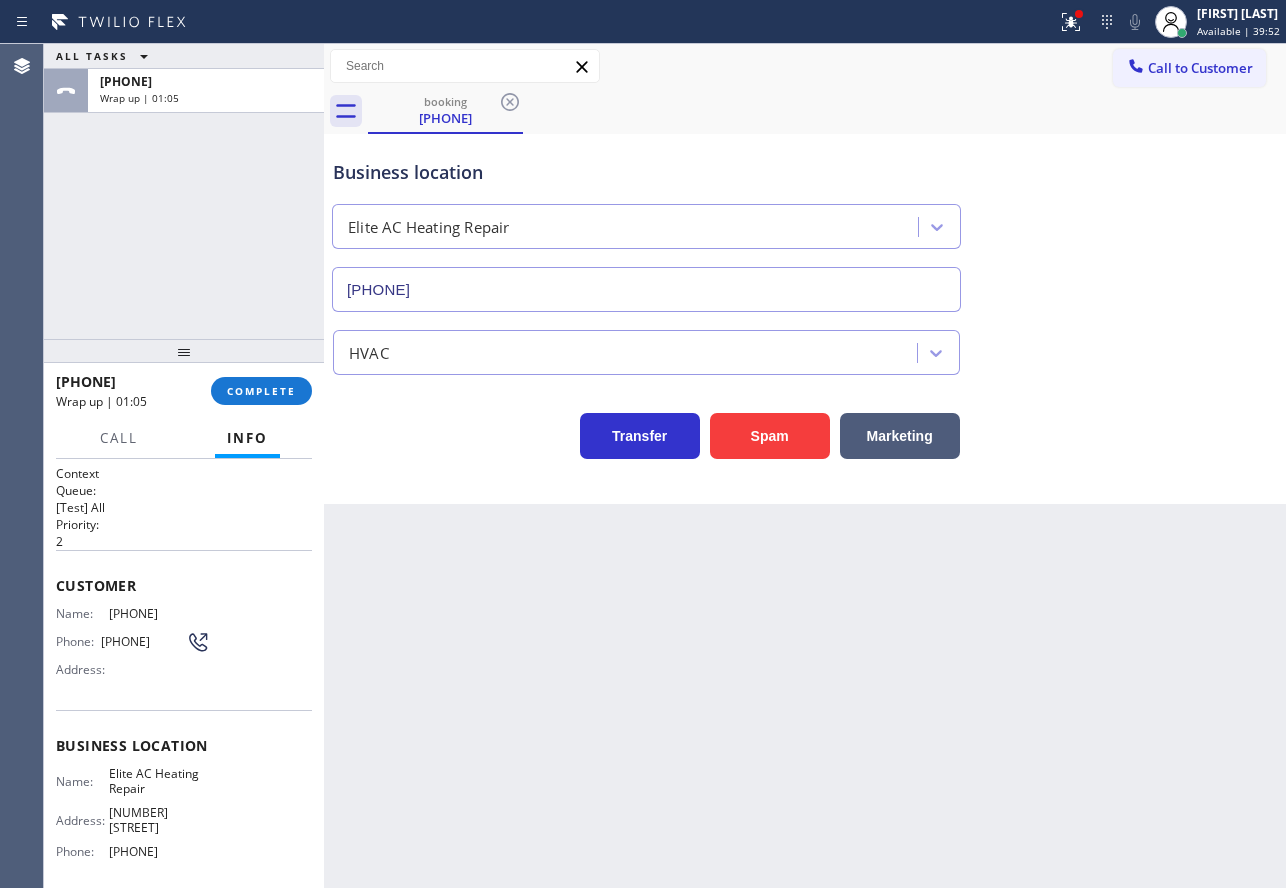 click on "[PHONE]" at bounding box center [159, 851] 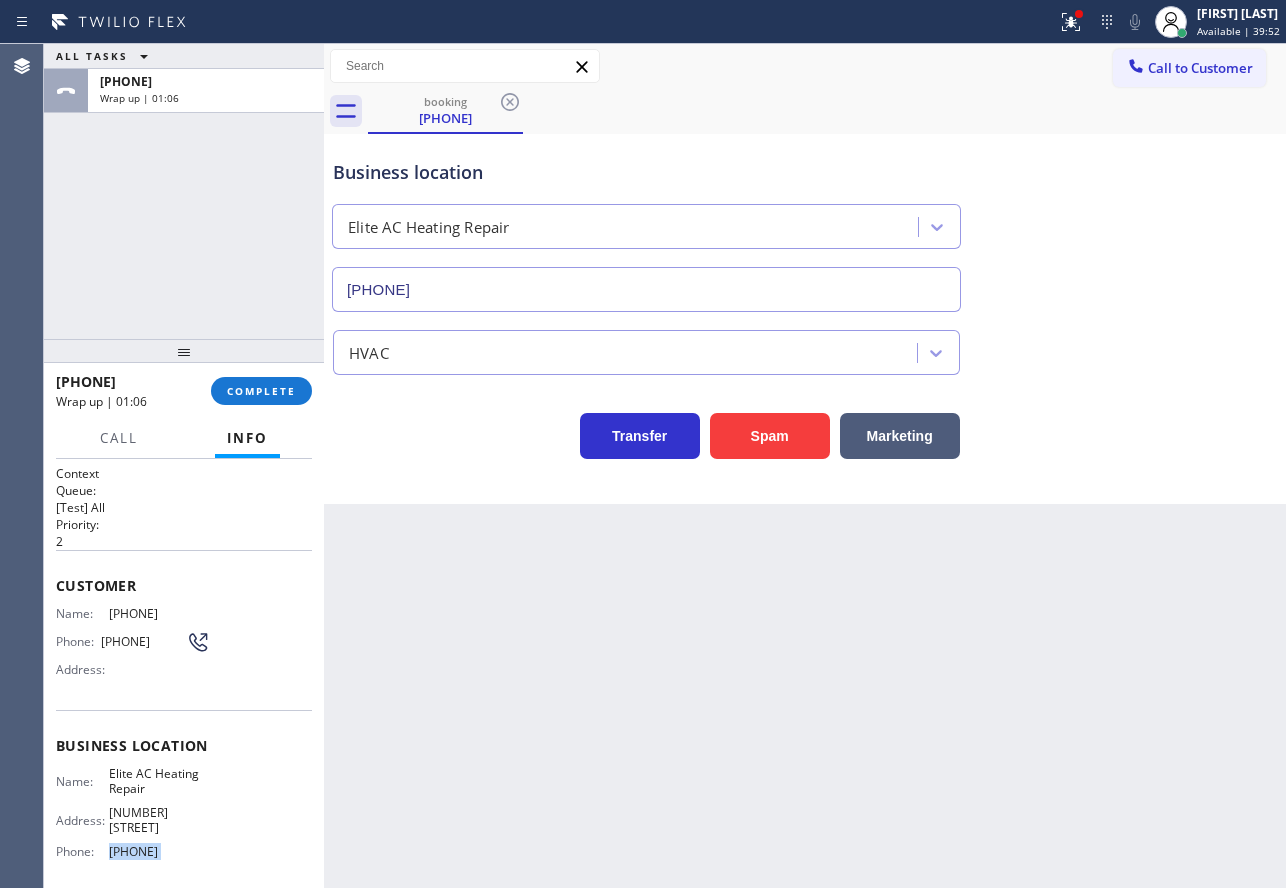 click on "[PHONE]" at bounding box center (159, 851) 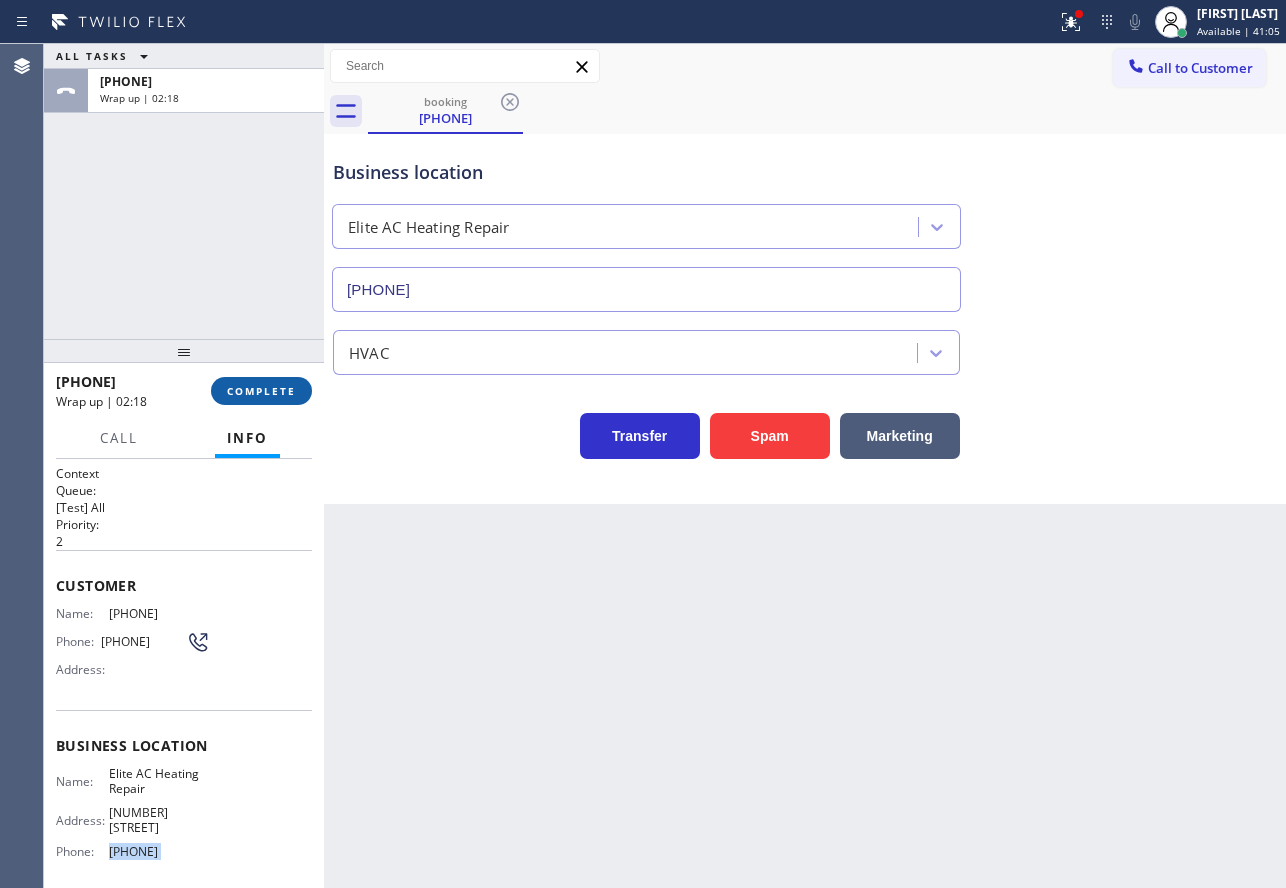 click on "COMPLETE" at bounding box center [261, 391] 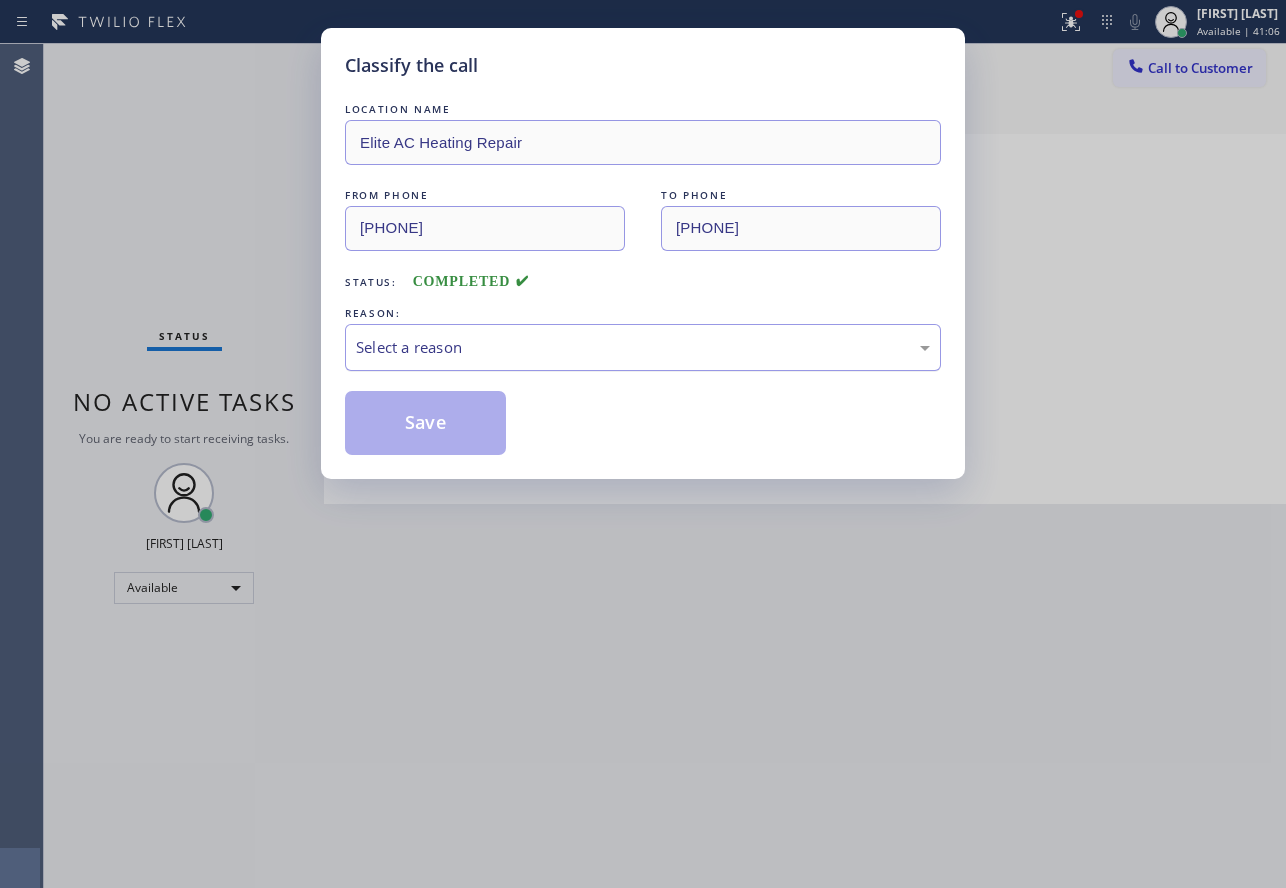 click on "Select a reason" at bounding box center [643, 347] 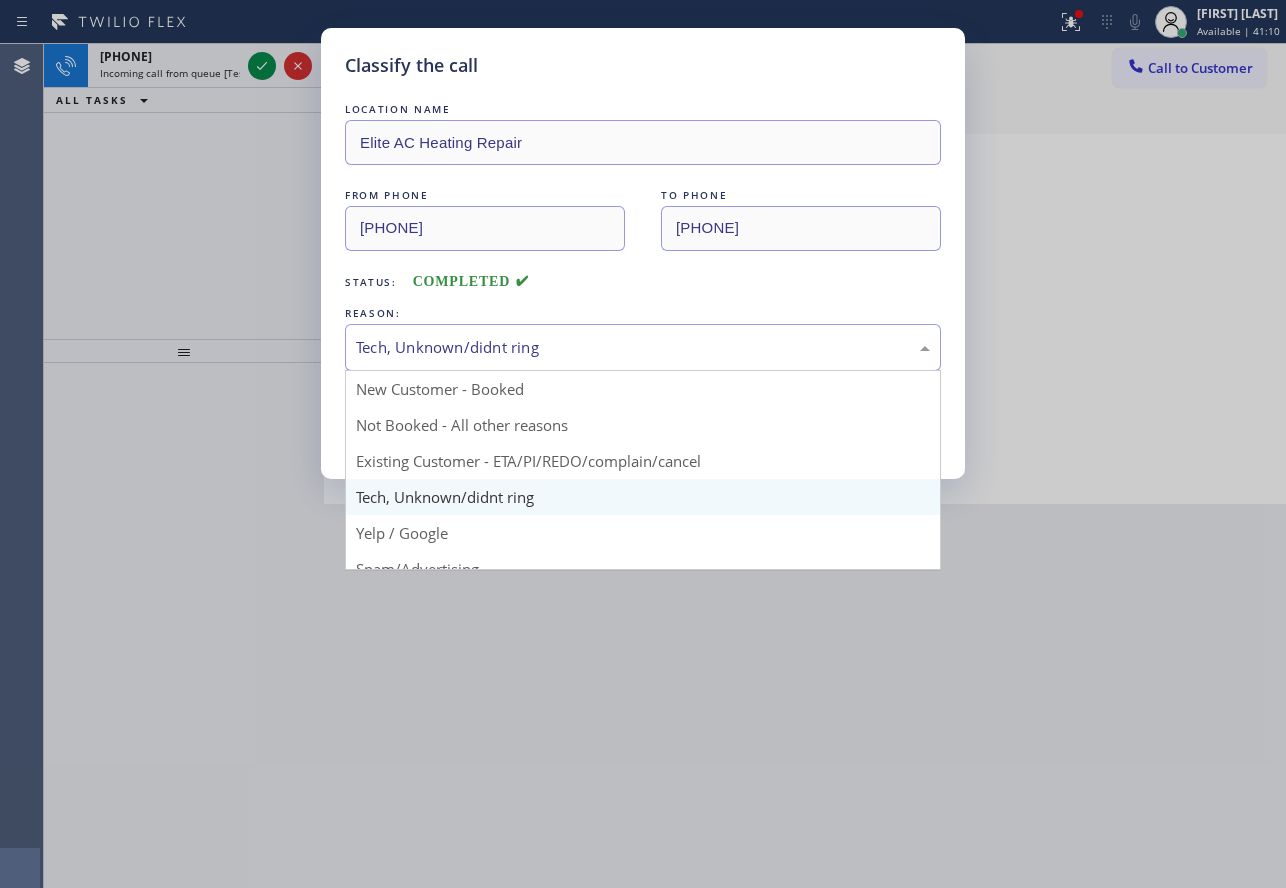 click on "Tech, Unknown/didnt ring" at bounding box center [643, 347] 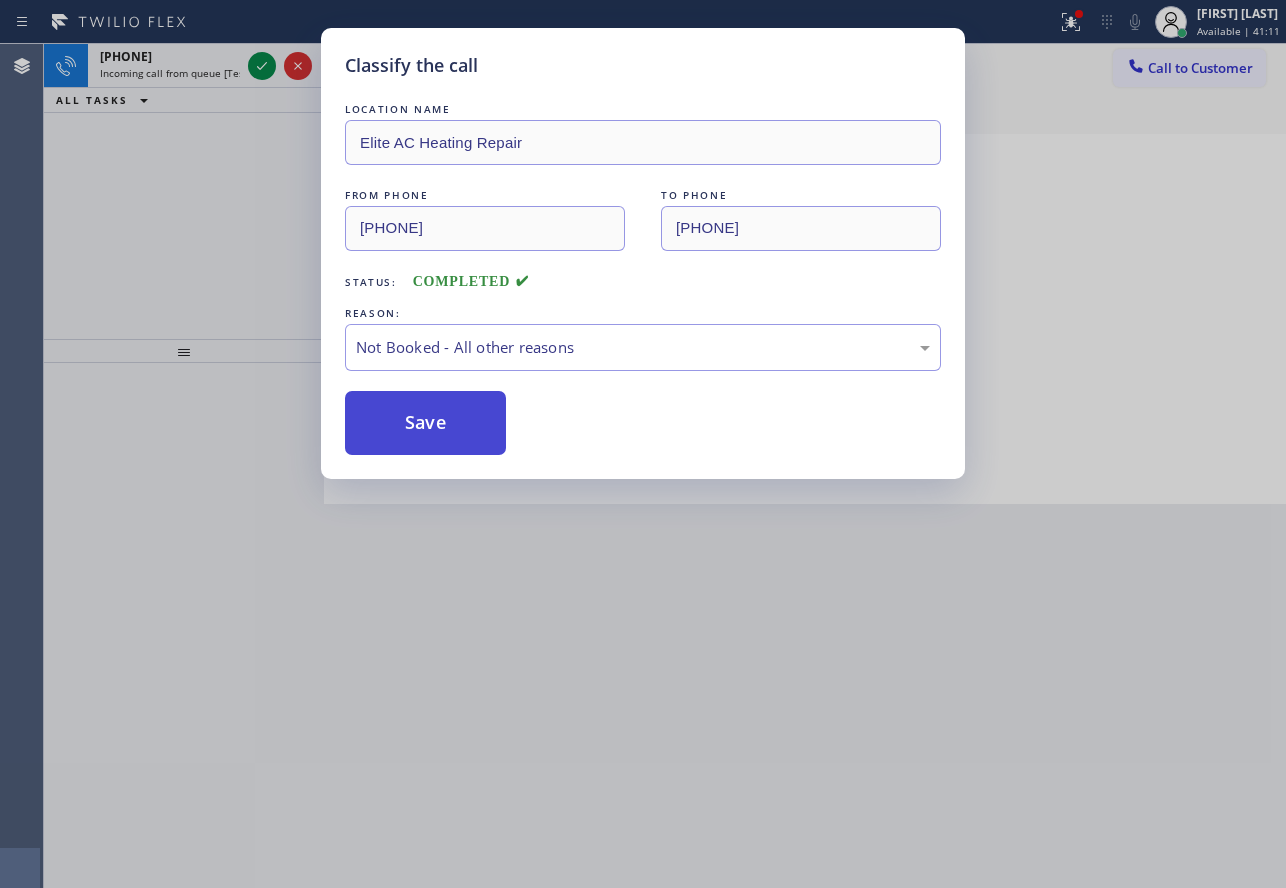 click on "Save" at bounding box center (425, 423) 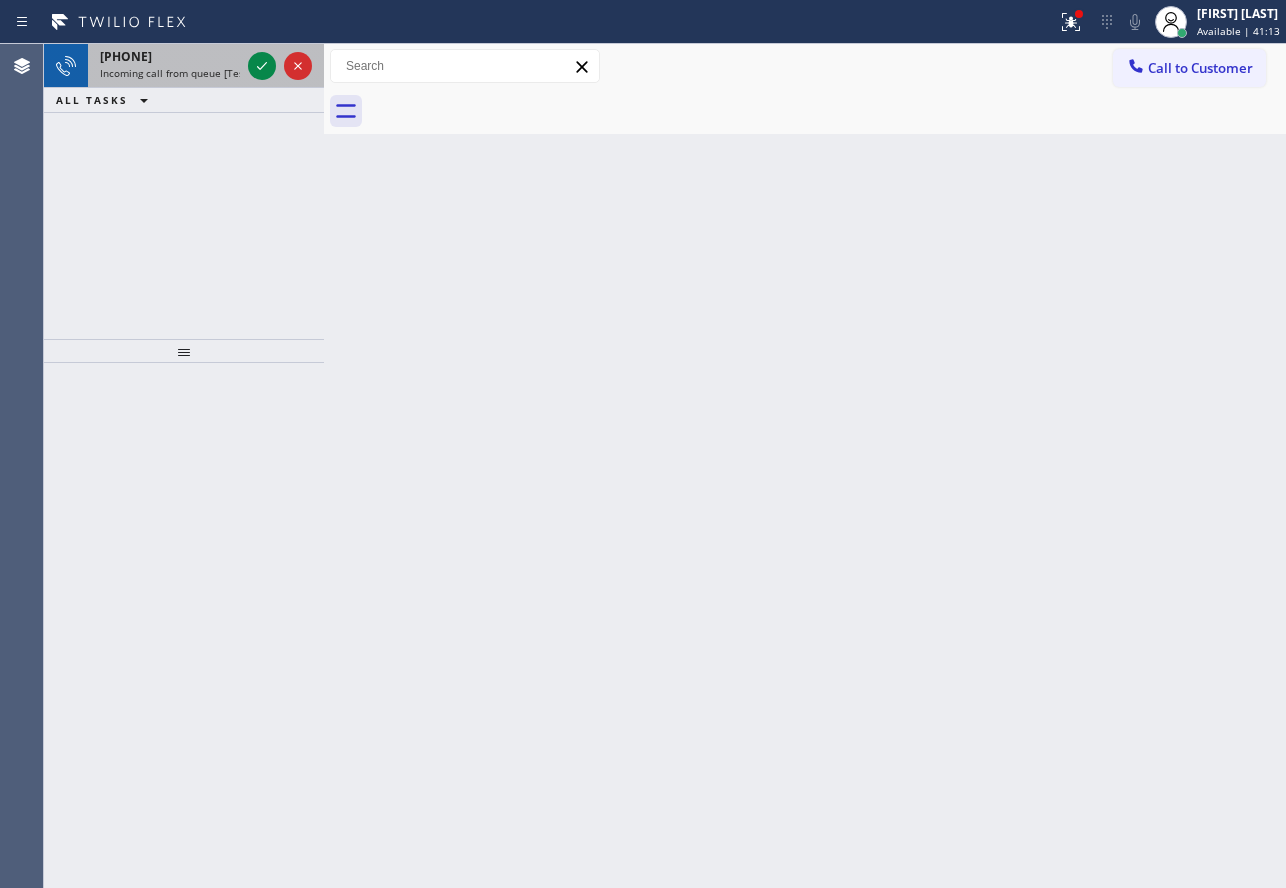 click on "Incoming call from queue [Test] All" at bounding box center (183, 73) 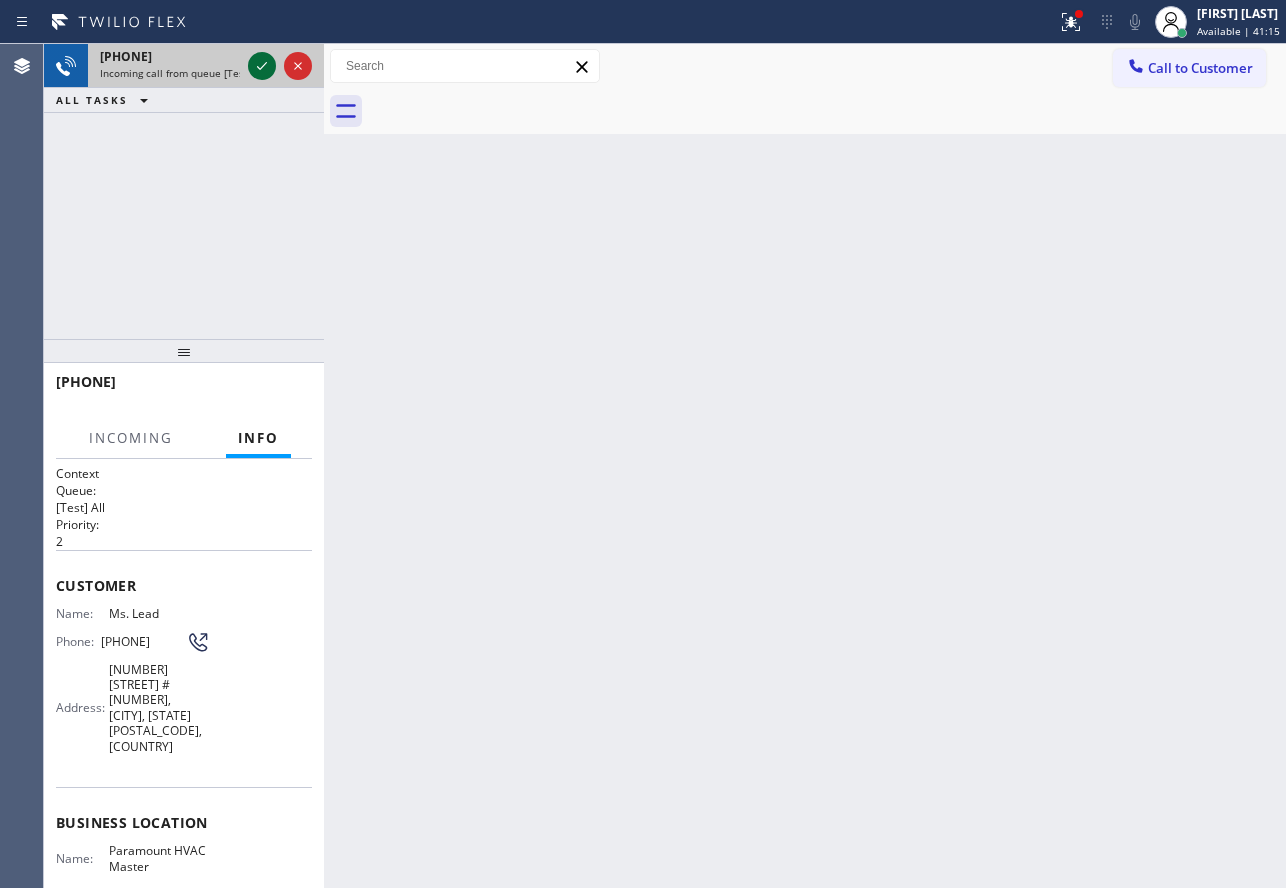 click 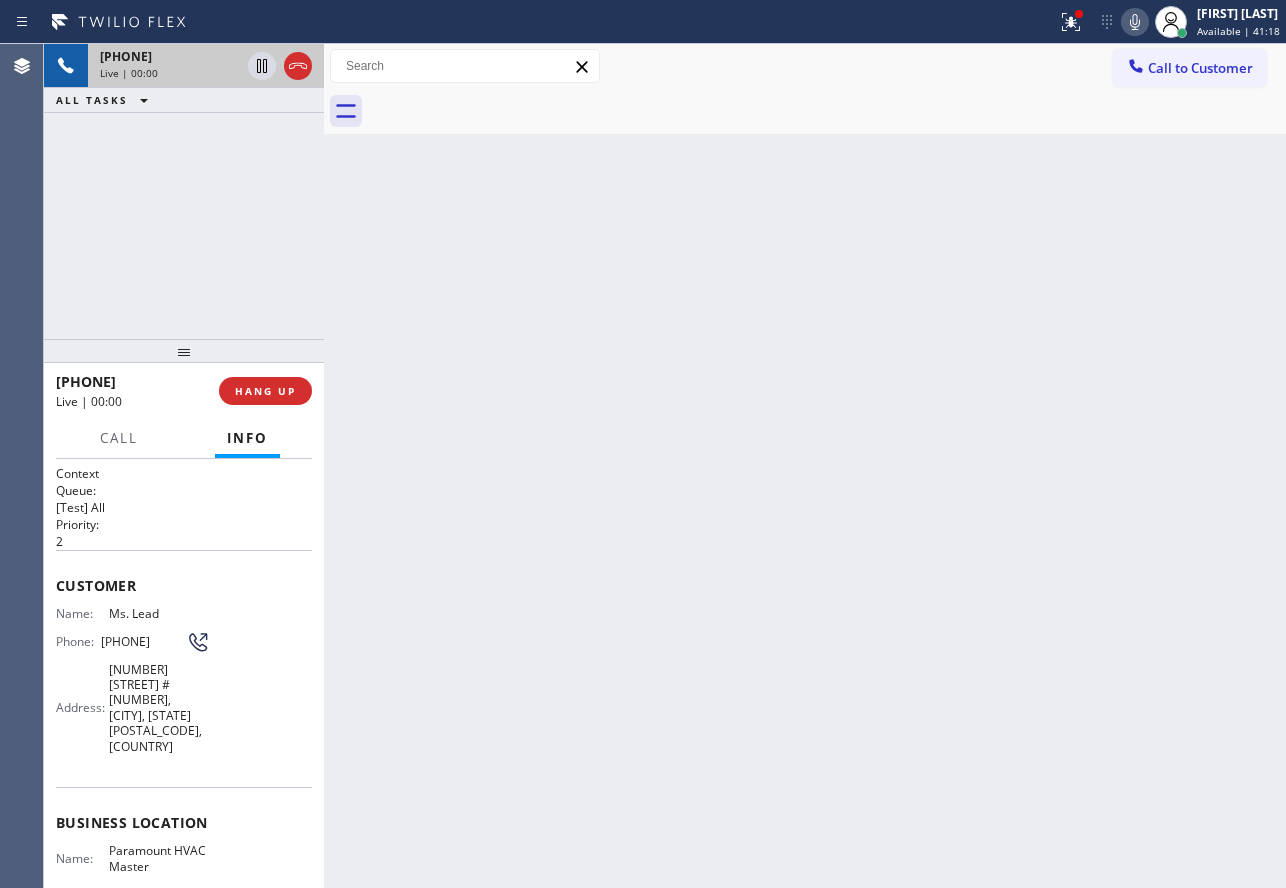 click 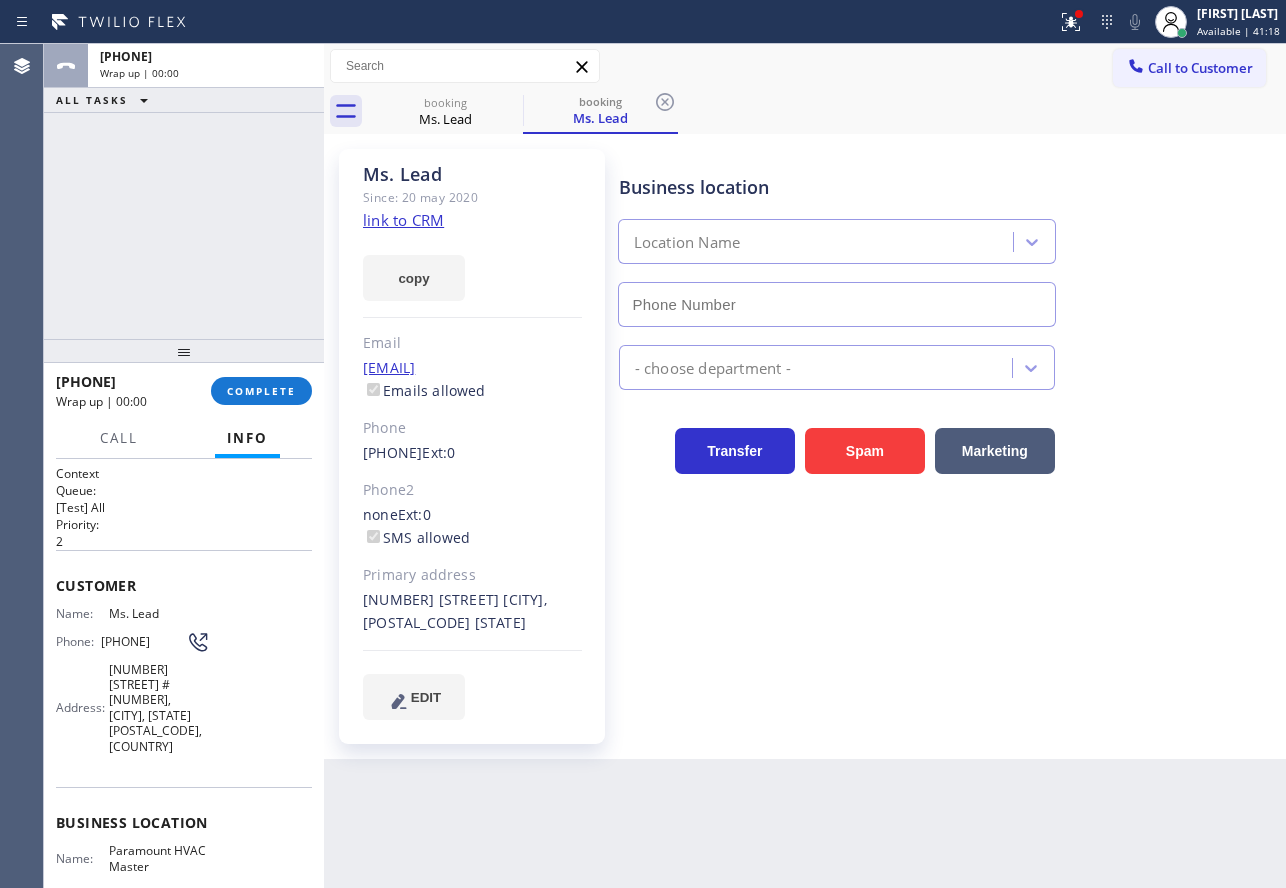 type on "[PHONE]" 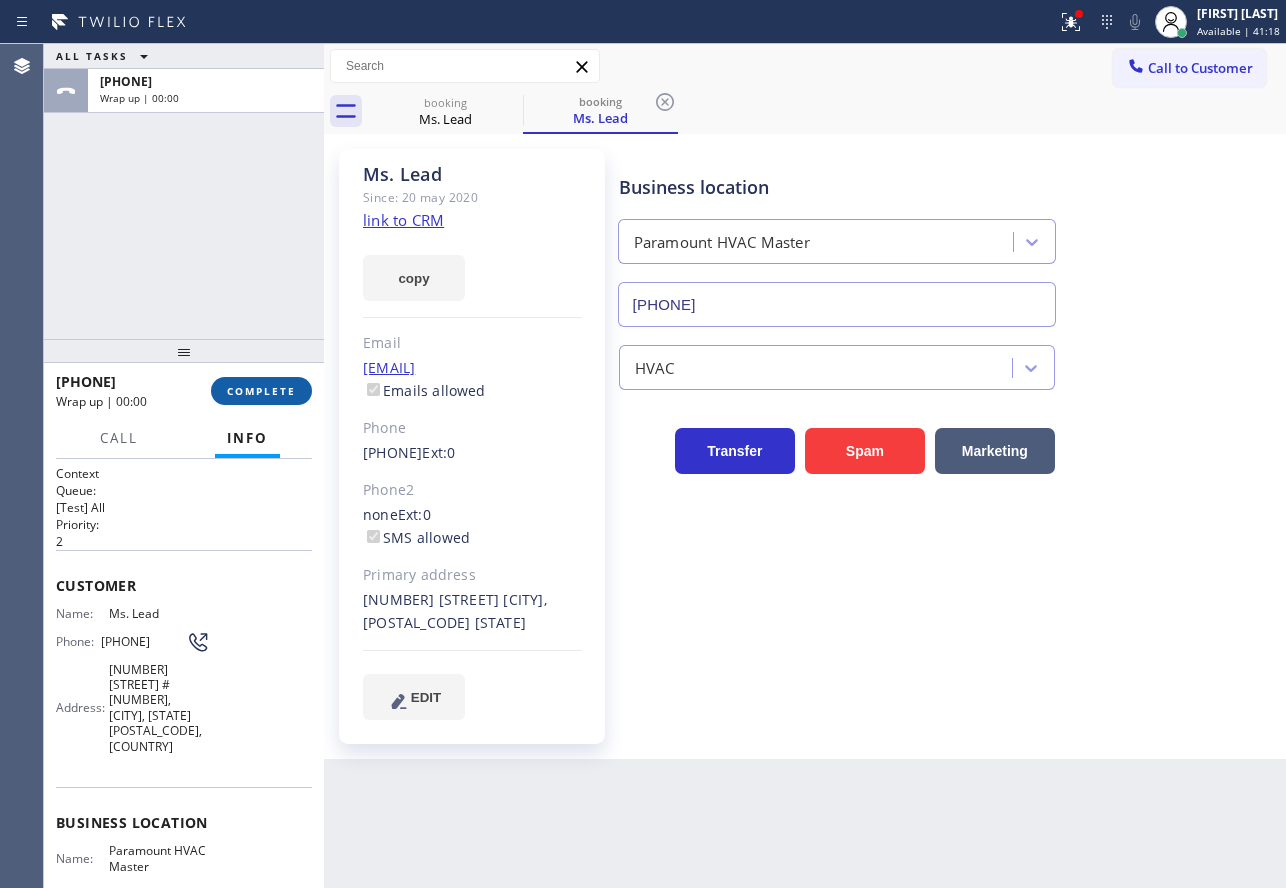 click on "COMPLETE" at bounding box center [261, 391] 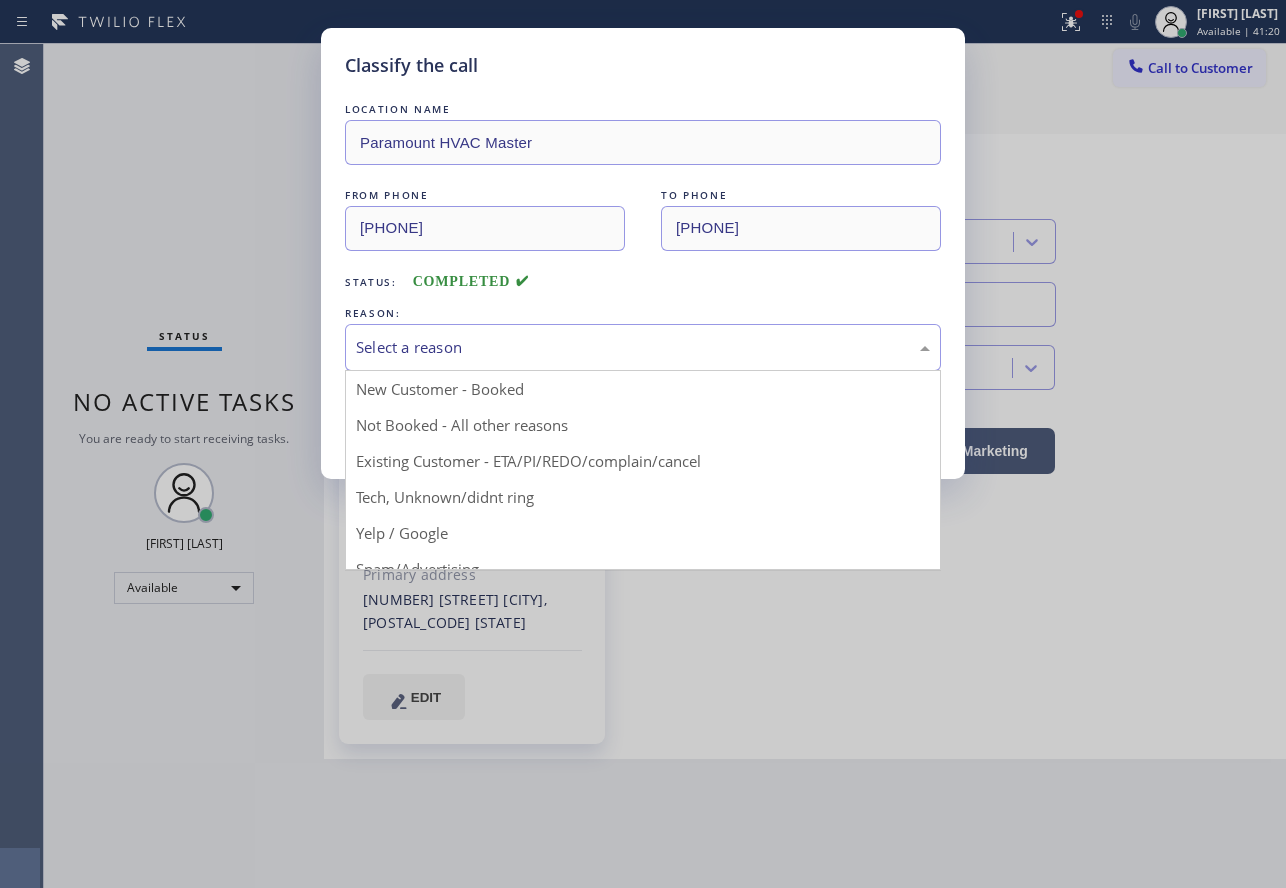 drag, startPoint x: 588, startPoint y: 346, endPoint x: 584, endPoint y: 362, distance: 16.492422 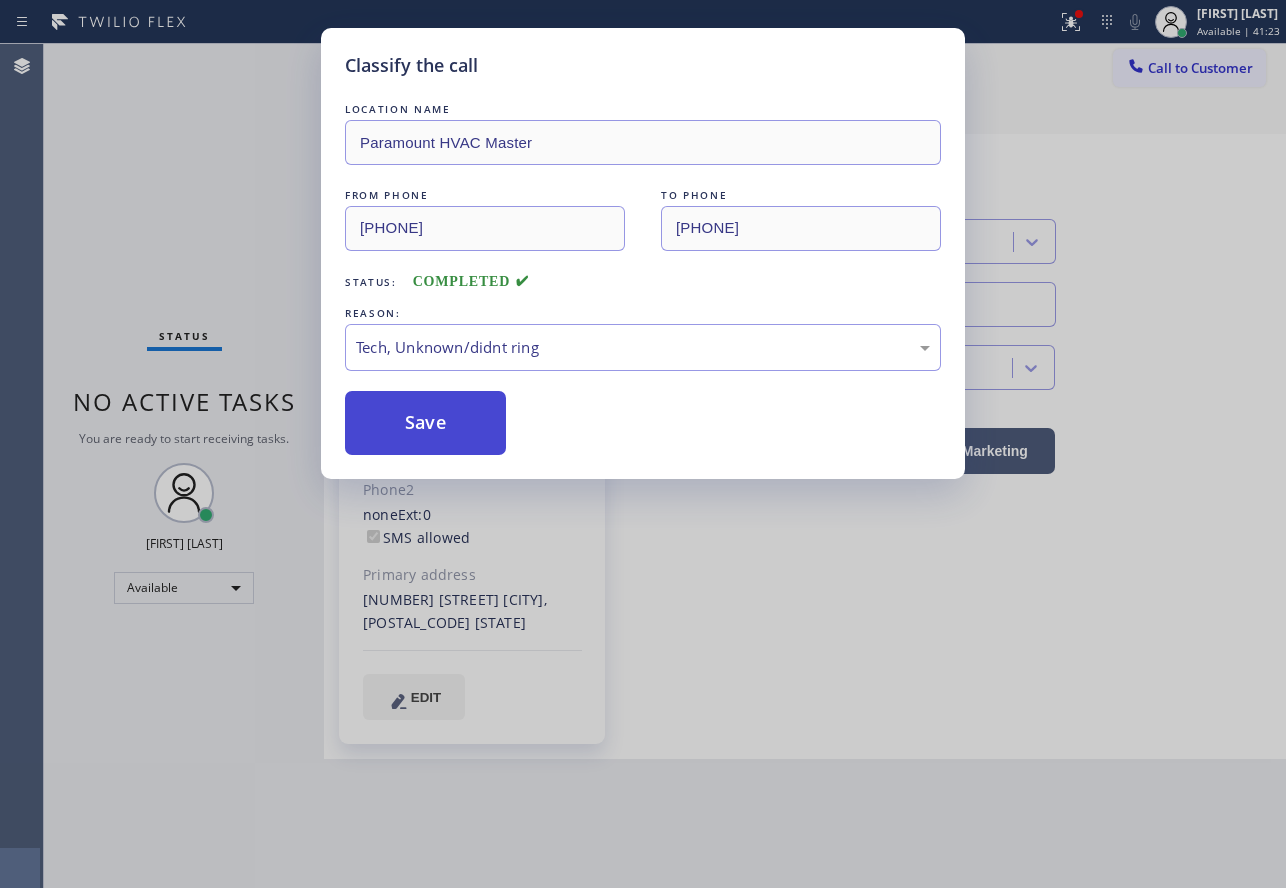 drag, startPoint x: 444, startPoint y: 416, endPoint x: 423, endPoint y: 427, distance: 23.70654 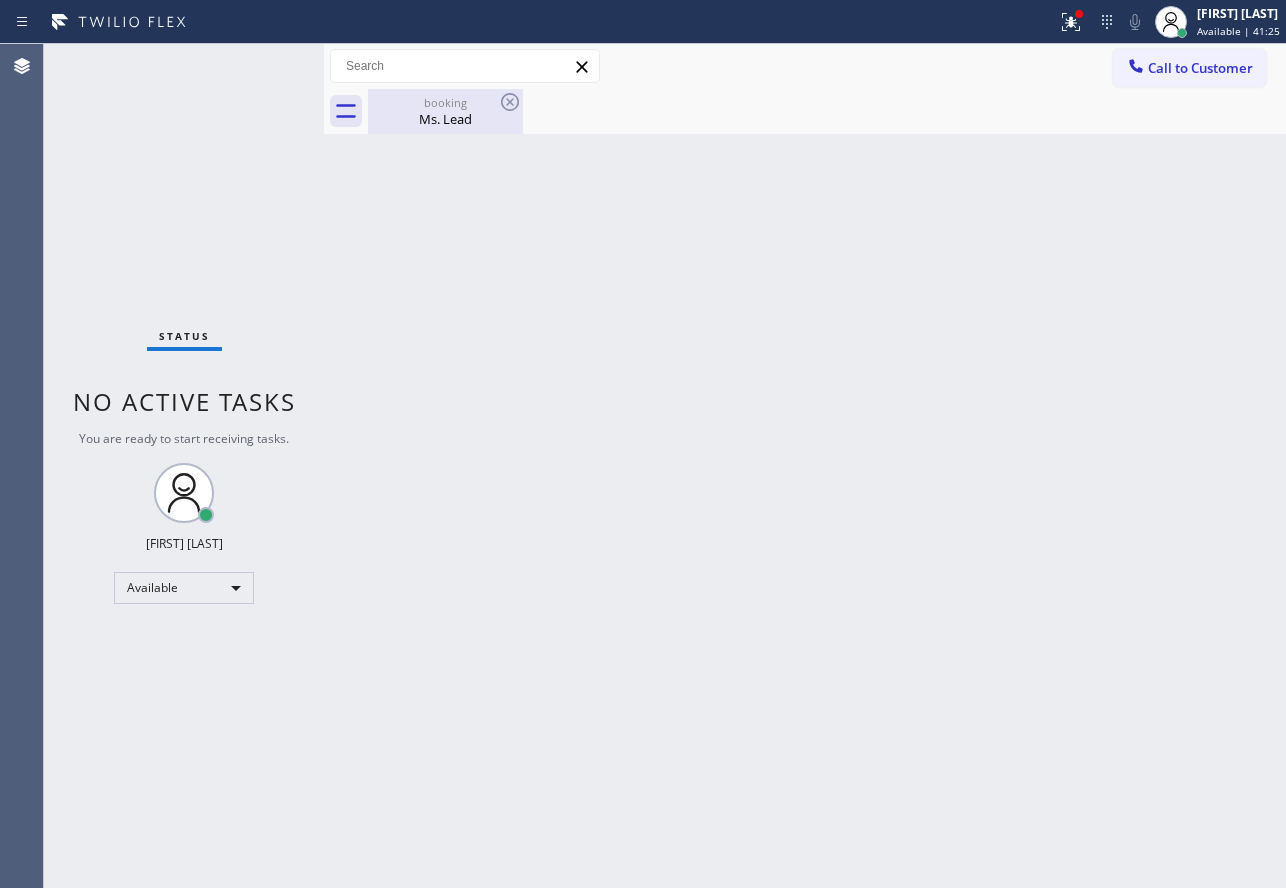 click on "Ms. Lead" at bounding box center (445, 119) 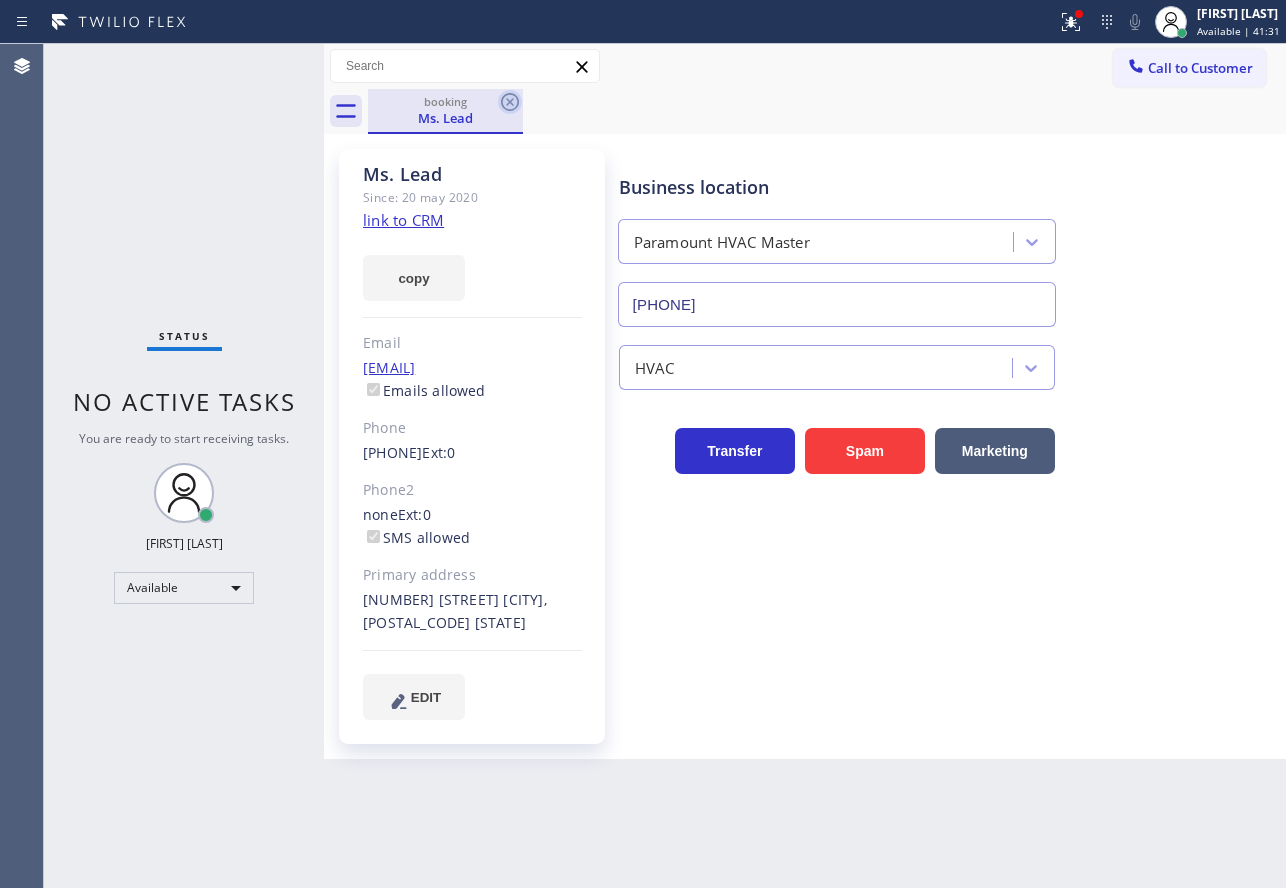 click 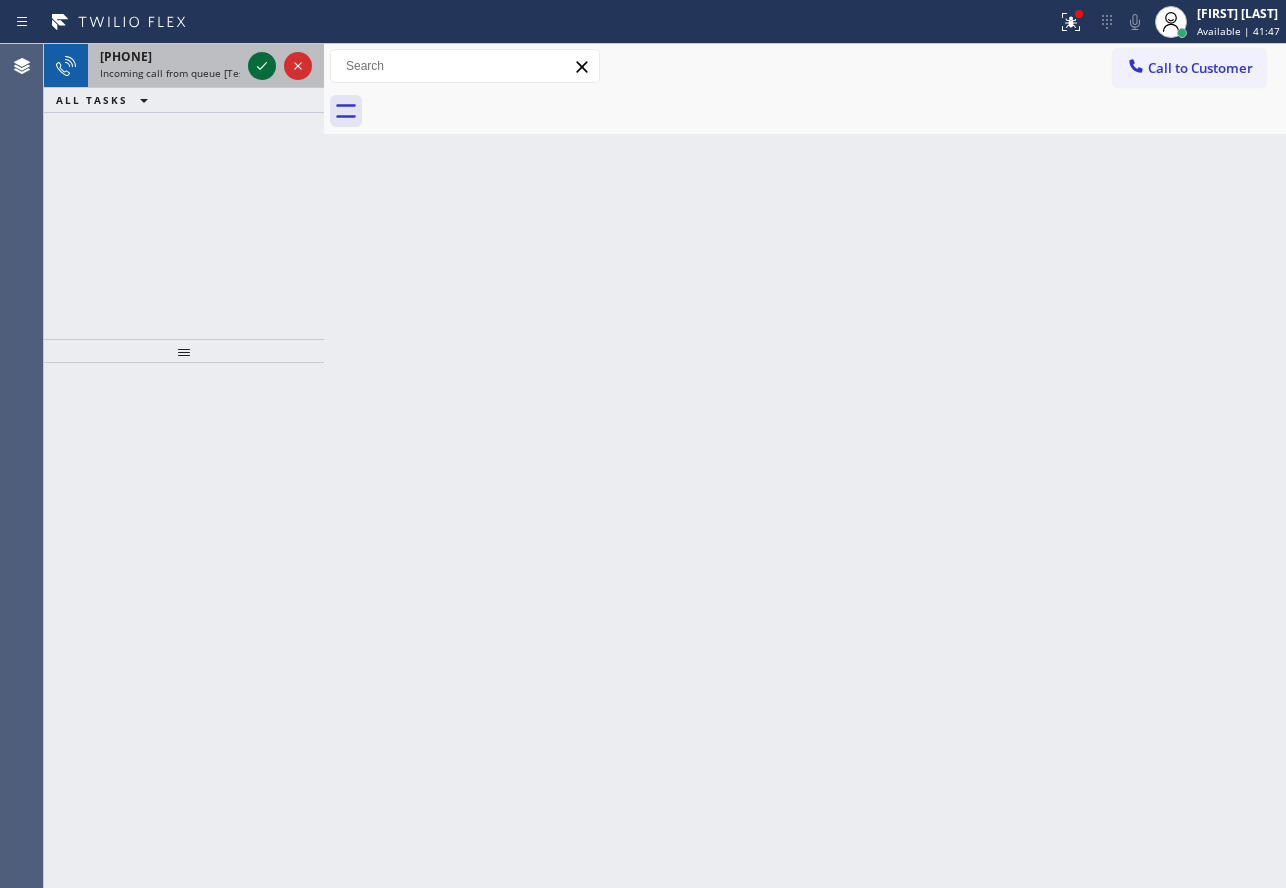 click 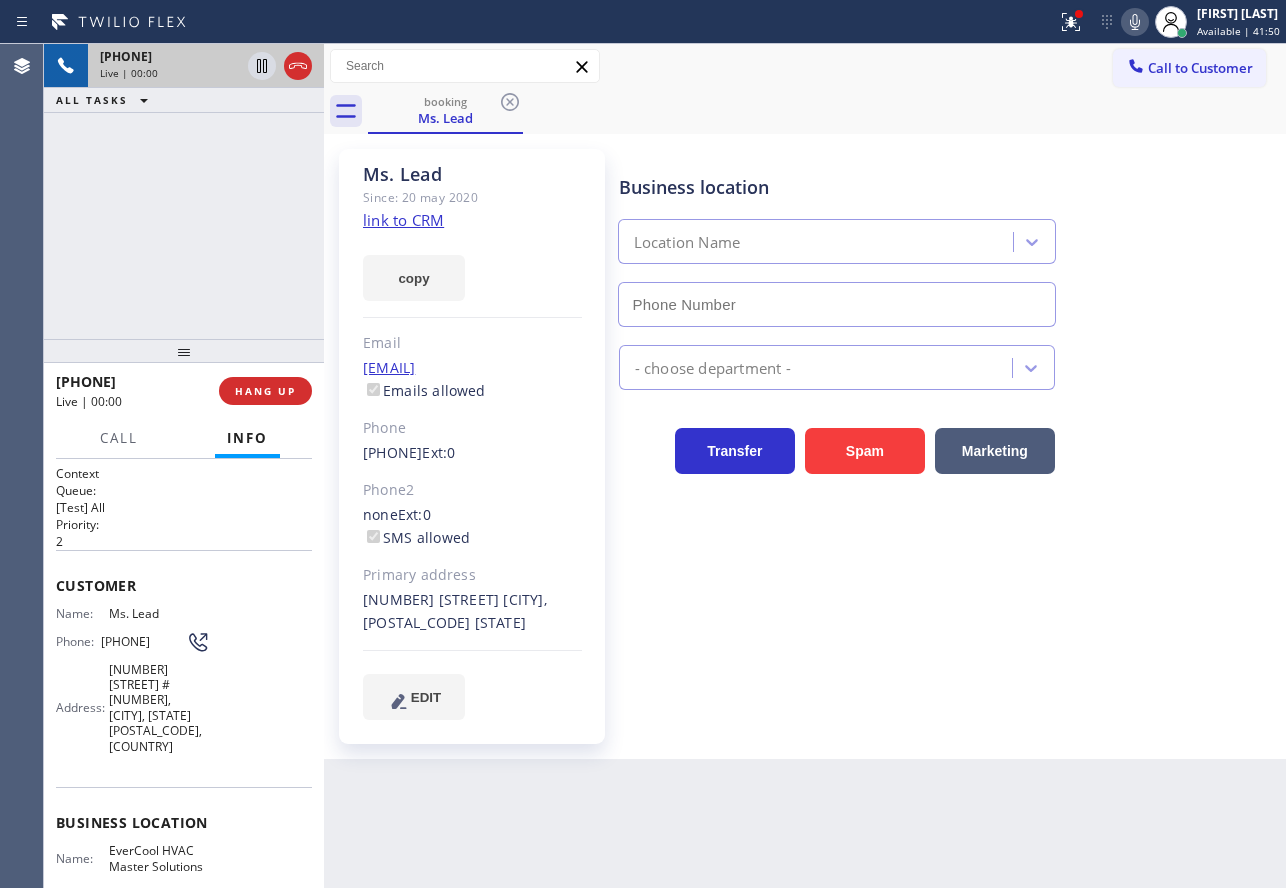 type on "[PHONE]" 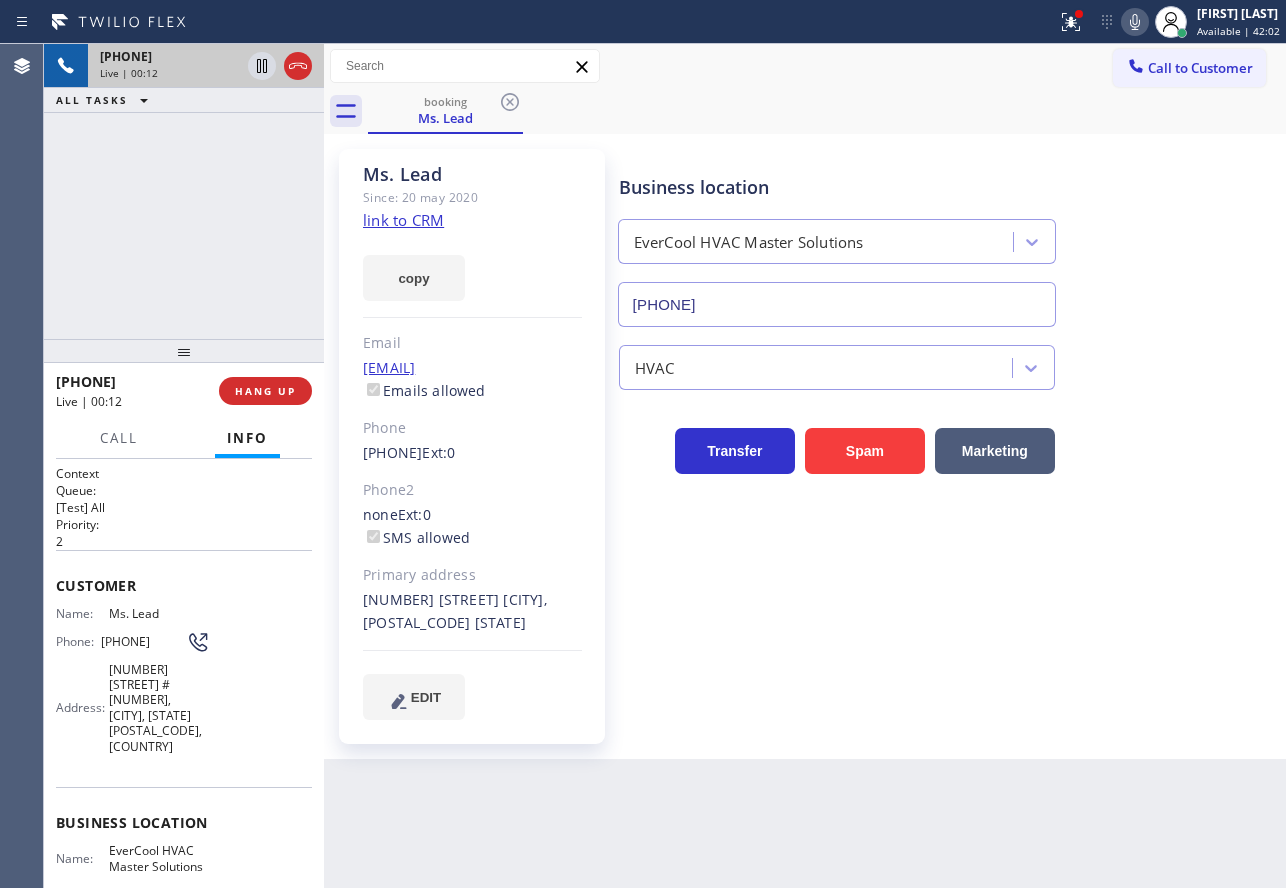 click on "link to CRM" 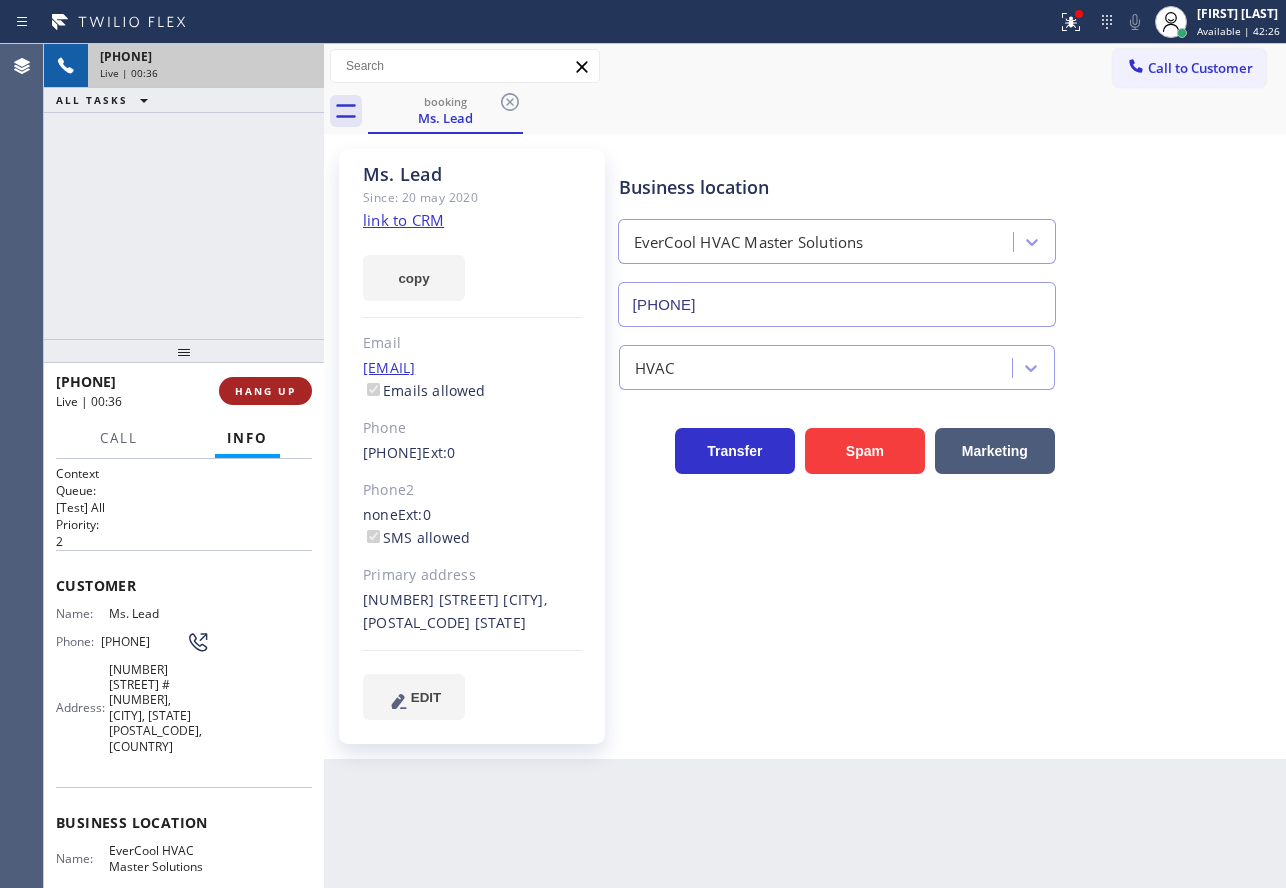 click on "HANG UP" at bounding box center (265, 391) 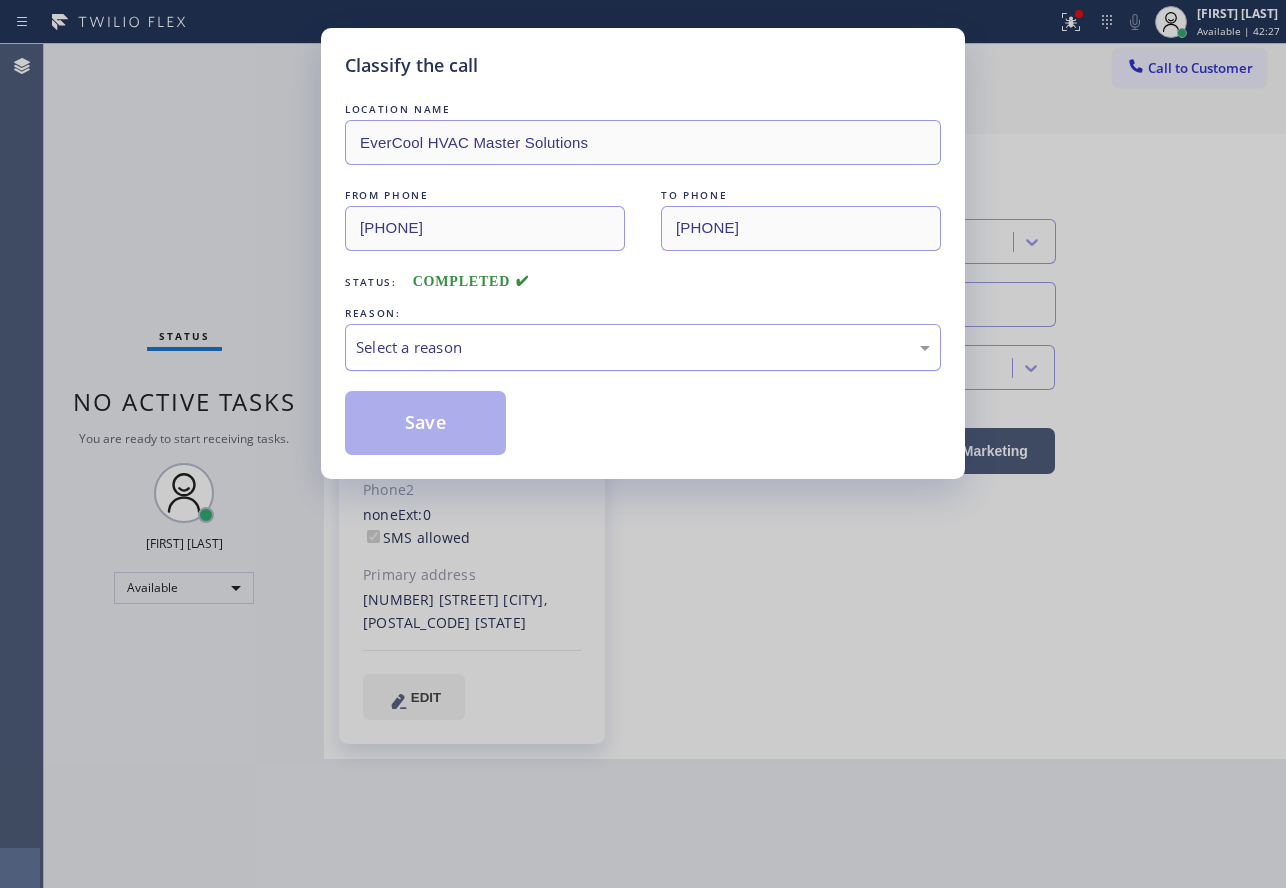 click on "Select a reason" at bounding box center [643, 347] 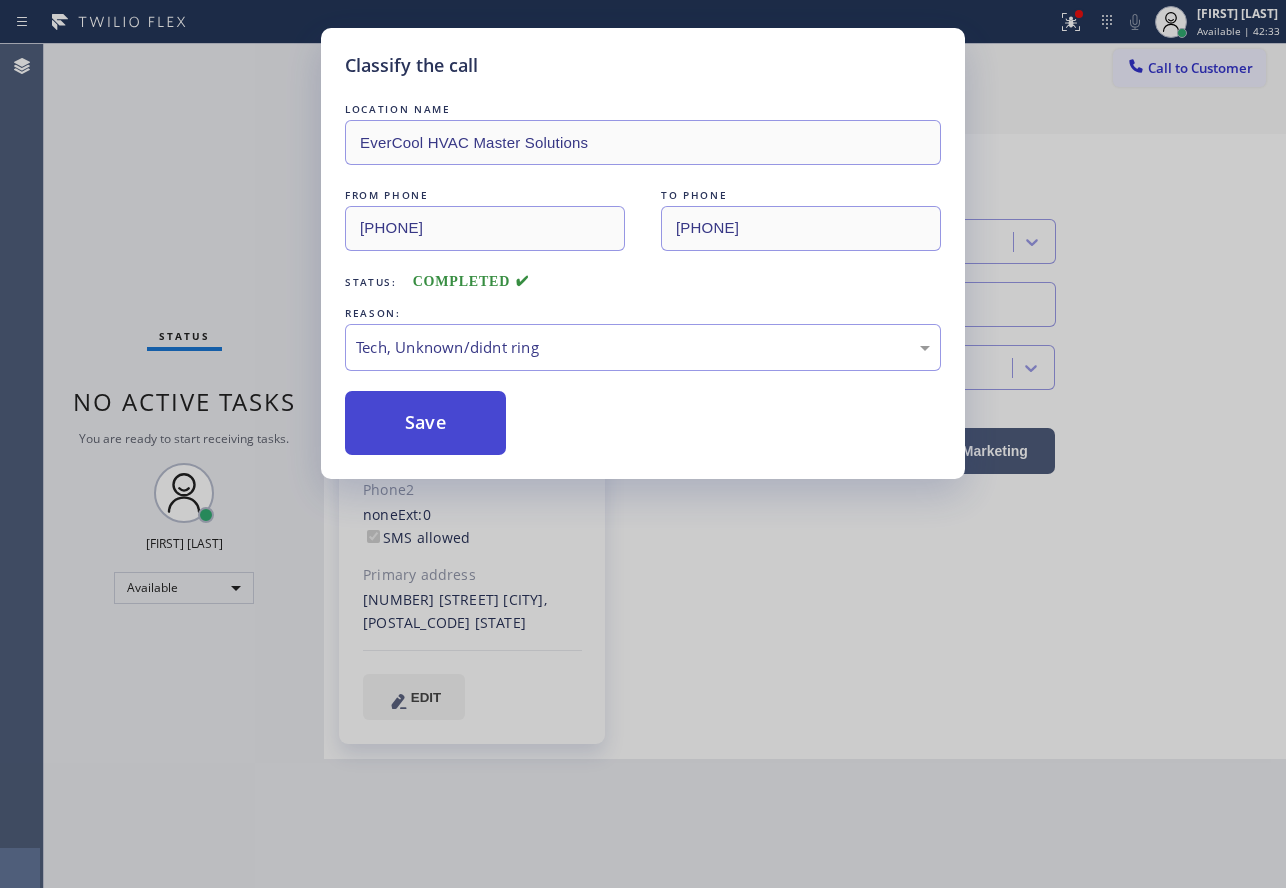 click on "Save" at bounding box center (425, 423) 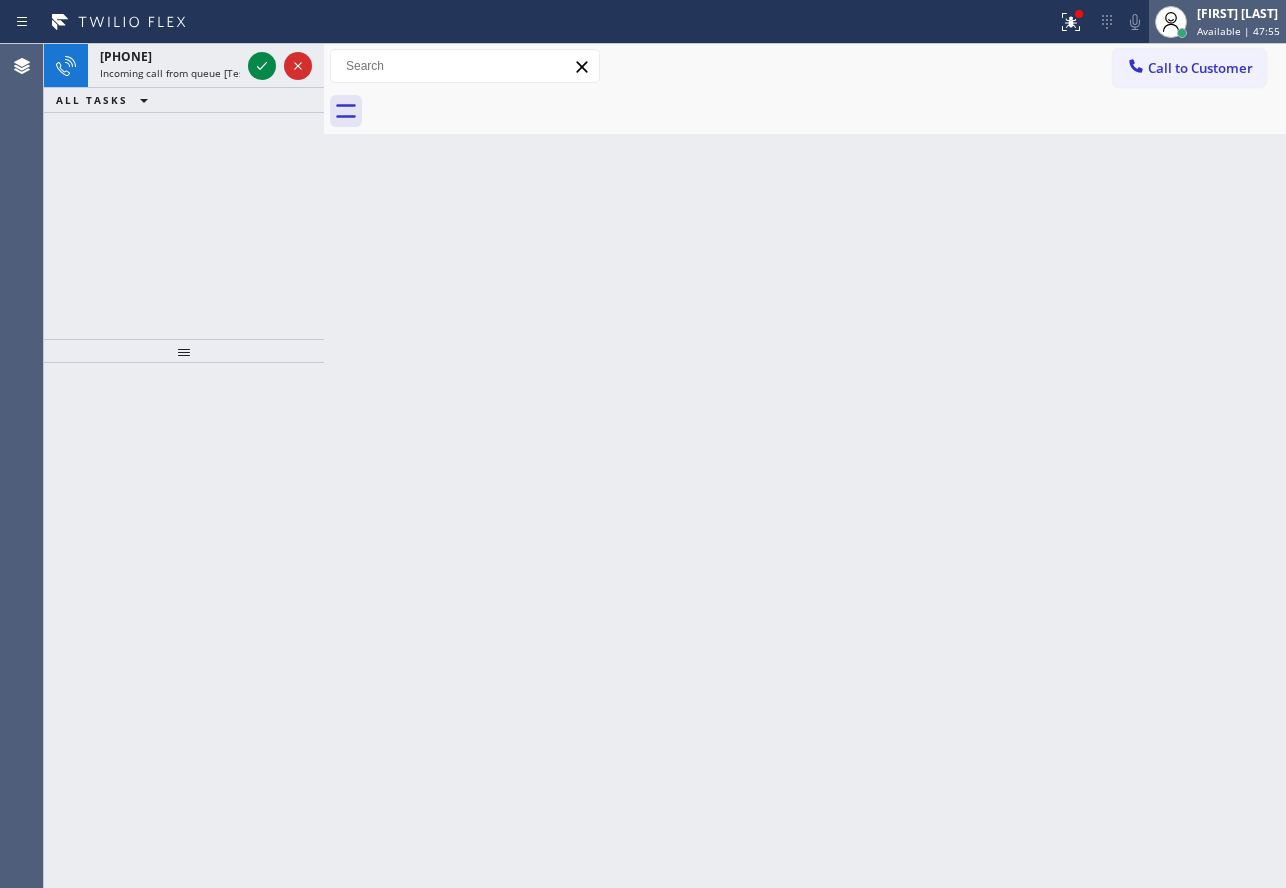 click at bounding box center [1182, 33] 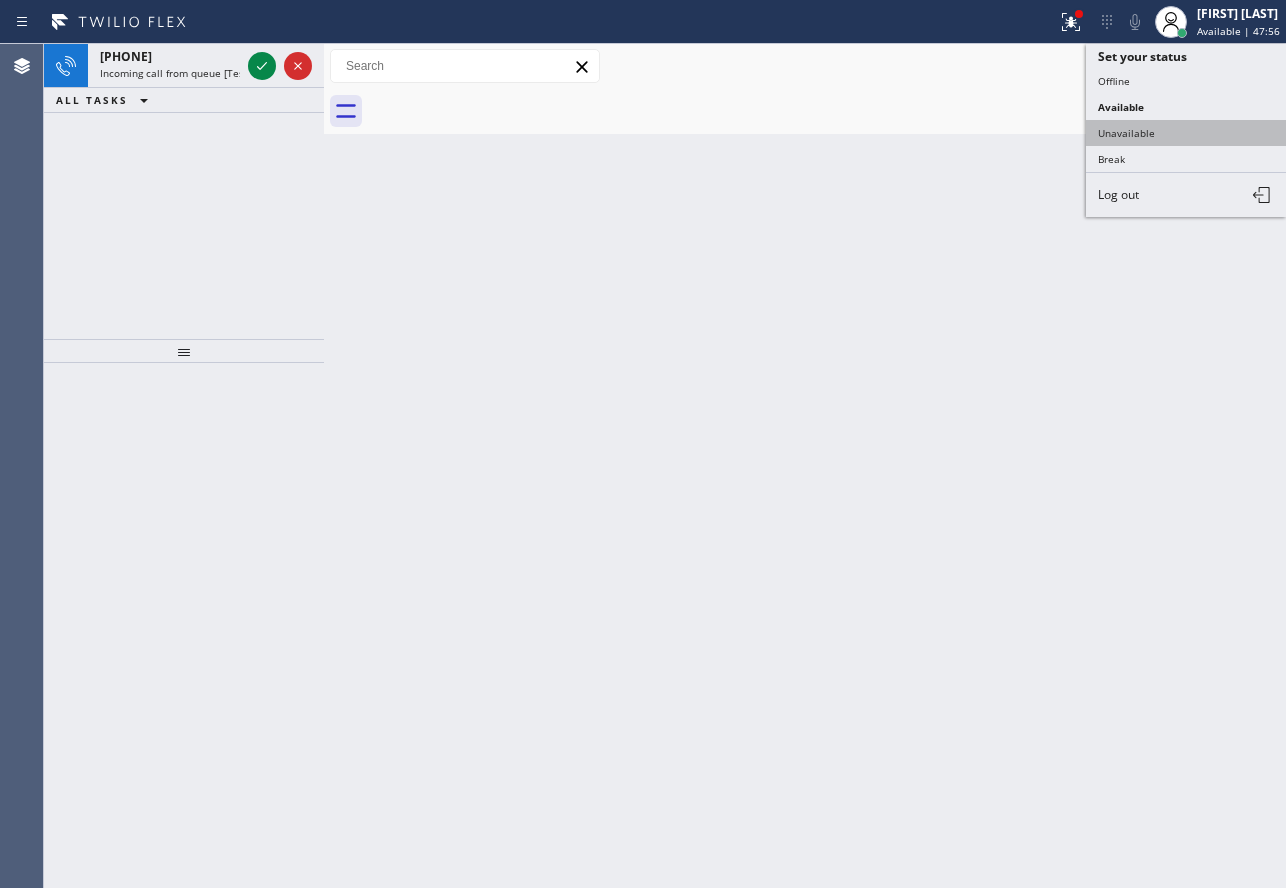 click on "Unavailable" at bounding box center [1186, 133] 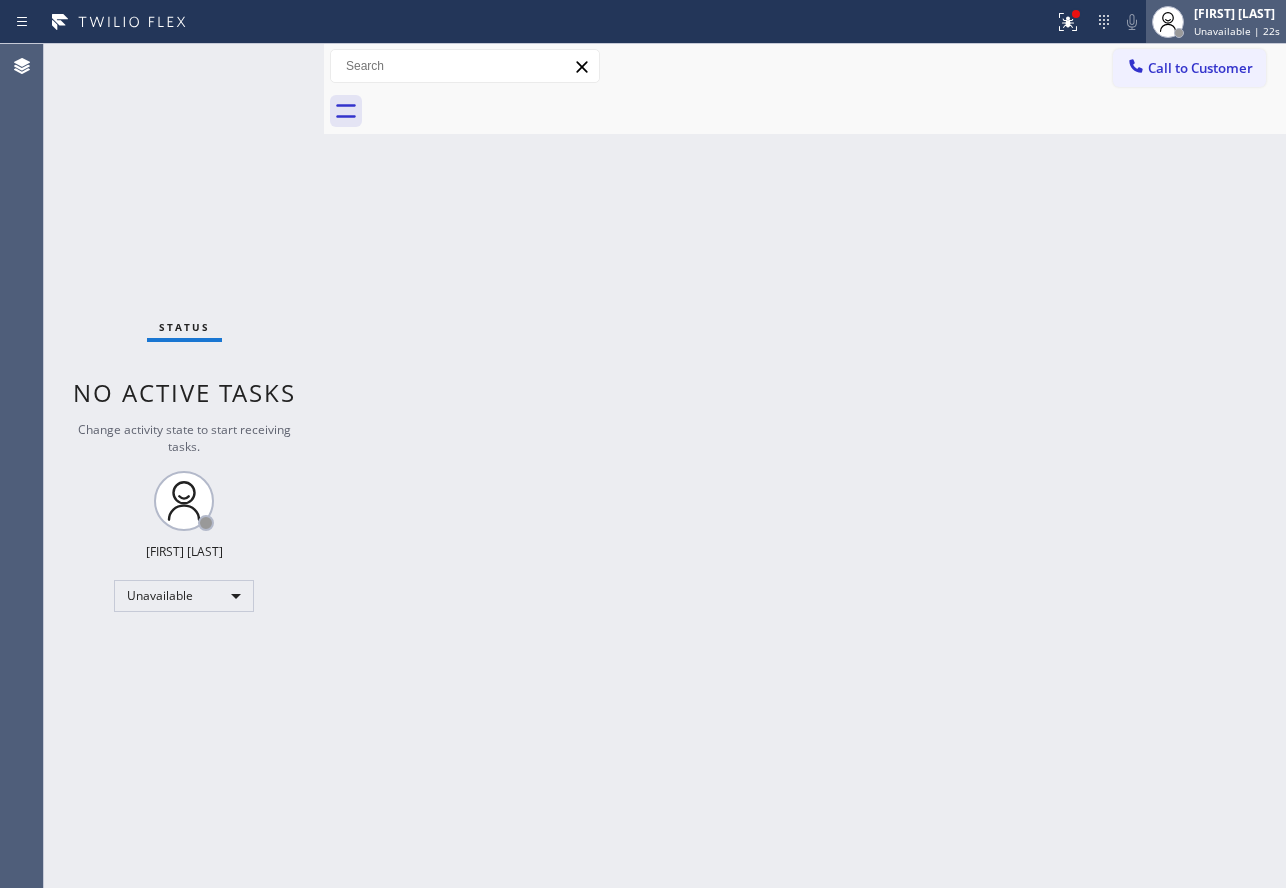 click on "Unavailable | 22s" at bounding box center [1237, 31] 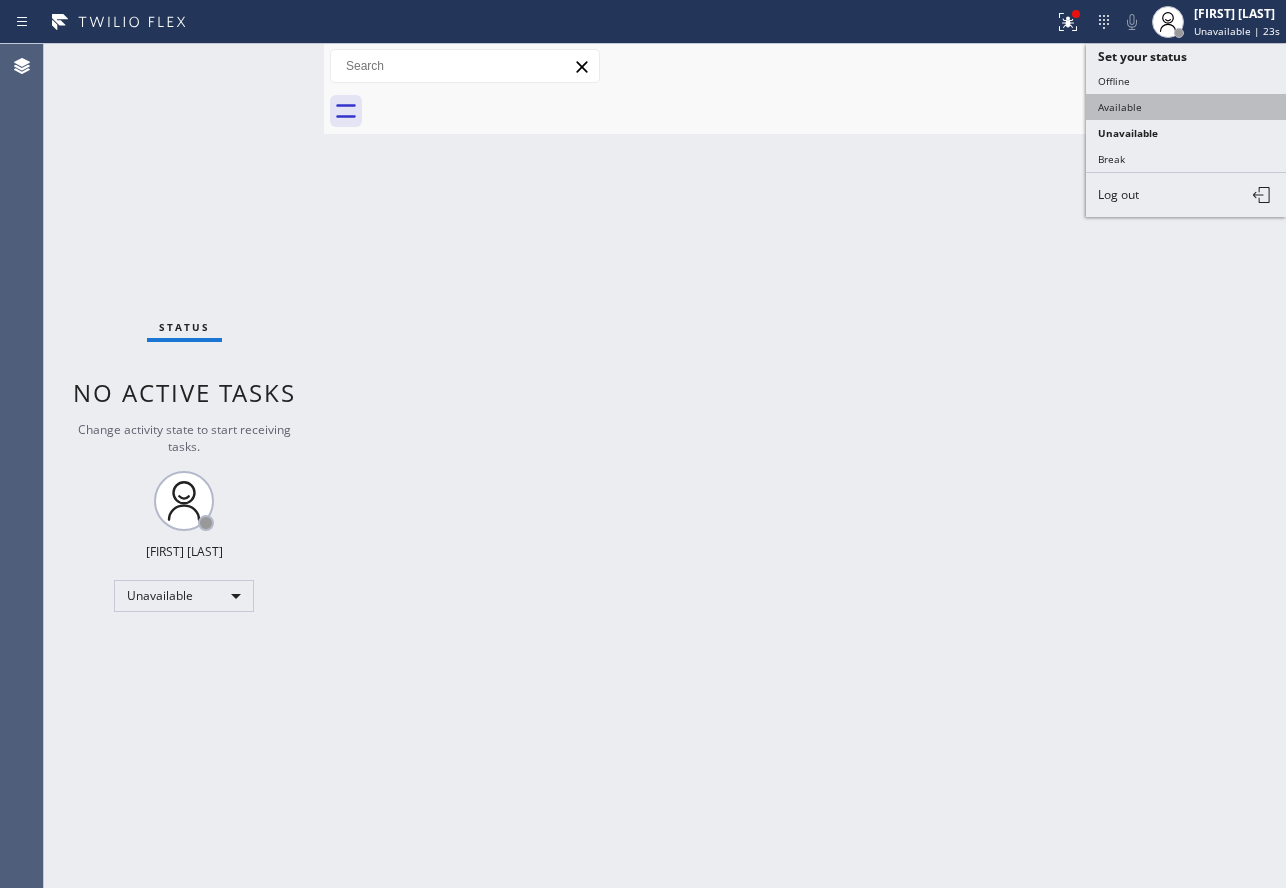 click on "Available" at bounding box center (1186, 107) 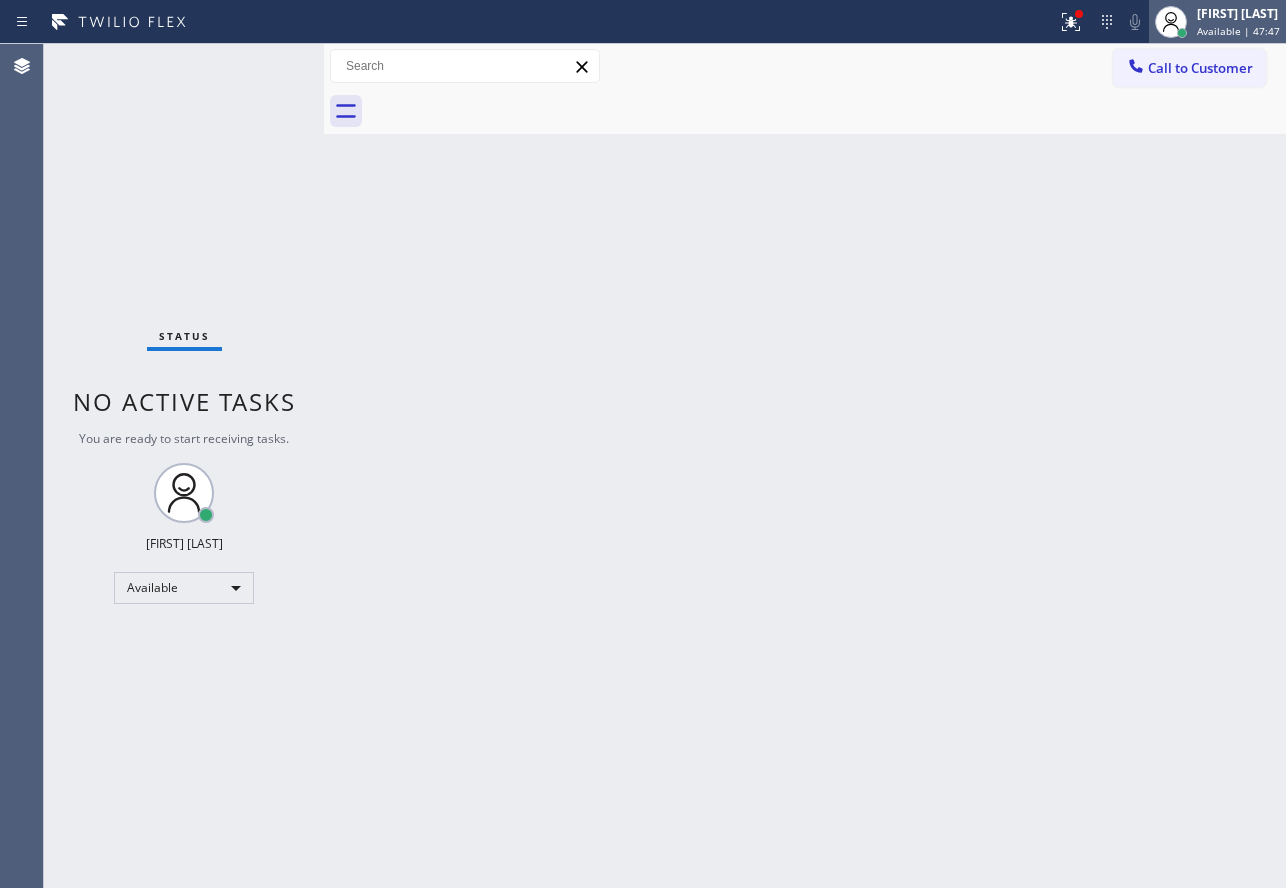 click on "[FIRST] [LAST]" at bounding box center (1238, 13) 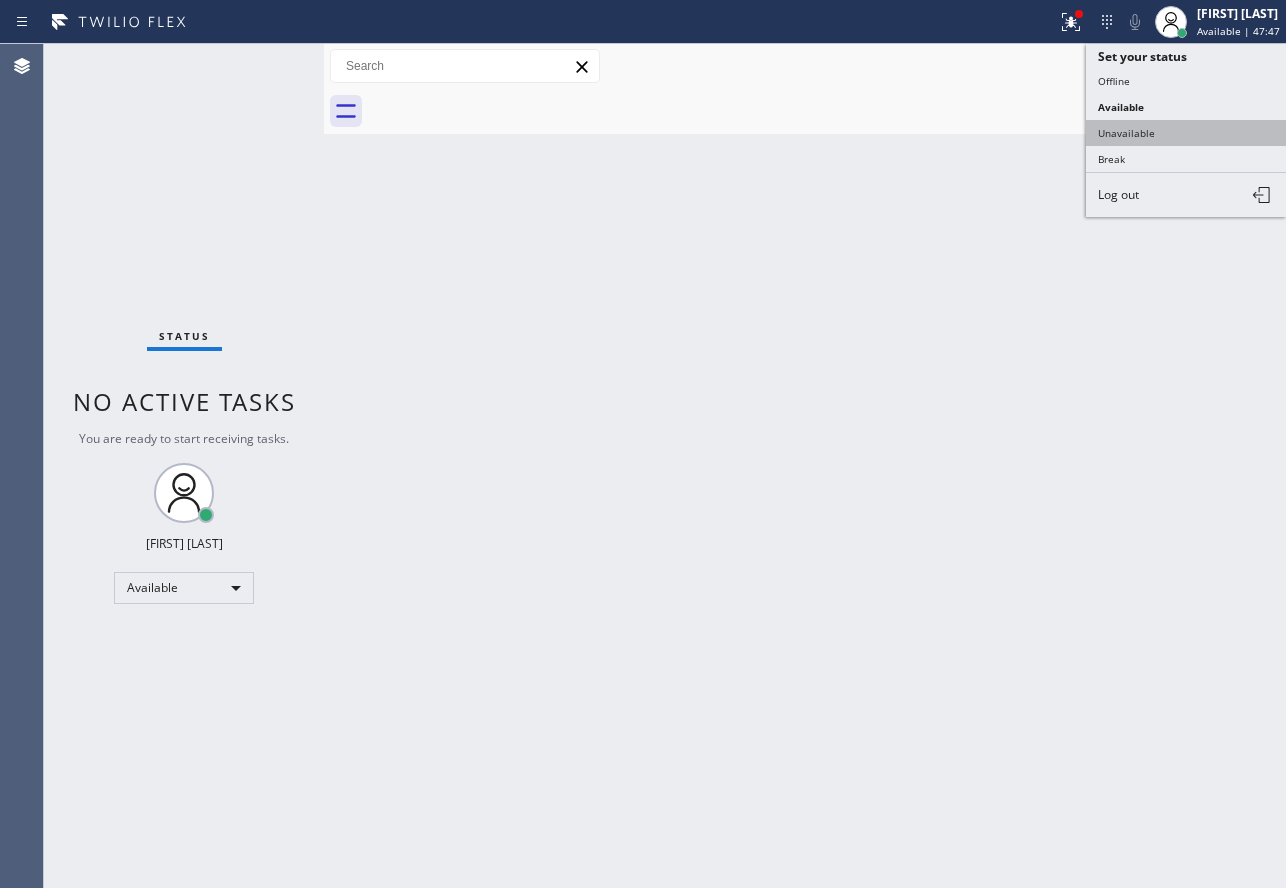 click on "Unavailable" at bounding box center [1186, 133] 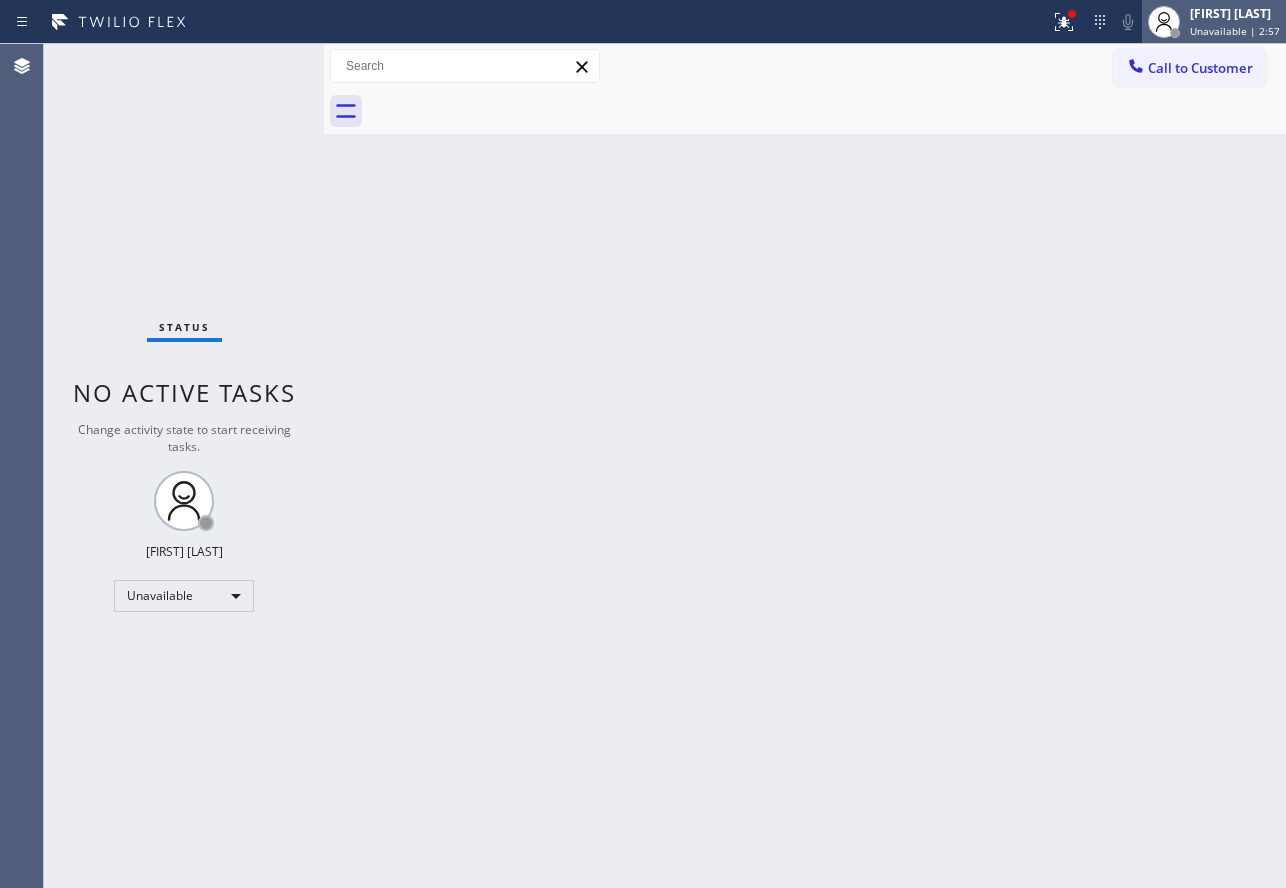 click 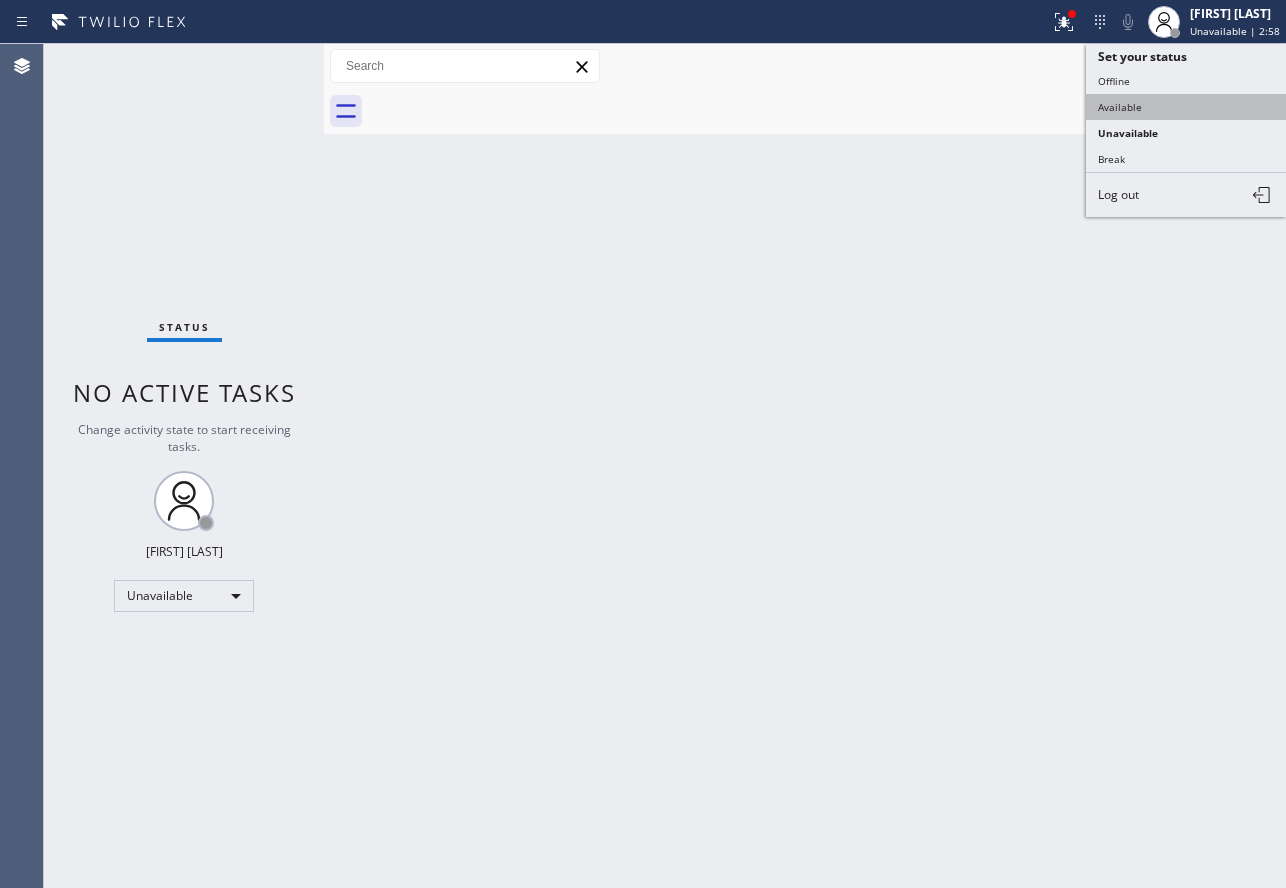 click on "Available" at bounding box center (1186, 107) 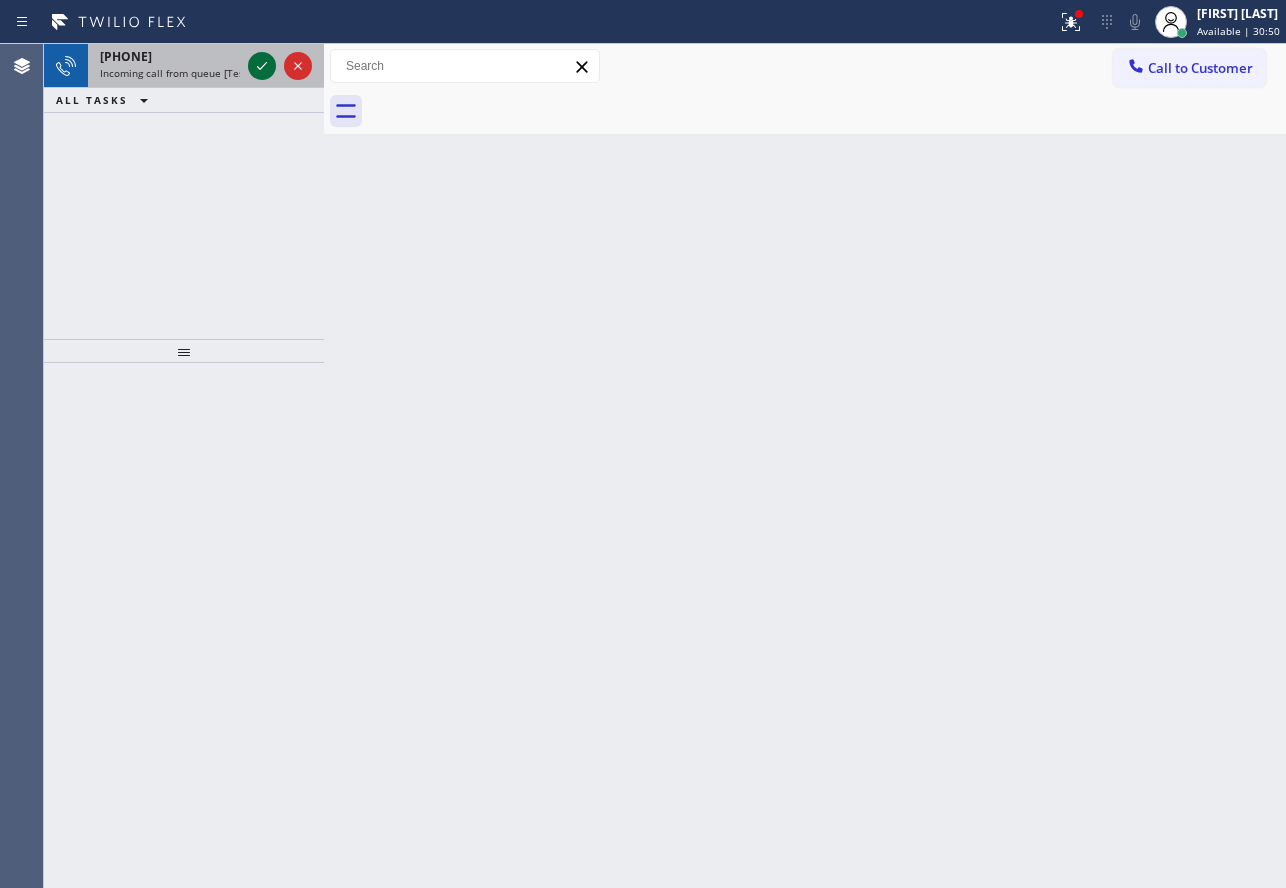 click 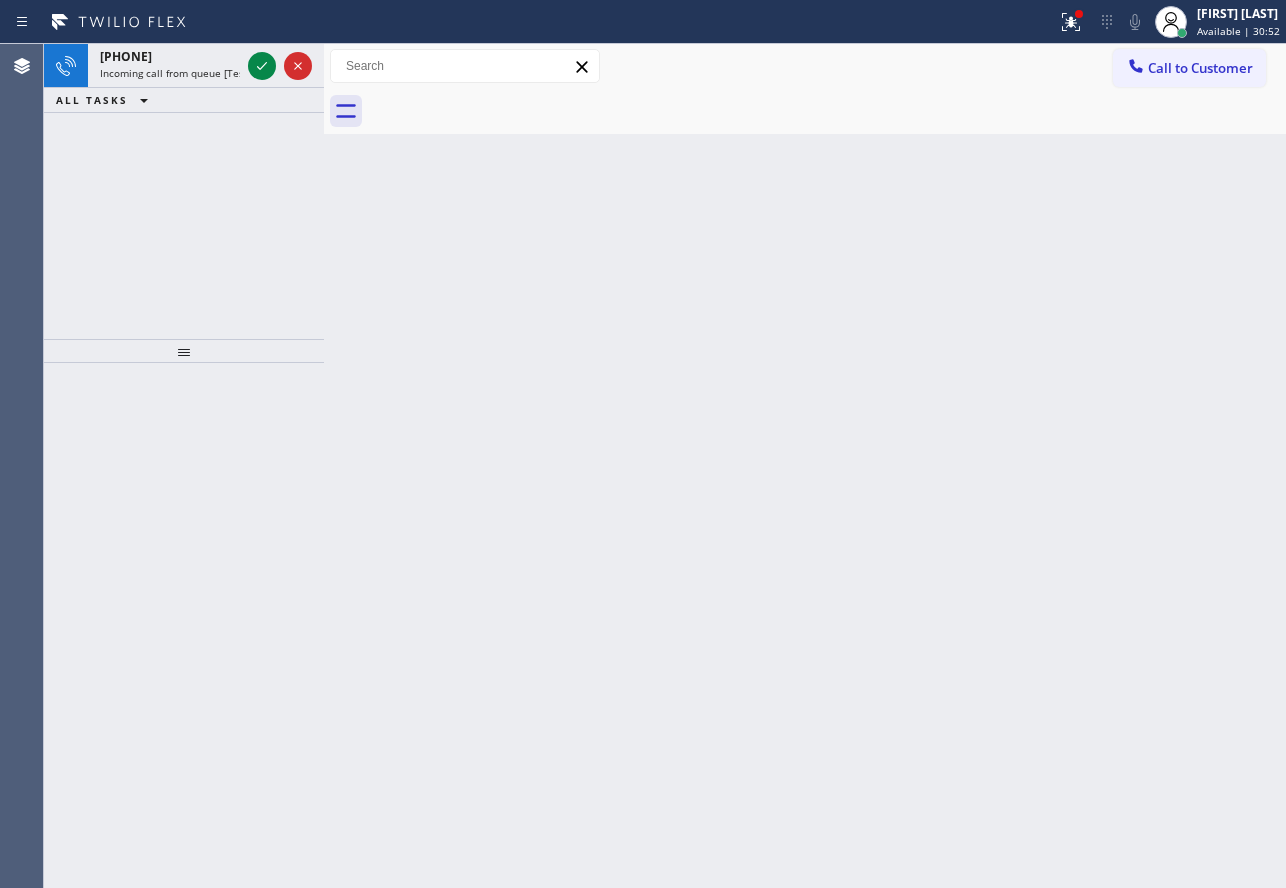 click 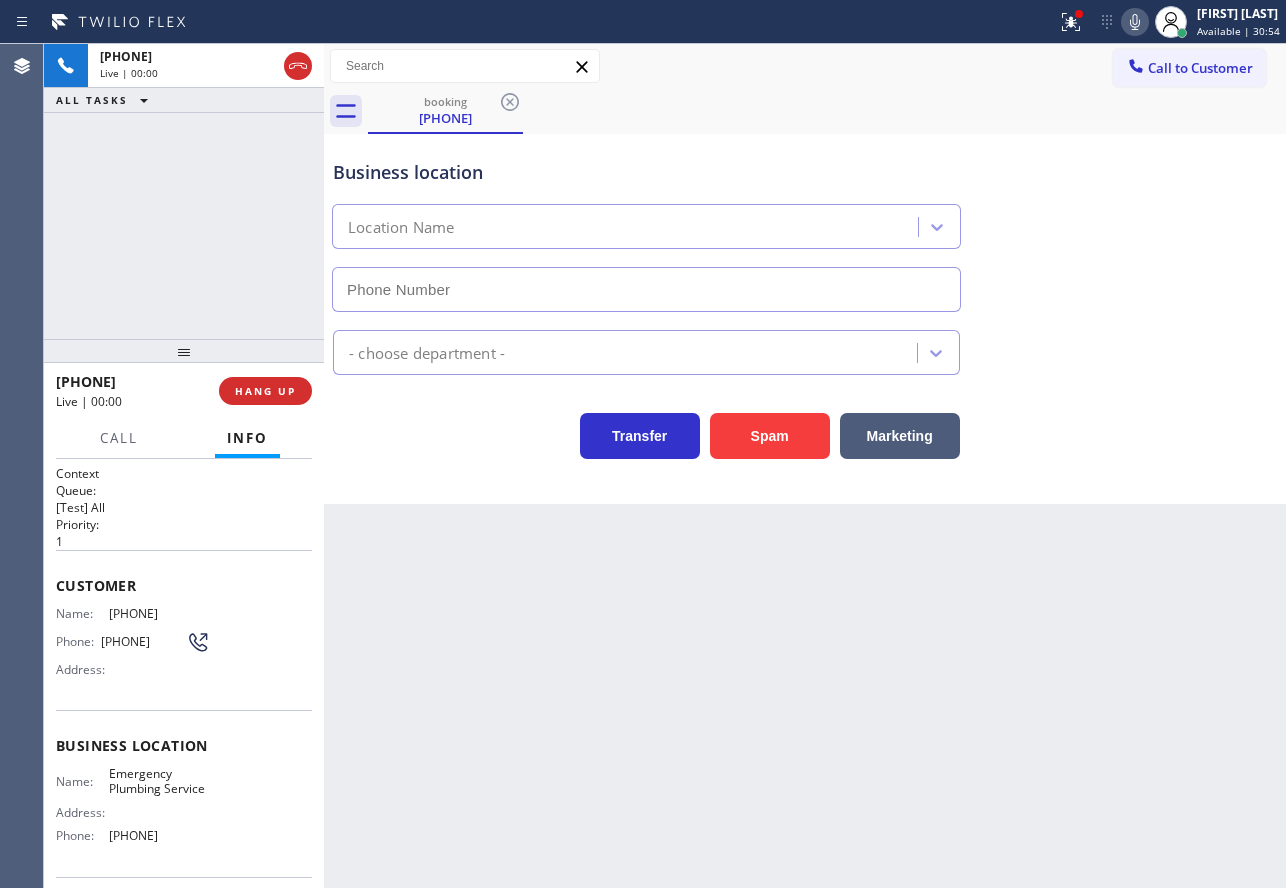 type on "[PHONE]" 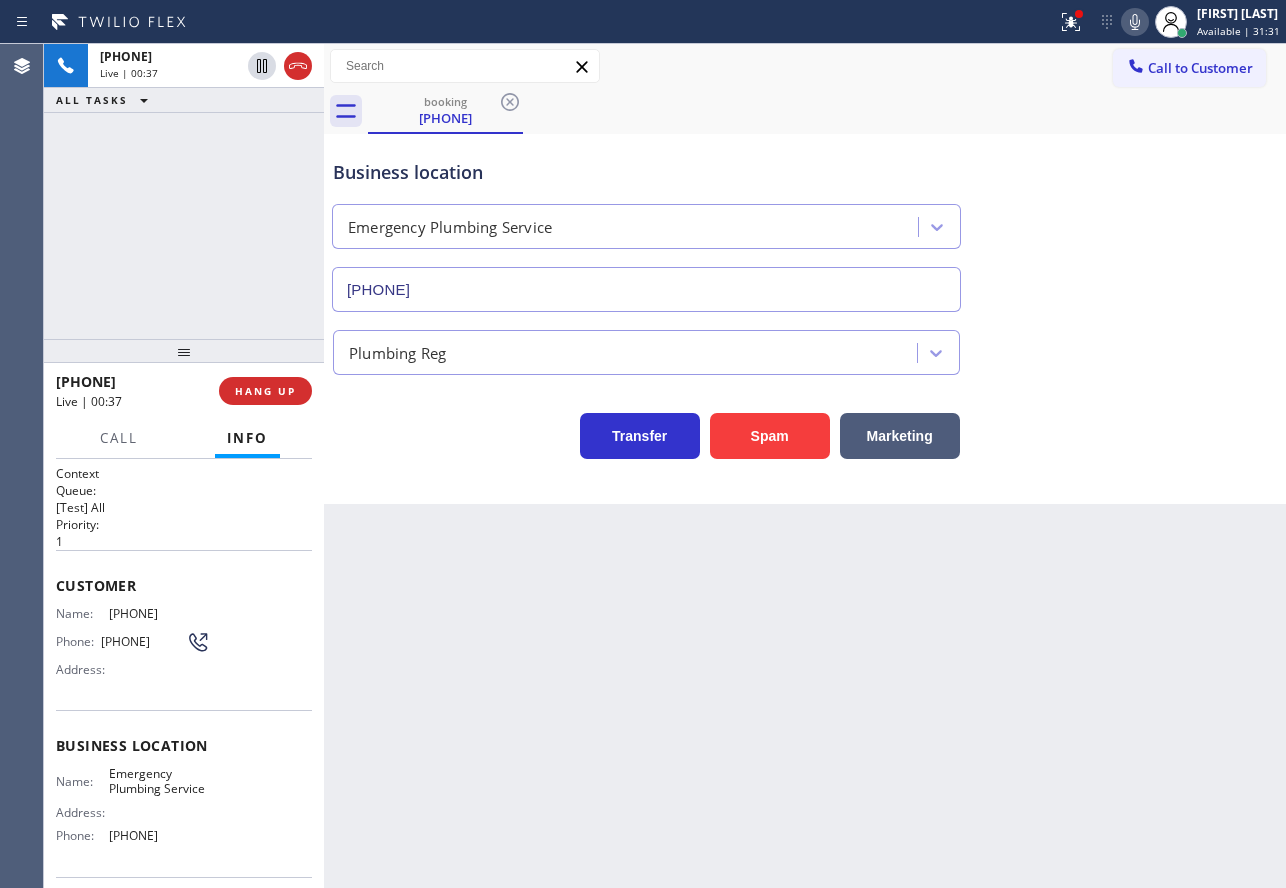 click on "Plumbing Reg" at bounding box center [805, 343] 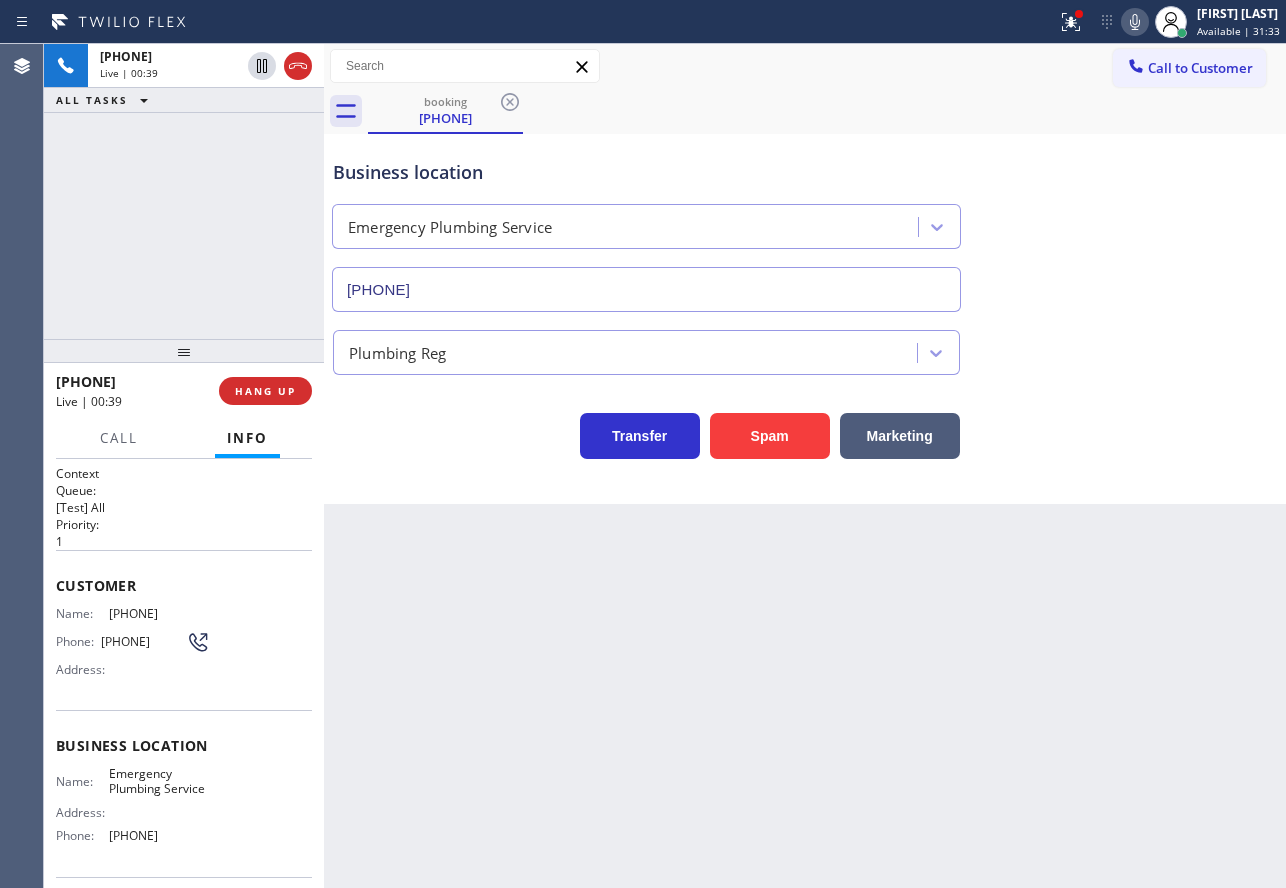 click on "Back to Dashboard Change Sender ID Customers Technicians Select a contact Outbound call Technician Search Technician Your caller id phone number Your caller id phone number Call Technician info Name Phone none Address none Change Sender ID HVAC [PHONE] 5 Star Appliance [PHONE] Appliance Repair [PHONE] Plumbing [PHONE] Air Duct Cleaning [PHONE] Electricians [PHONE] Cancel Change Check personal SMS Reset Change booking [PHONE] Call to Customer Outbound call Location Search location Your caller id phone number [PHONE] Customer number Call Outbound call Technician Search Technician Your caller id phone number Your caller id phone number Call booking [PHONE] Business location Emergency Plumbing Service [PHONE] Plumbing Reg Transfer Spam Marketing" at bounding box center (805, 466) 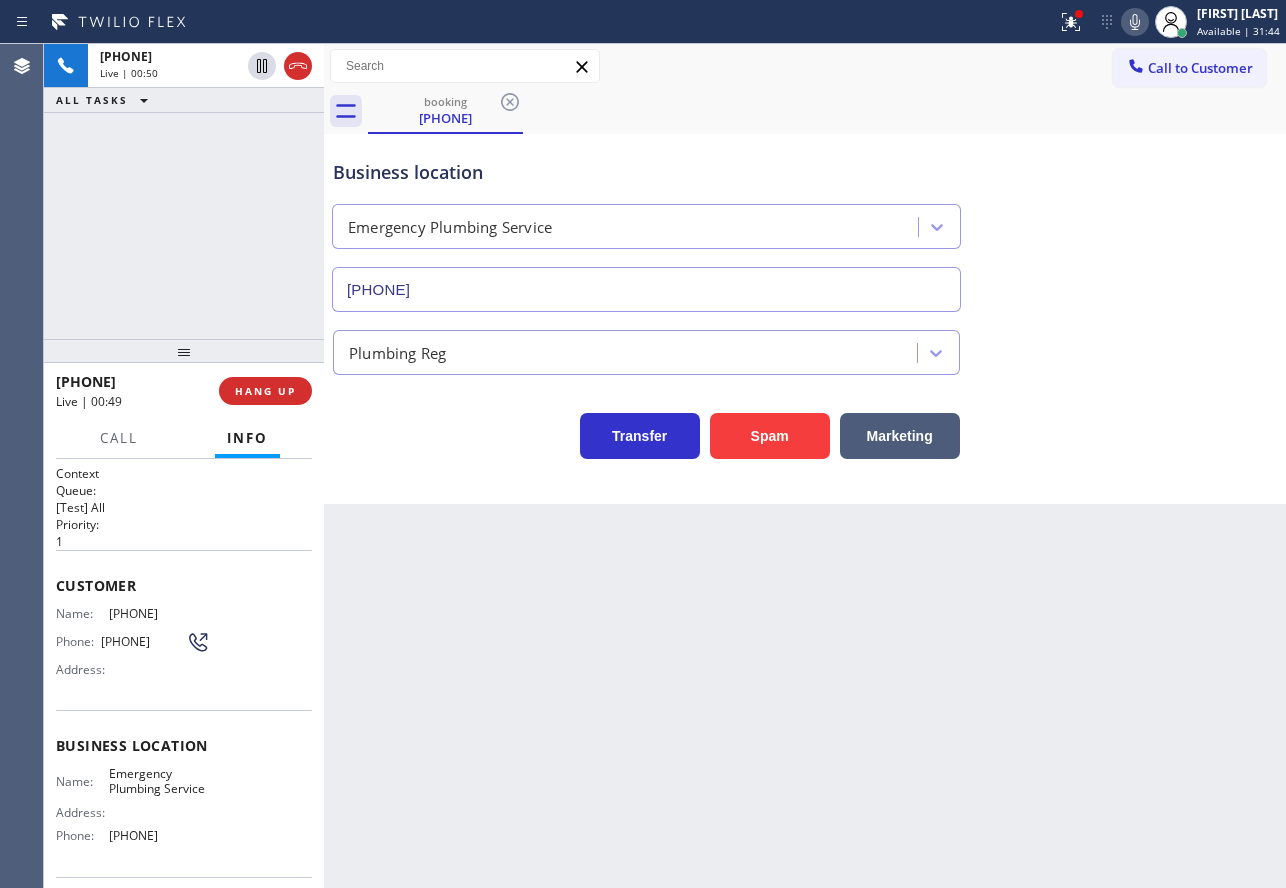 click on "Transfer Spam Marketing" at bounding box center [646, 431] 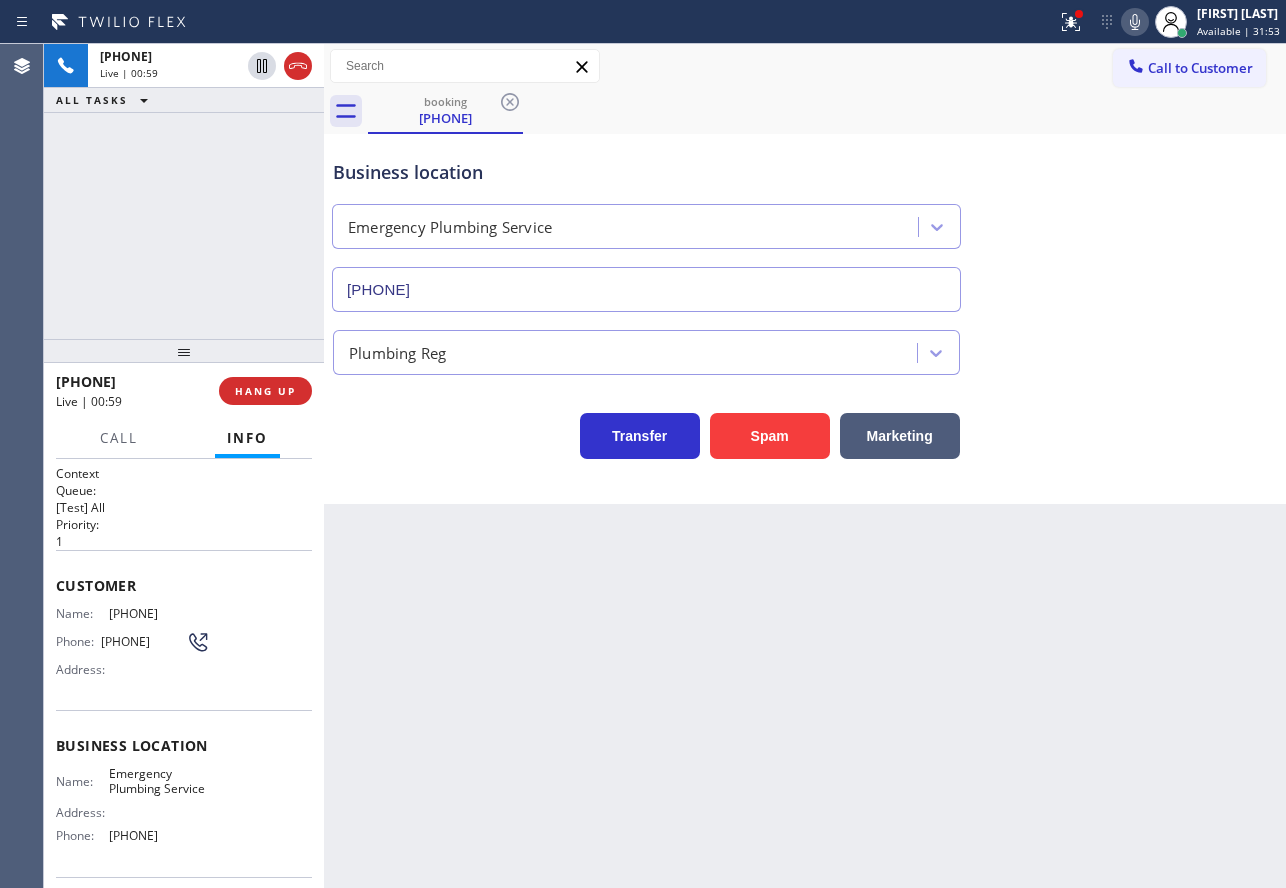 click 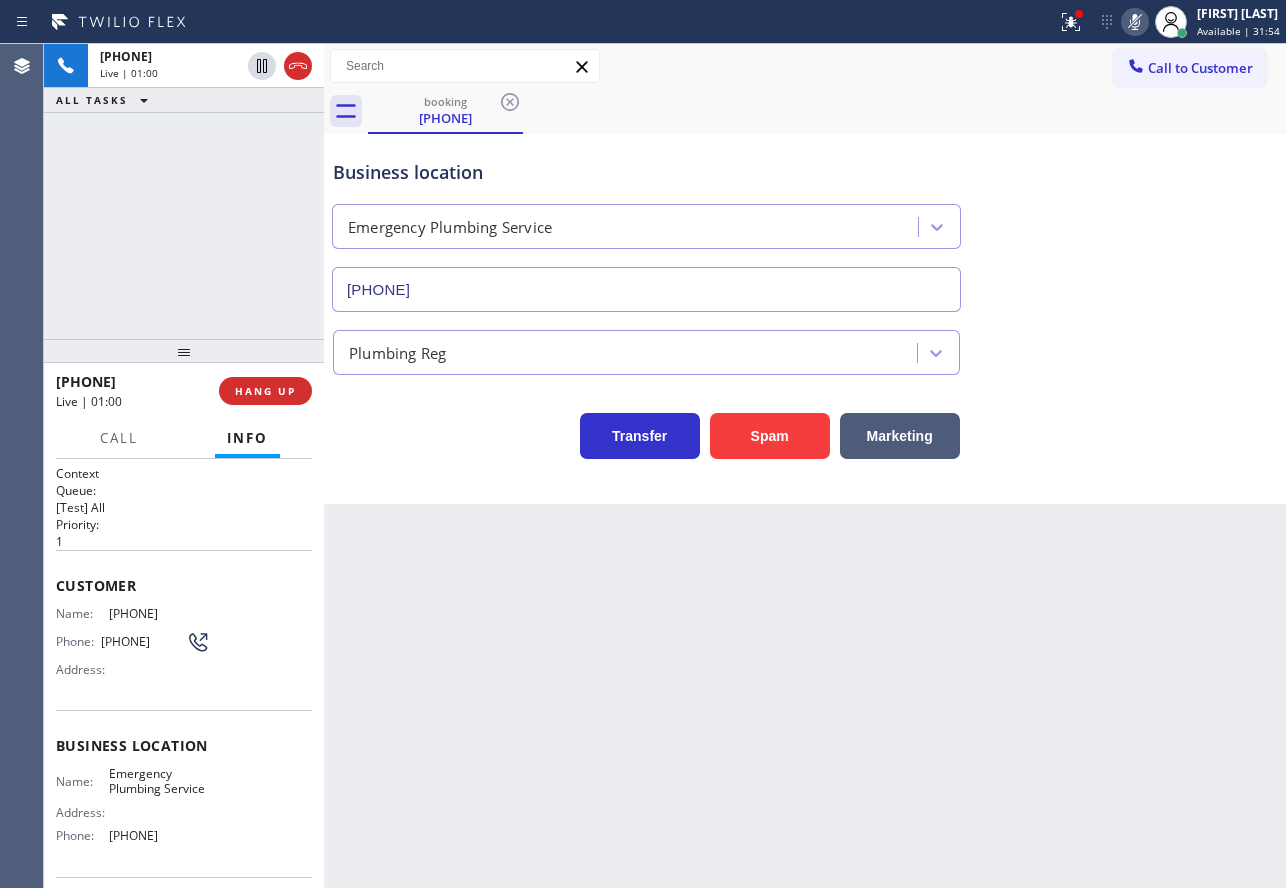 click 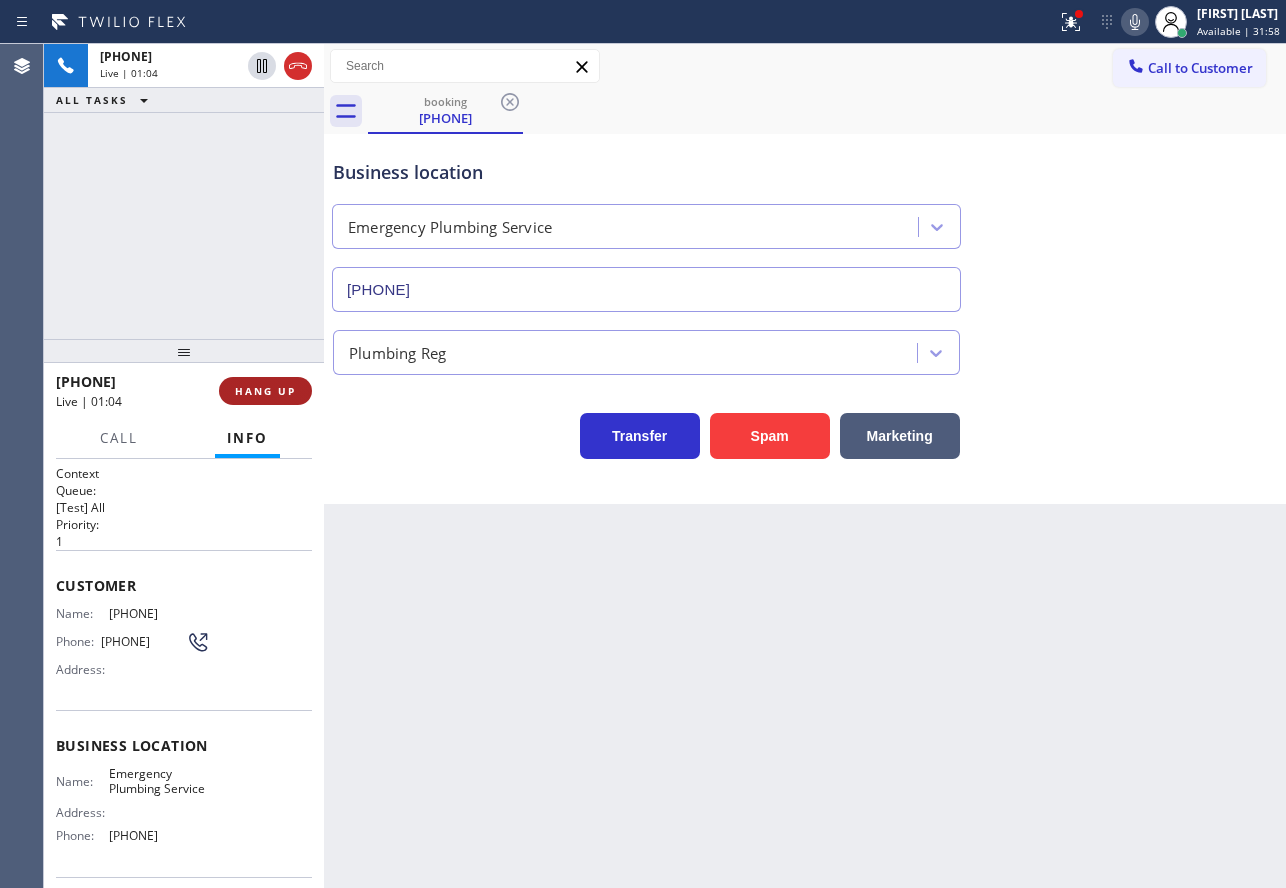 click on "HANG UP" at bounding box center (265, 391) 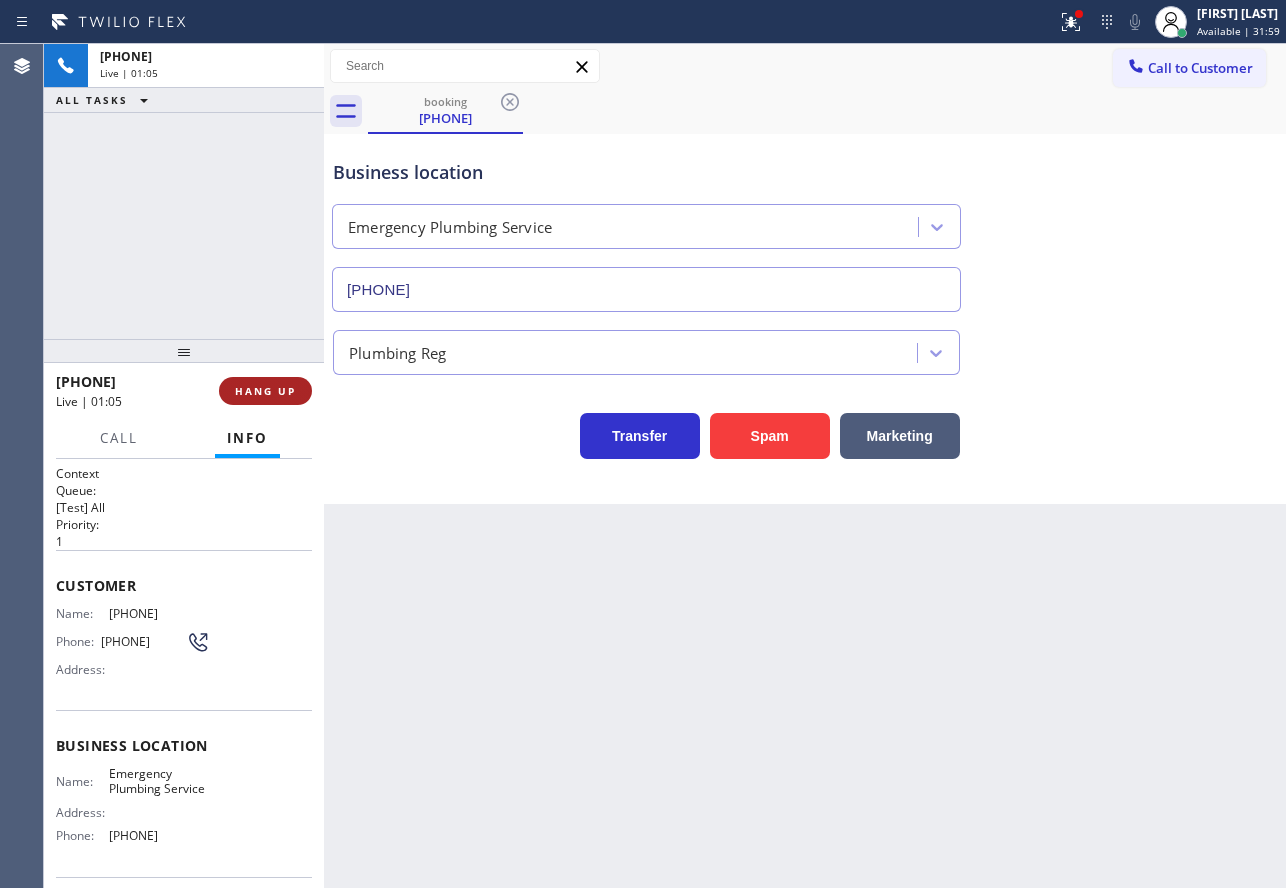 click on "HANG UP" at bounding box center (265, 391) 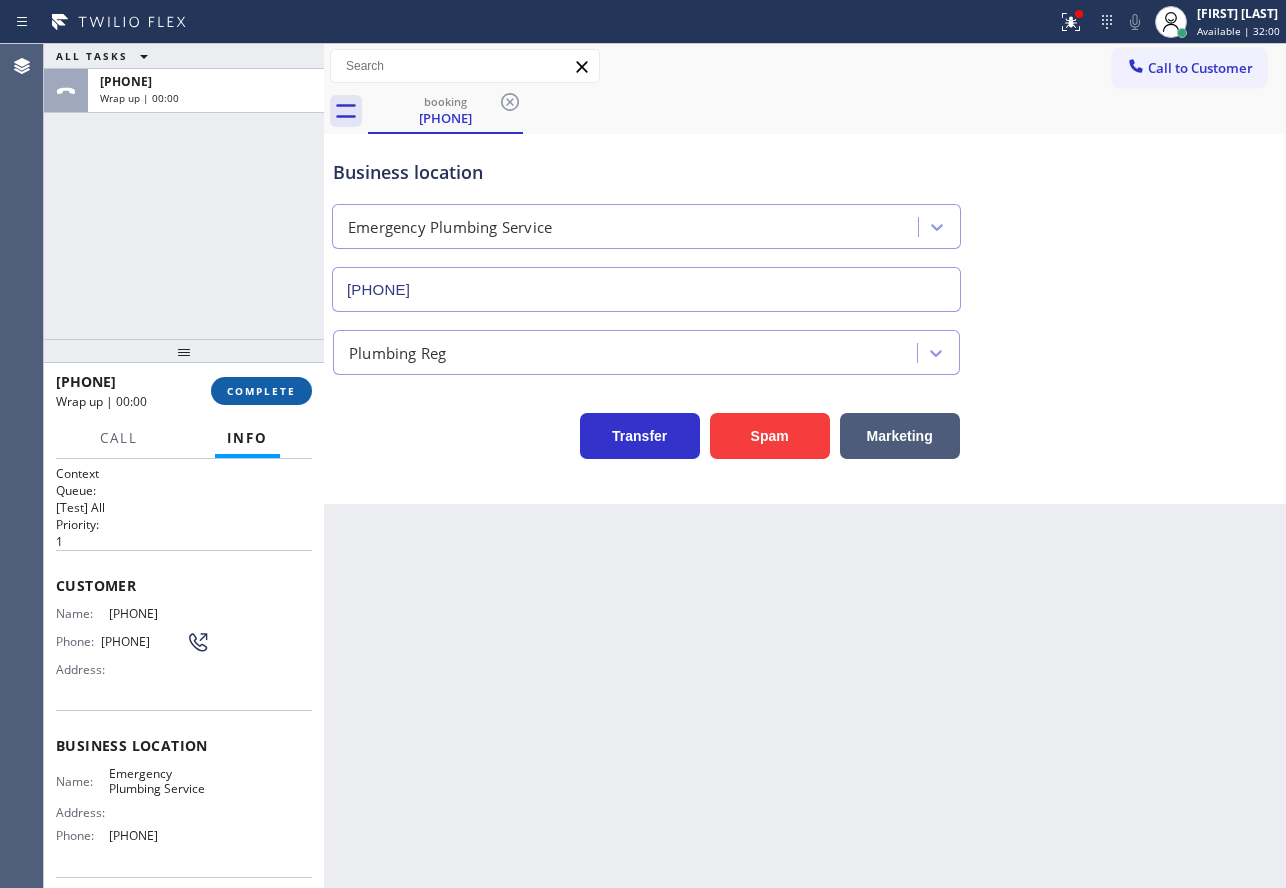 click on "COMPLETE" at bounding box center [261, 391] 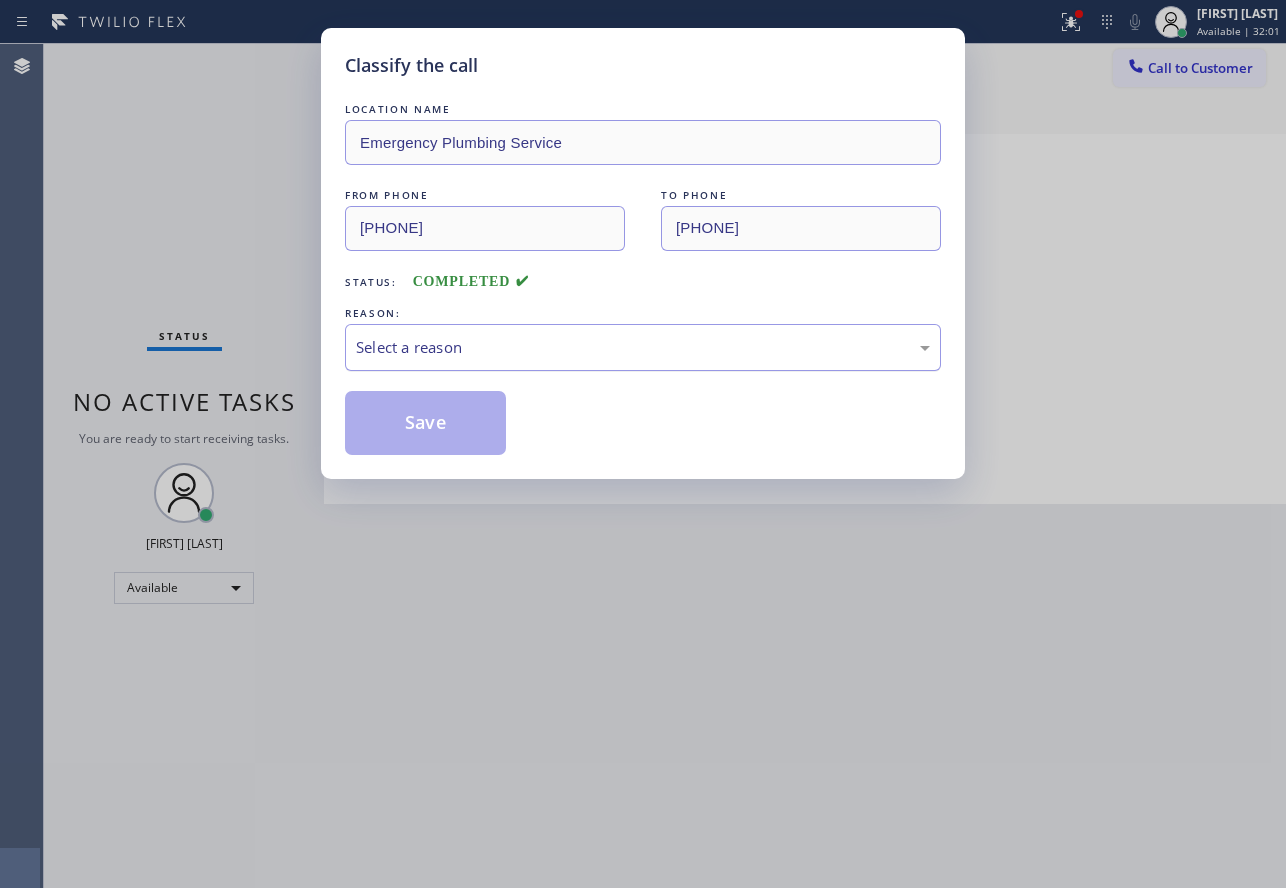 click on "Select a reason" at bounding box center [643, 347] 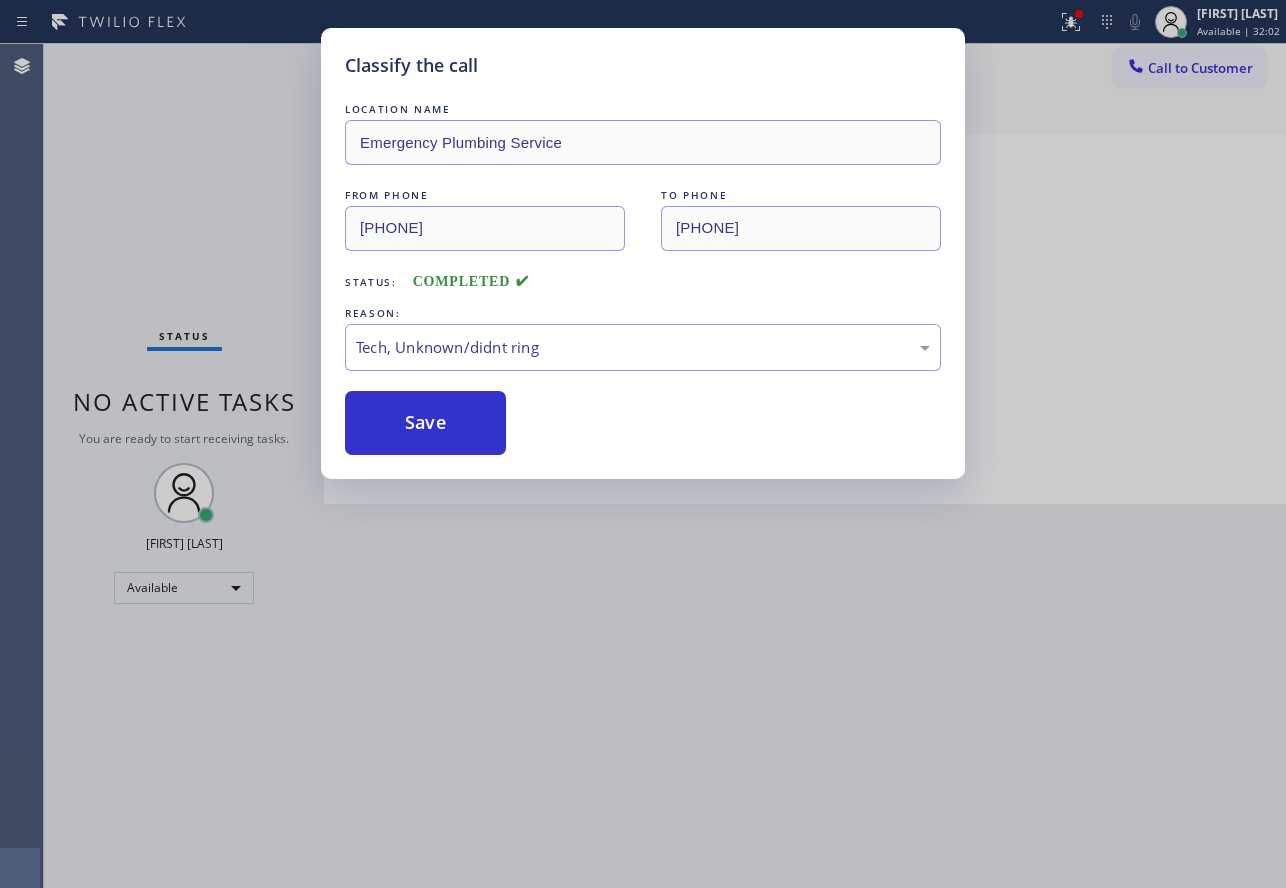 drag, startPoint x: 465, startPoint y: 501, endPoint x: 405, endPoint y: 450, distance: 78.74643 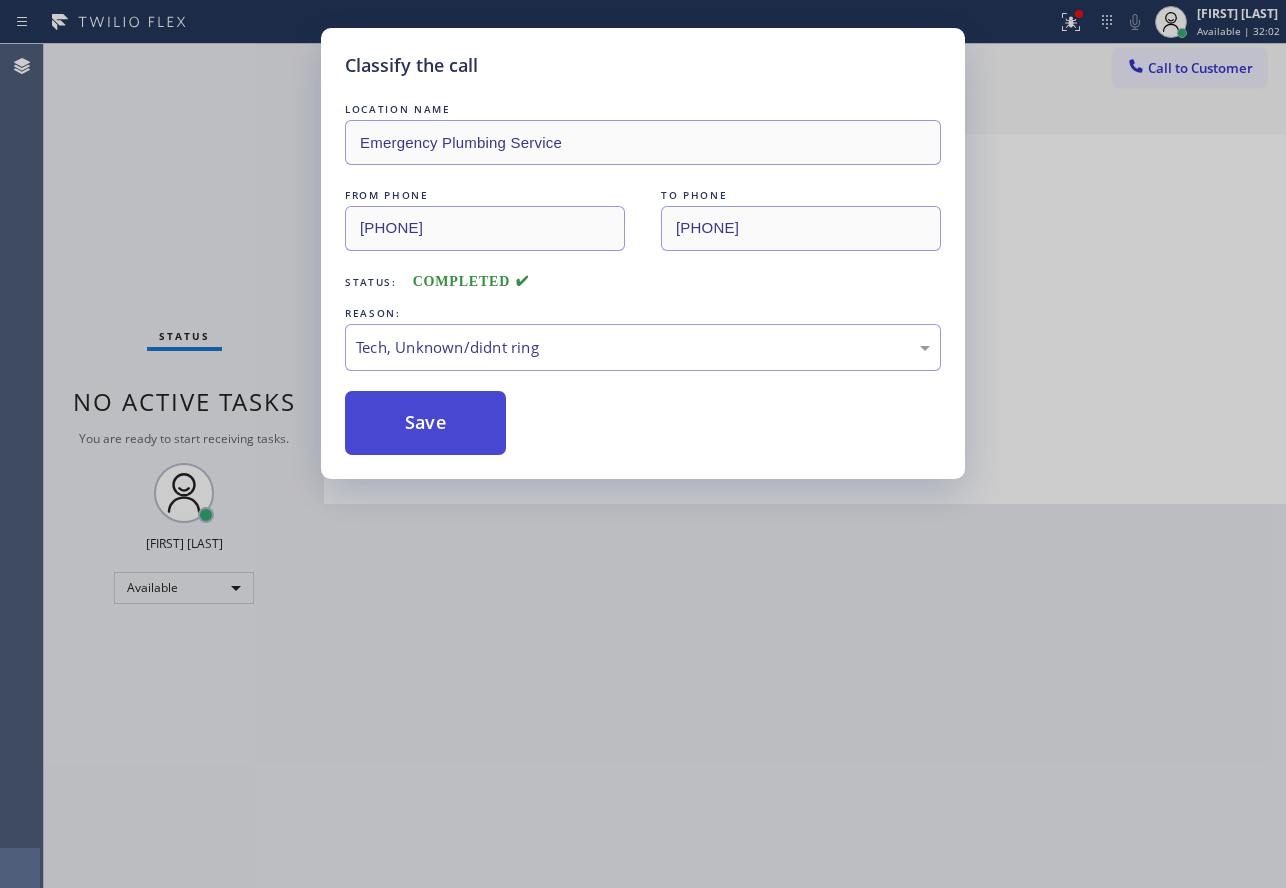 click on "Save" at bounding box center [425, 423] 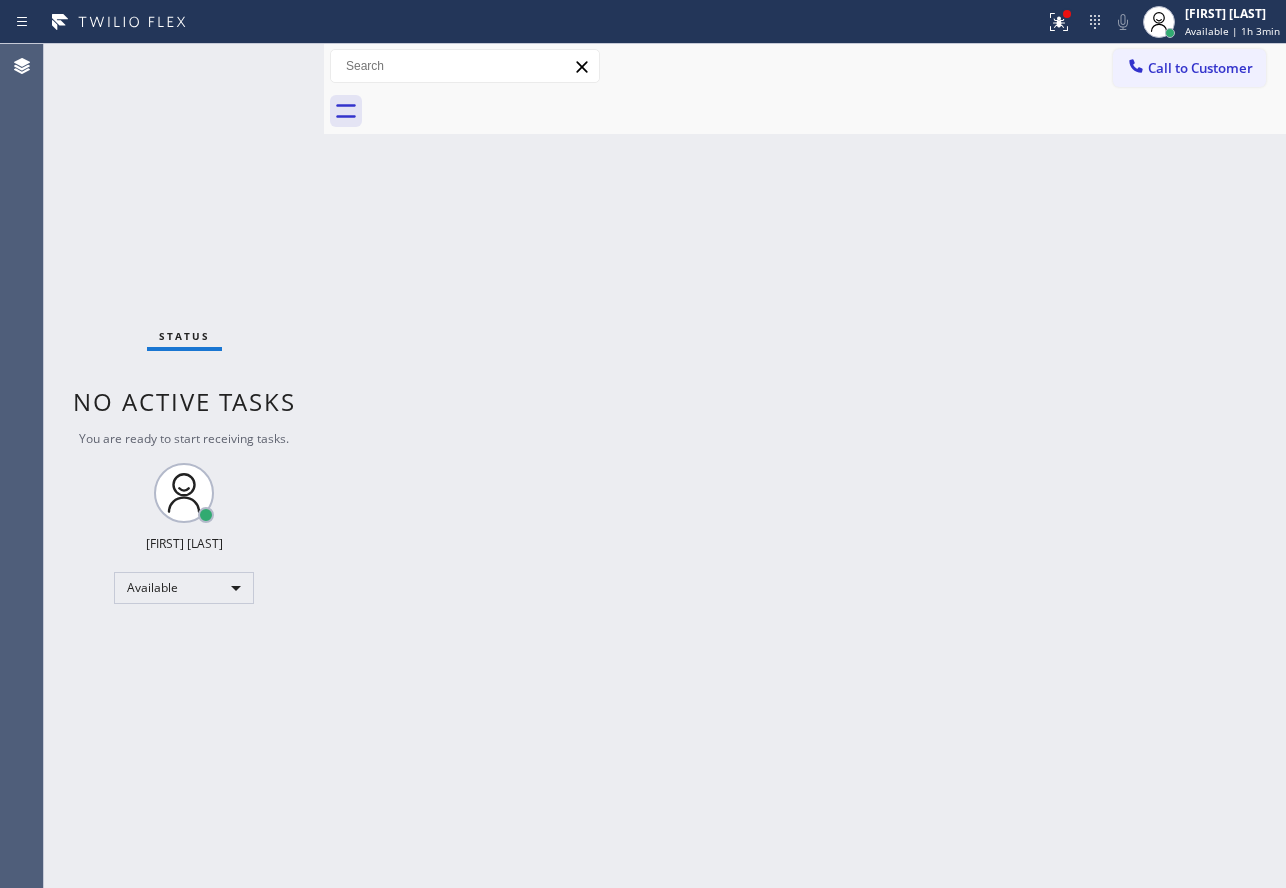 click on "Back to Dashboard Change Sender ID Customers Technicians Select a contact Outbound call Technician Search Technician Your caller id phone number Your caller id phone number Call Technician info Name Phone none Address none Change Sender ID HVAC [PHONE] 5 Star Appliance [PHONE] Appliance Repair [PHONE] Plumbing [PHONE] Air Duct Cleaning [PHONE] Electricians [PHONE] Cancel Change Check personal SMS Reset Change No tabs Call to Customer Outbound call Location Search location Your caller id phone number [PHONE] Customer number Call Outbound call Technician Search Technician Your caller id phone number Your caller id phone number Call" at bounding box center (805, 466) 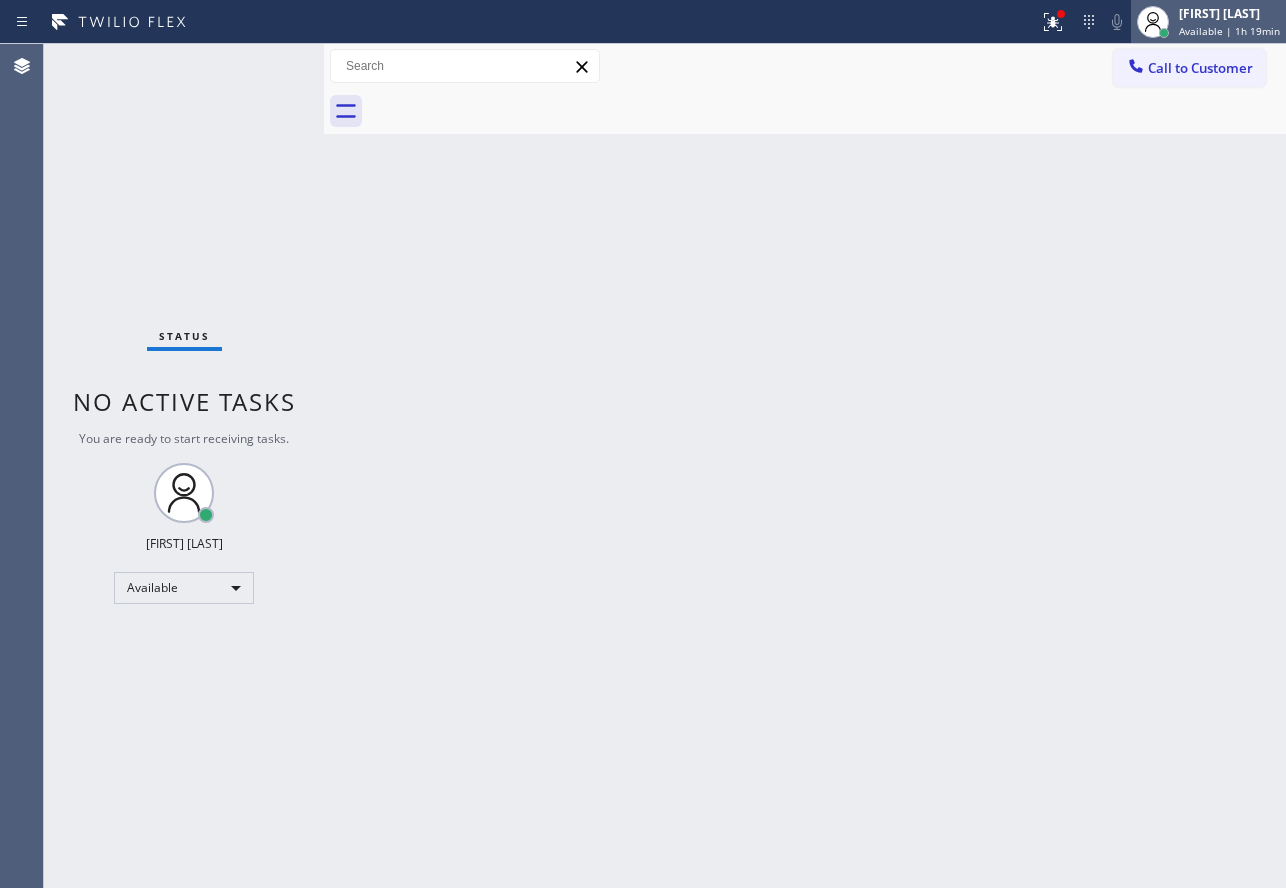 click on "[FIRST] [LAST]" at bounding box center [1229, 13] 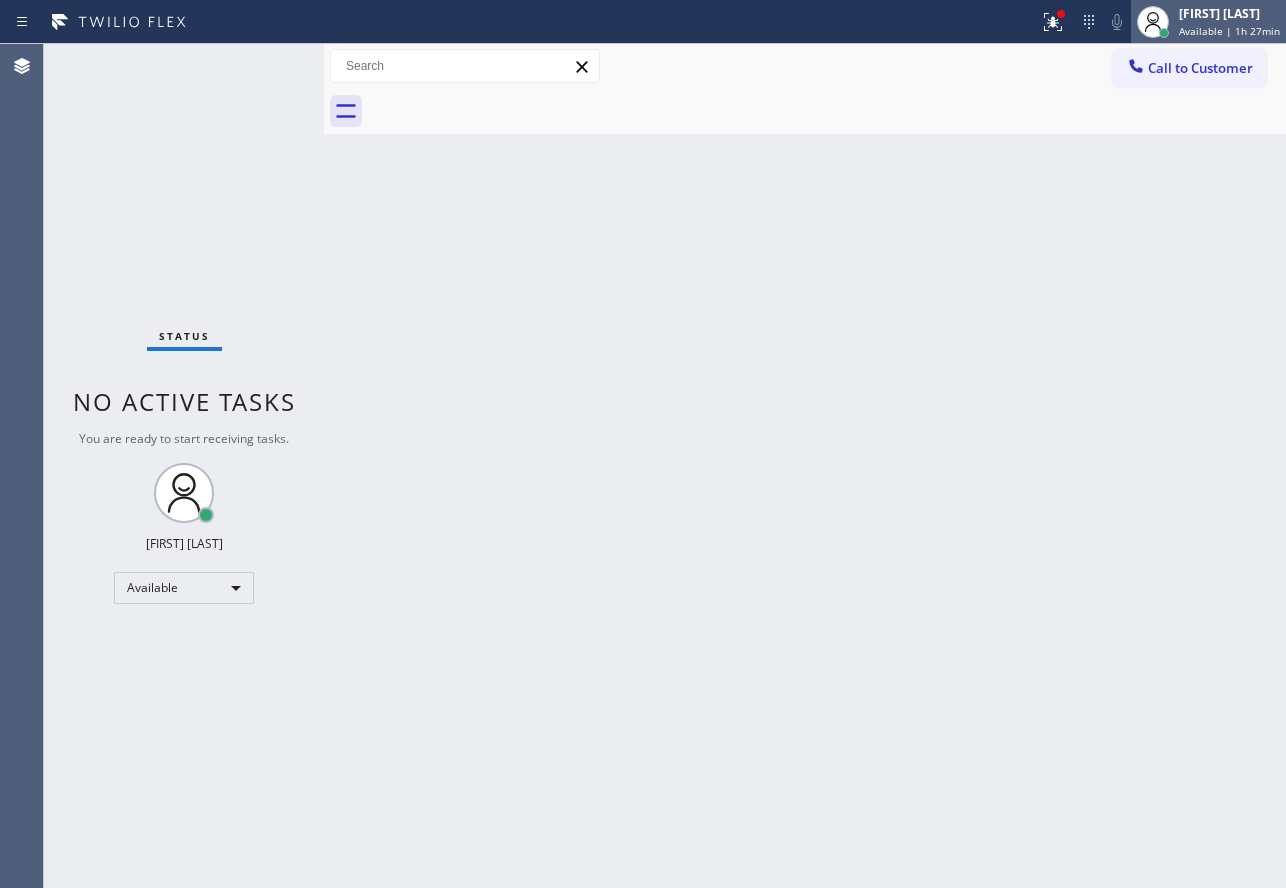 click on "Available | 1h 27min" at bounding box center [1229, 31] 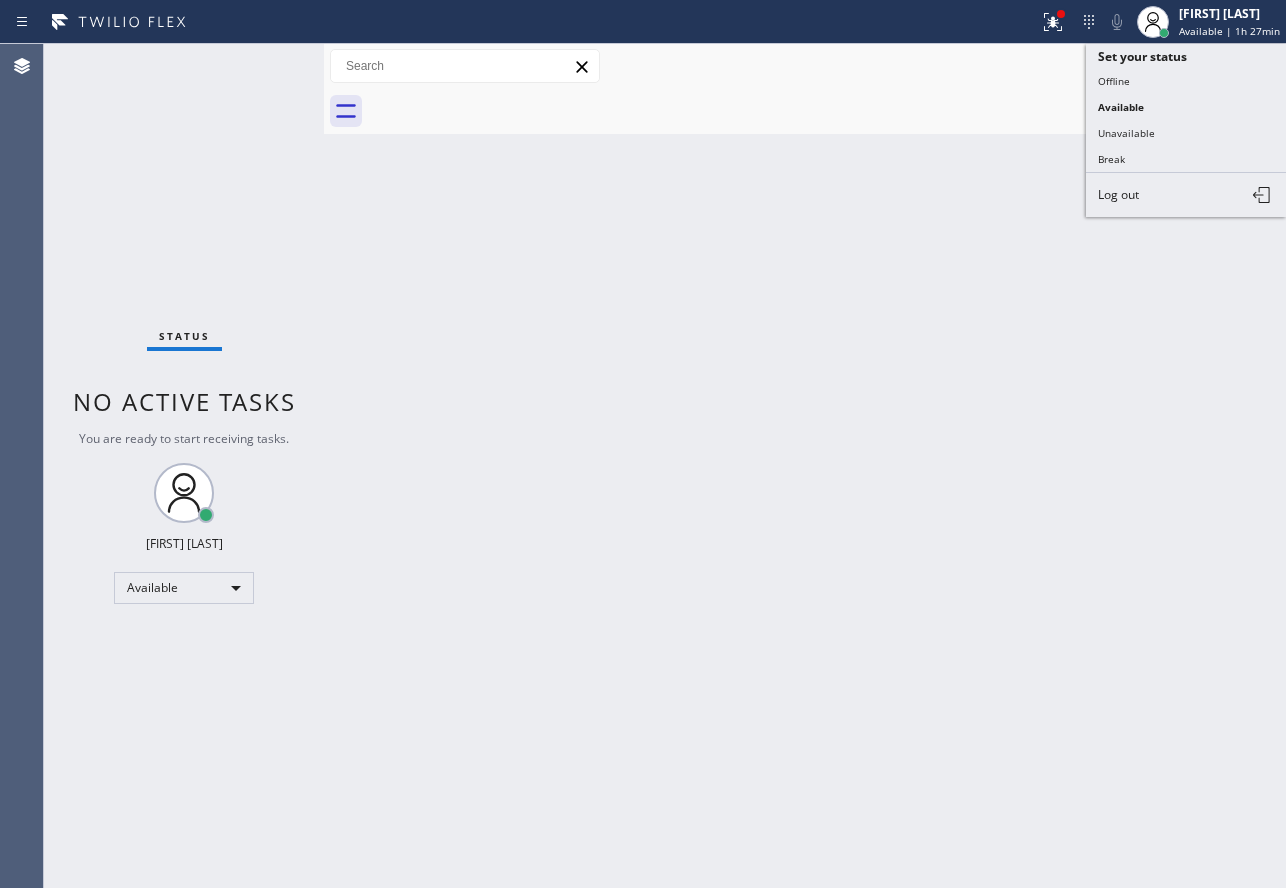drag, startPoint x: 1141, startPoint y: 150, endPoint x: 1100, endPoint y: 156, distance: 41.4367 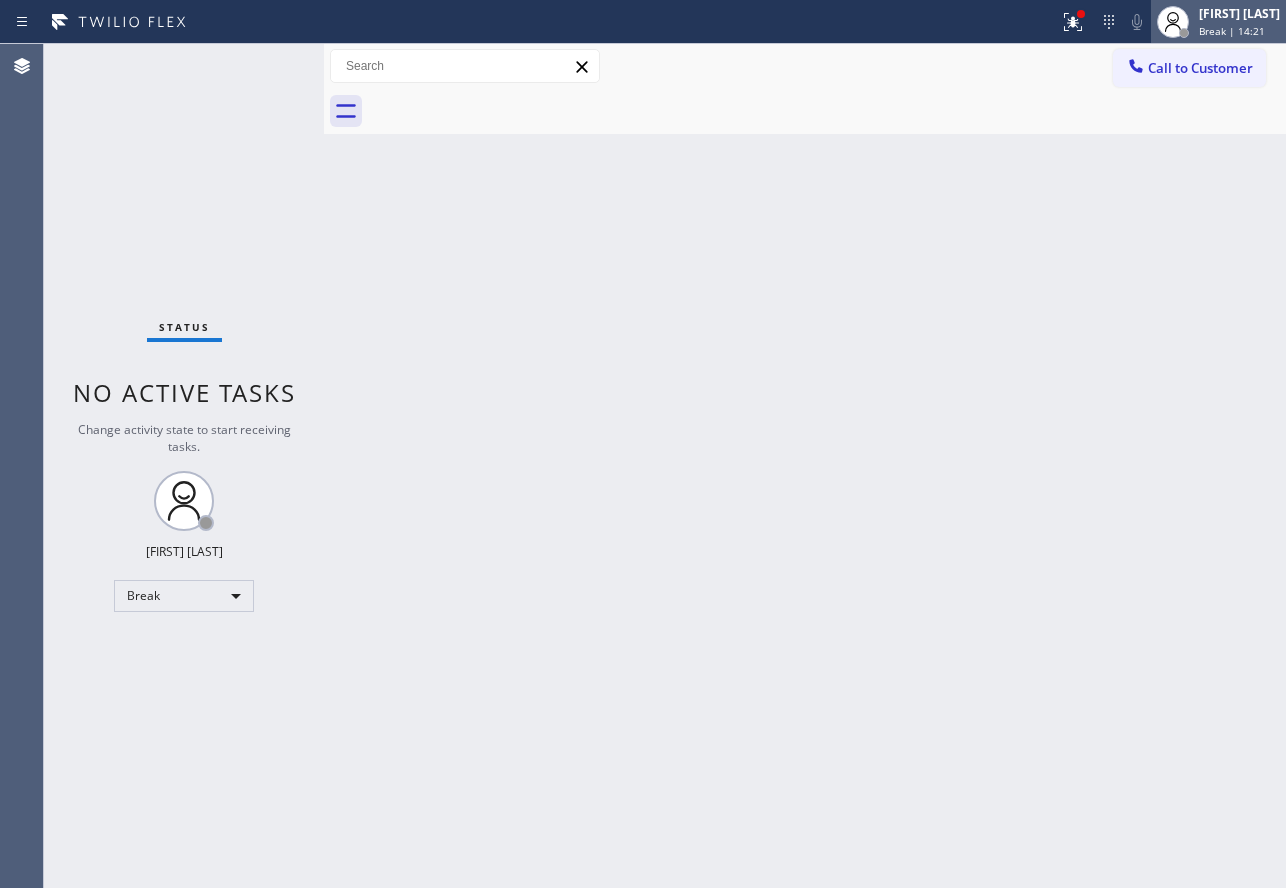 click at bounding box center [1173, 22] 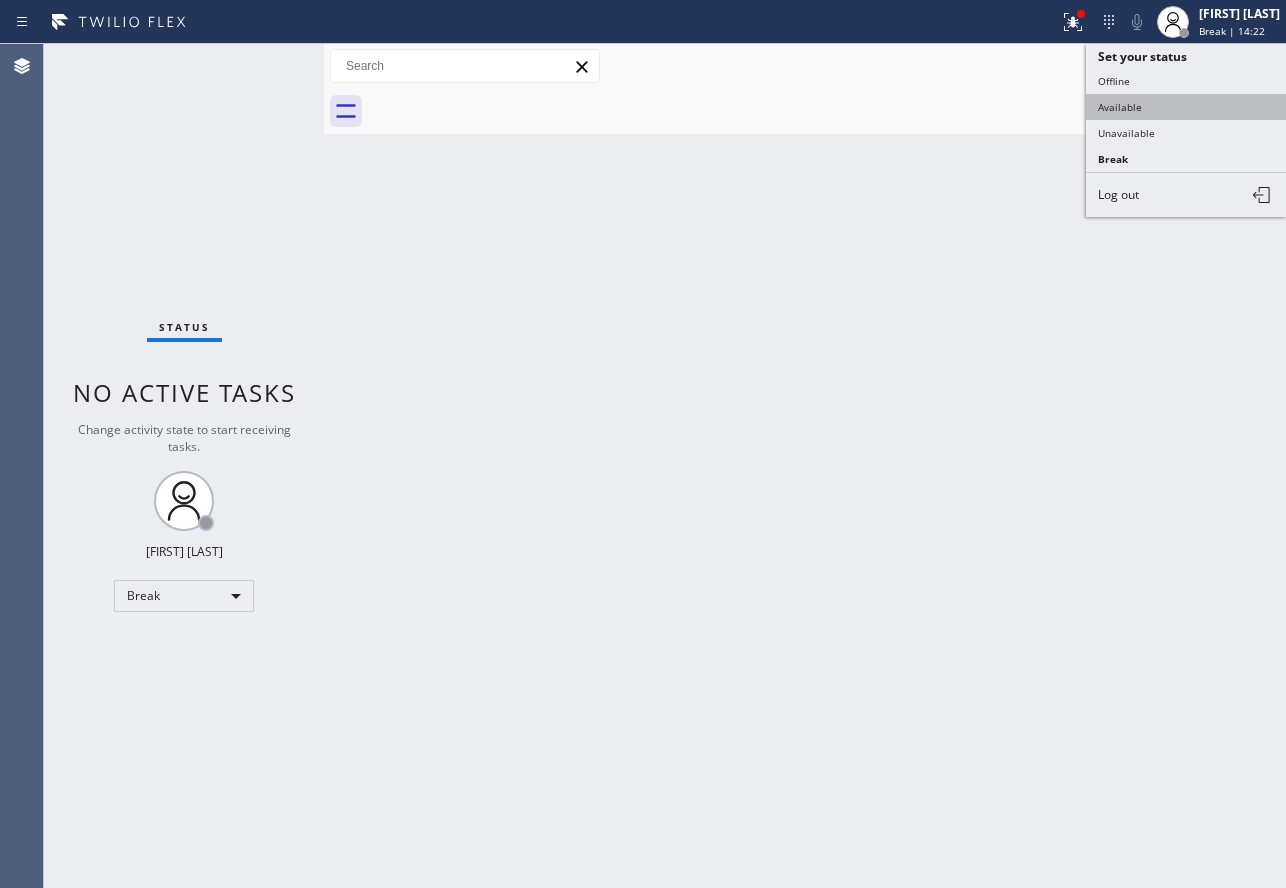 click on "Available" at bounding box center [1186, 107] 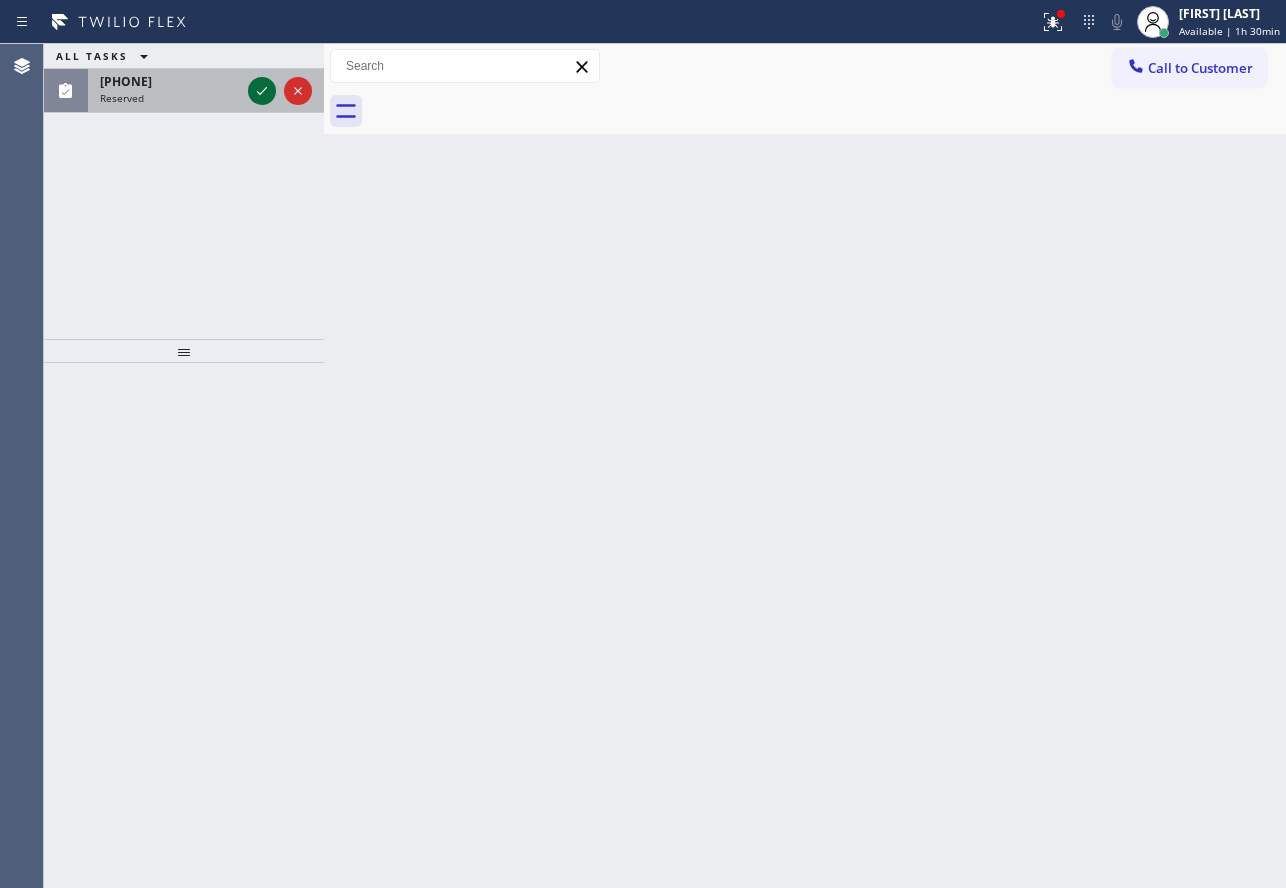 click 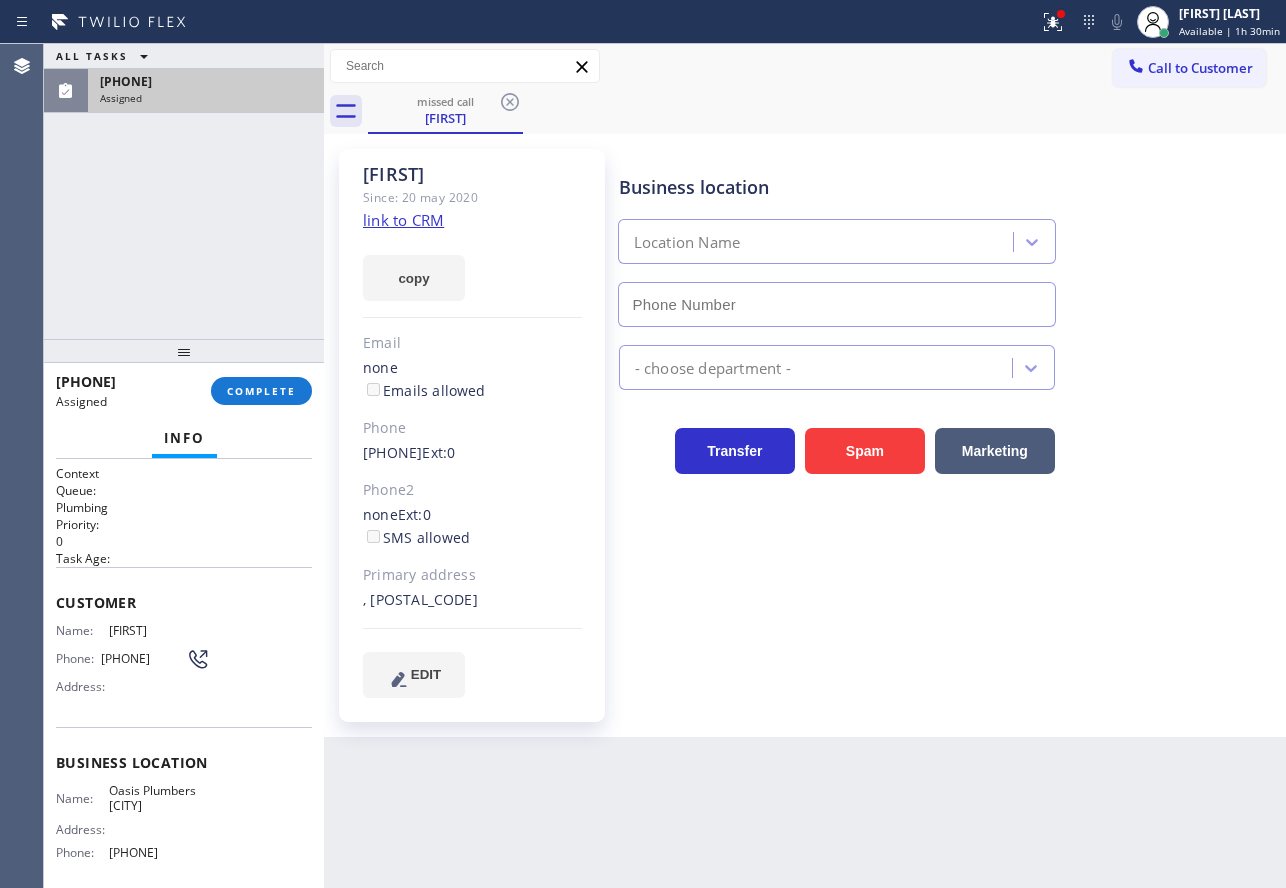 type on "[PHONE]" 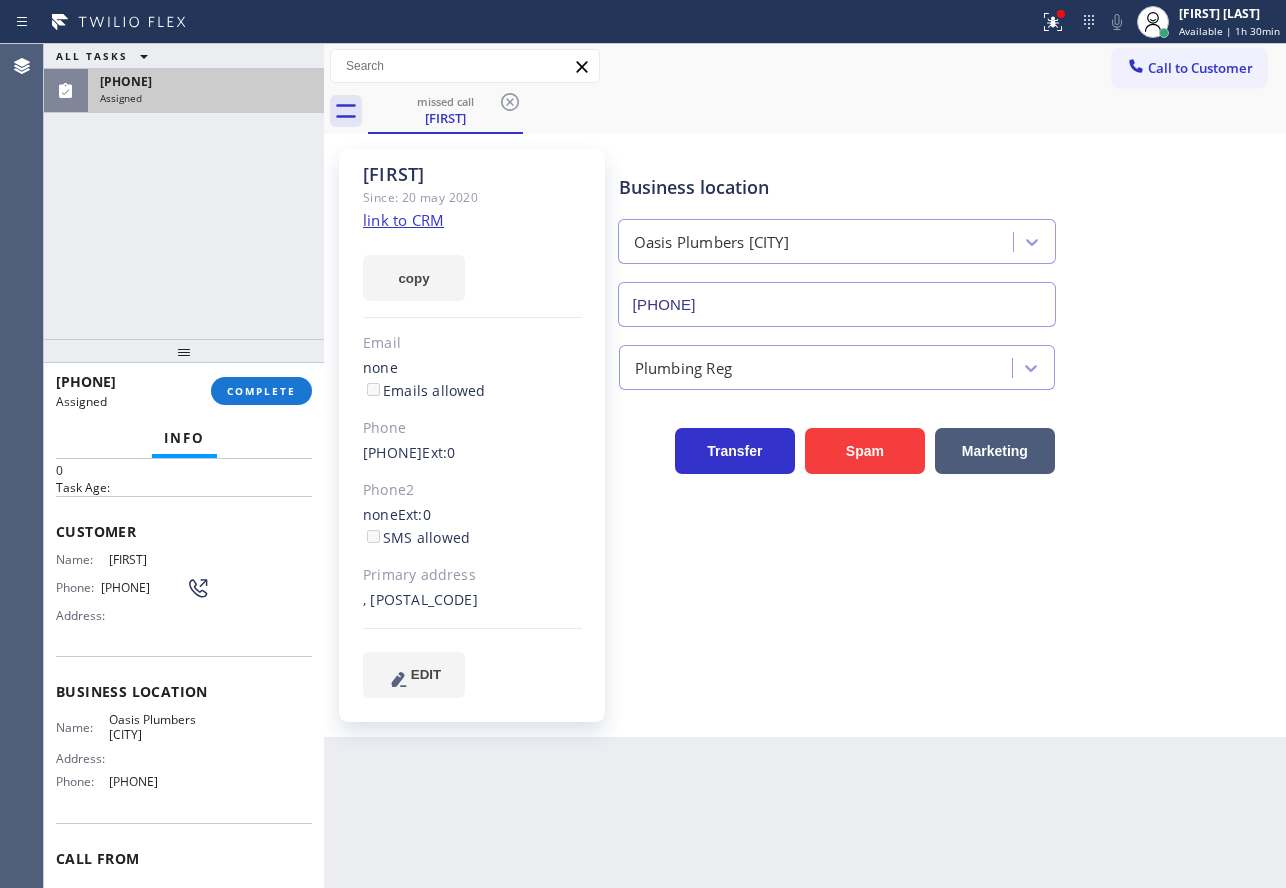 scroll, scrollTop: 170, scrollLeft: 0, axis: vertical 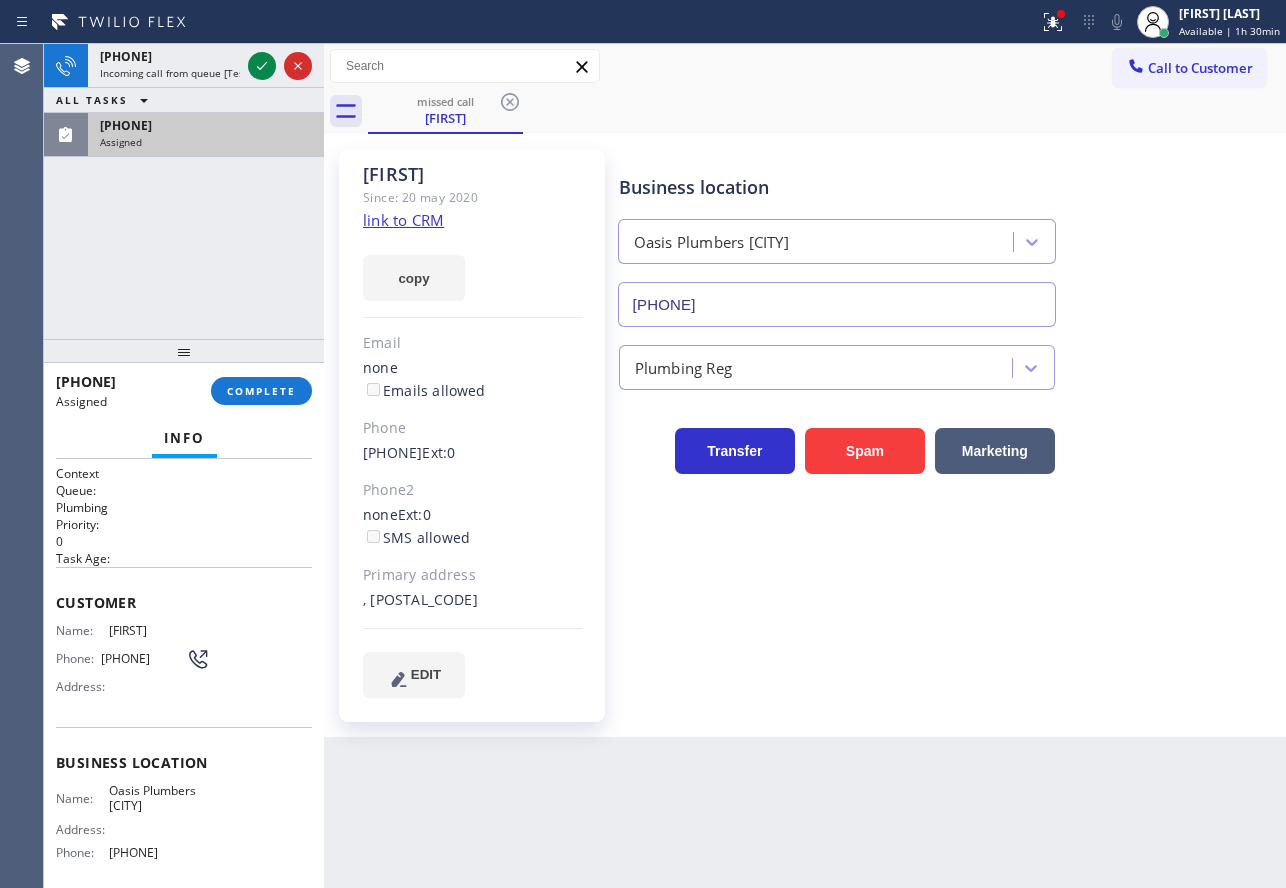 drag, startPoint x: 201, startPoint y: 690, endPoint x: 50, endPoint y: 611, distance: 170.41713 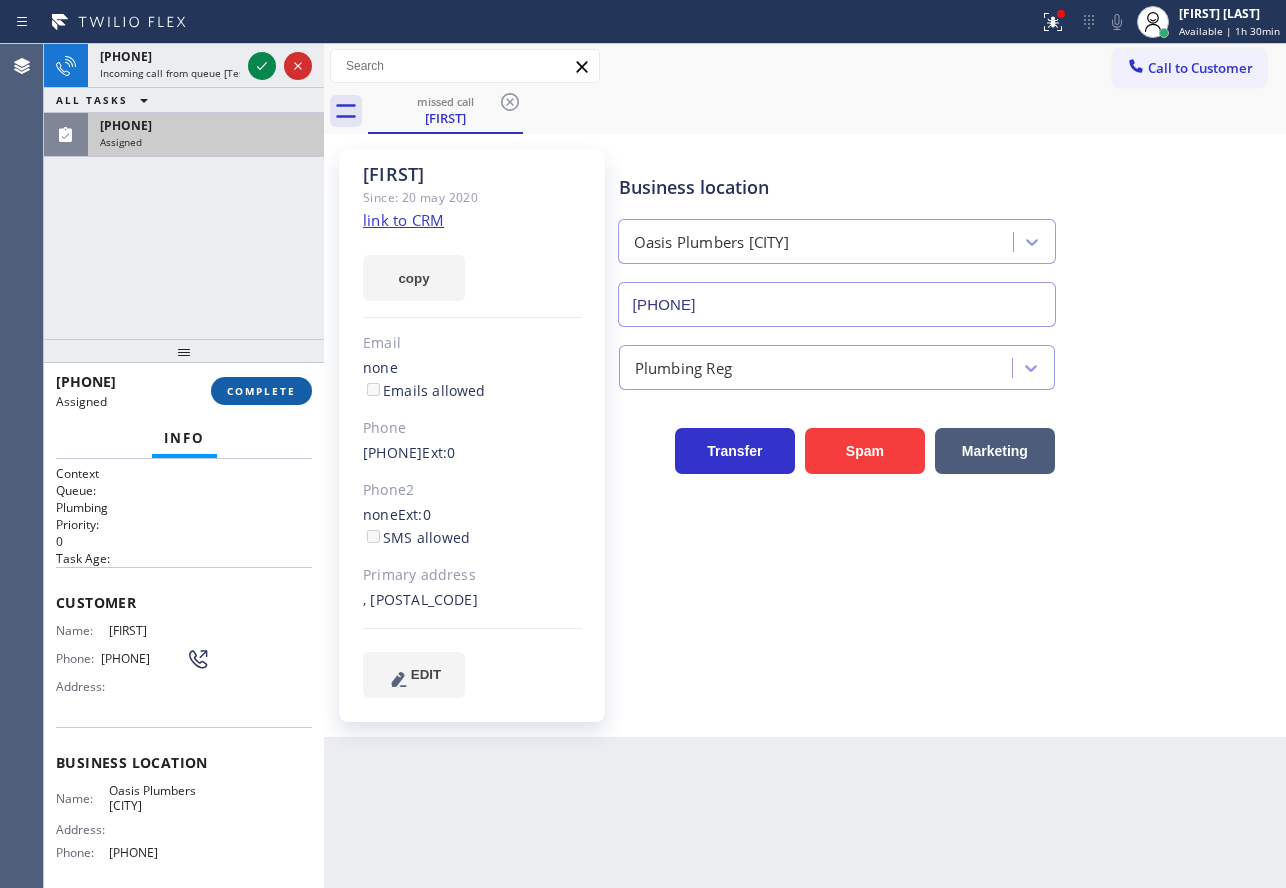 click on "COMPLETE" at bounding box center (261, 391) 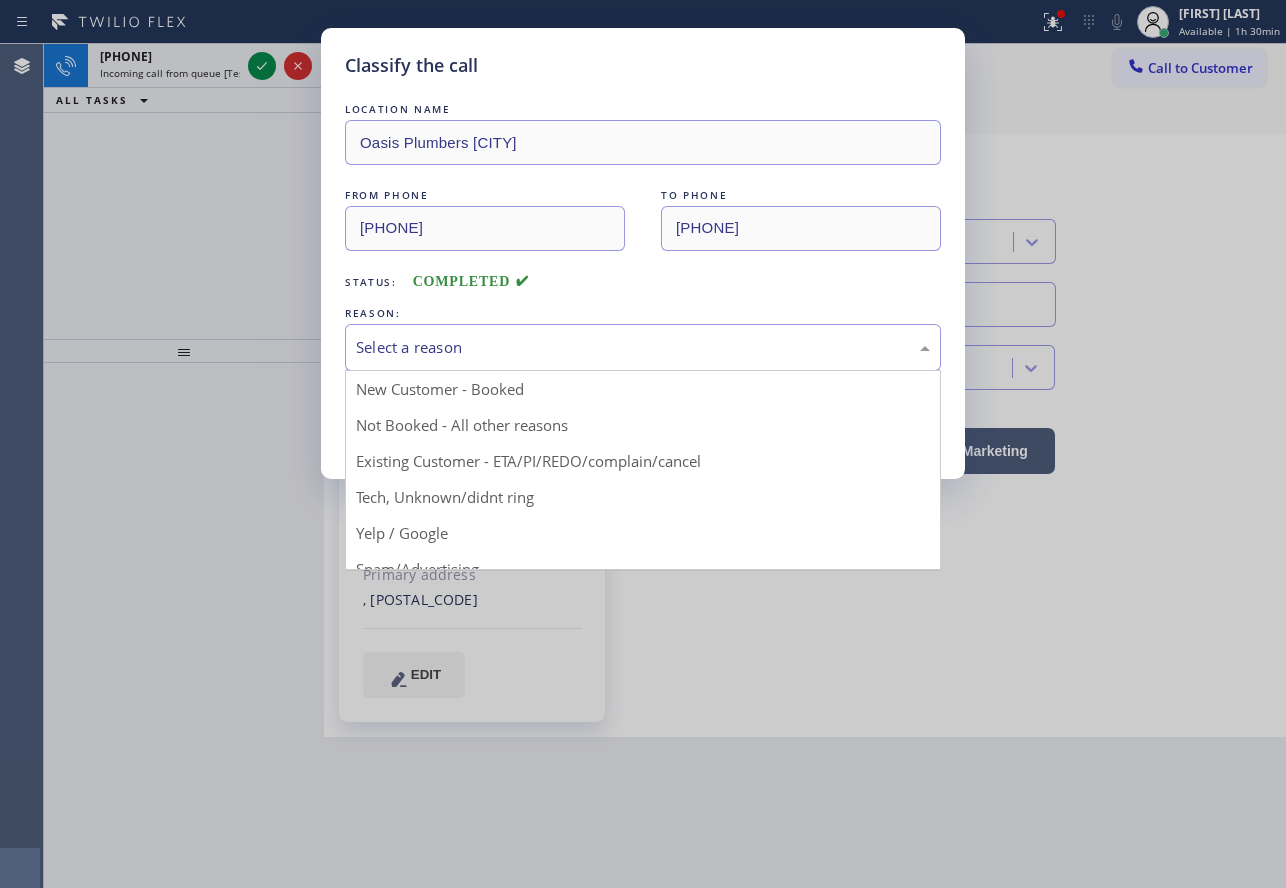 click on "Select a reason" at bounding box center (643, 347) 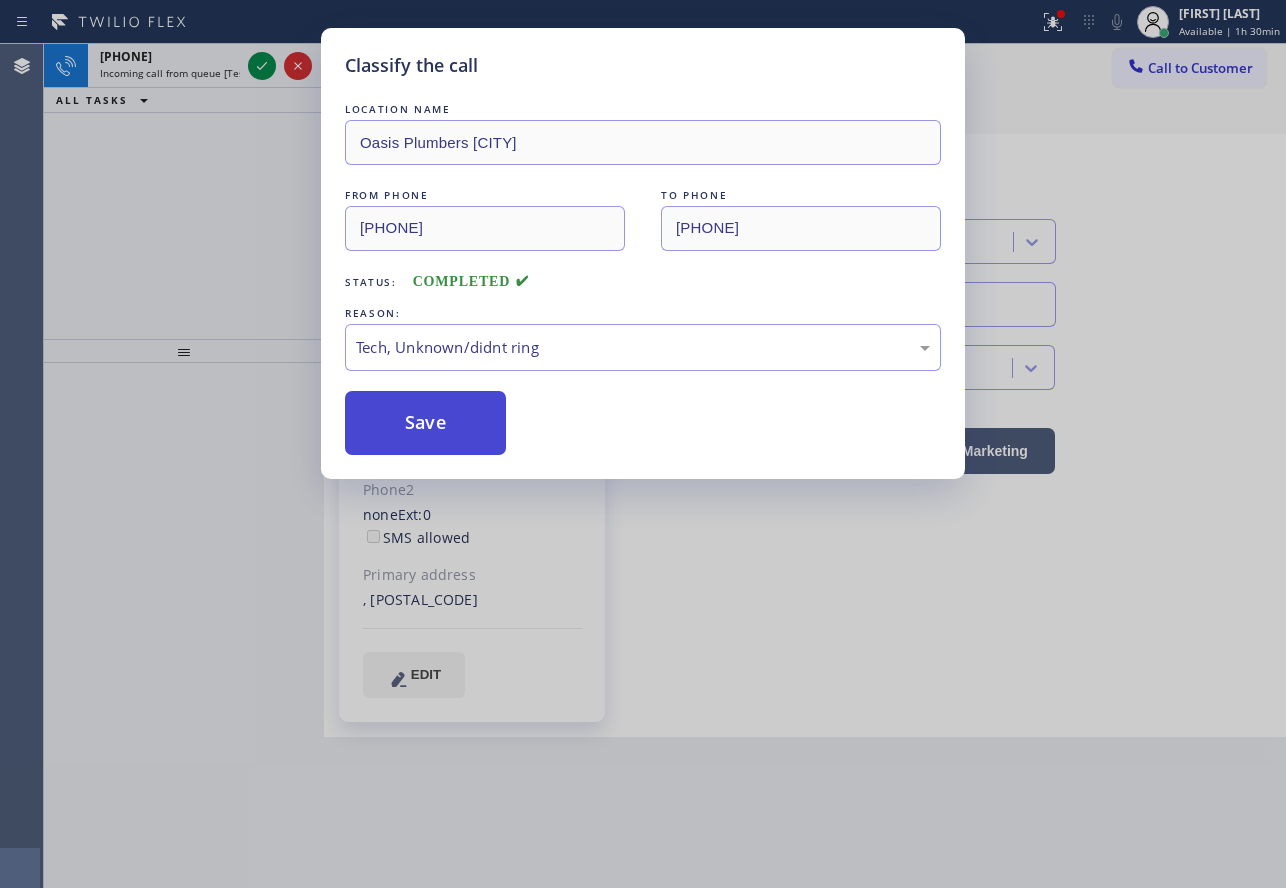 click on "Save" at bounding box center (425, 423) 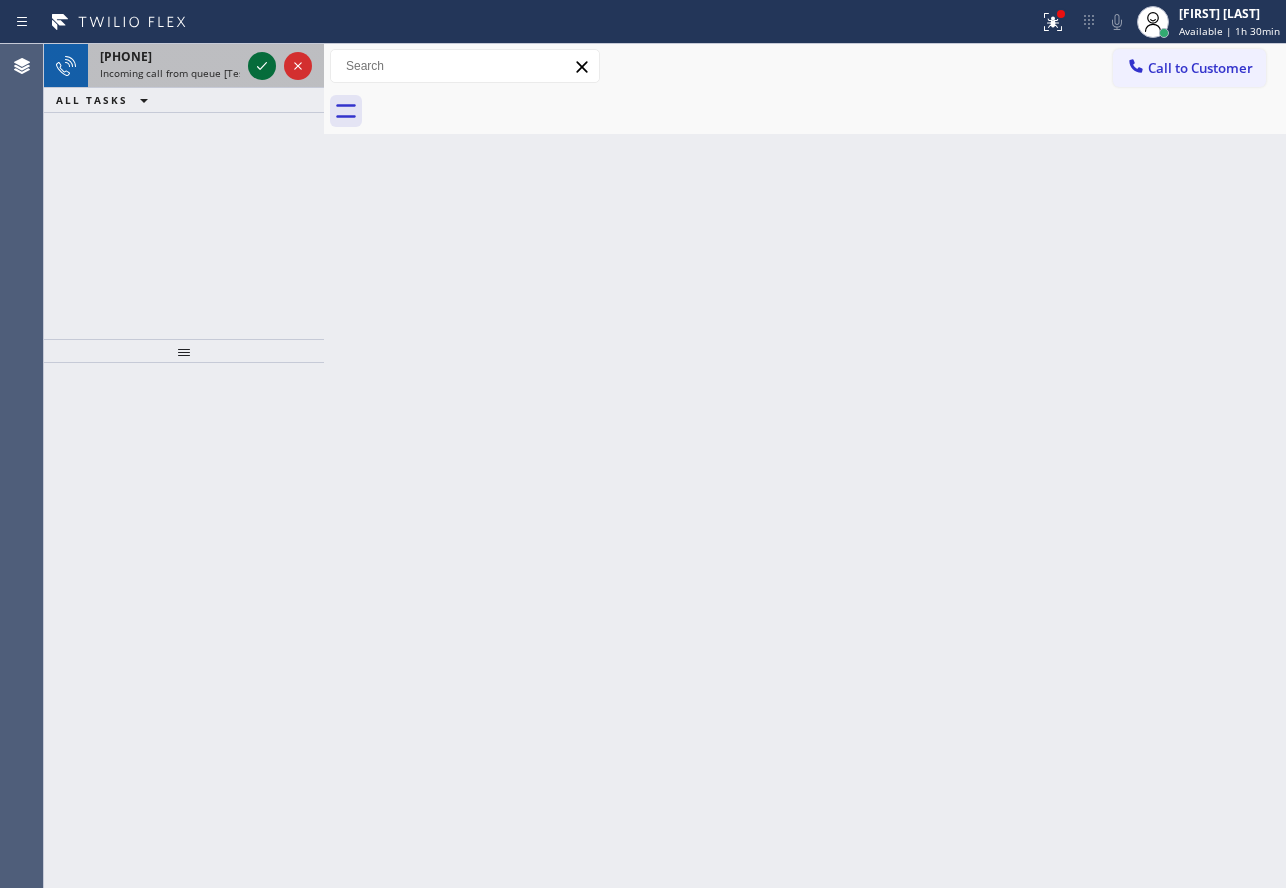click 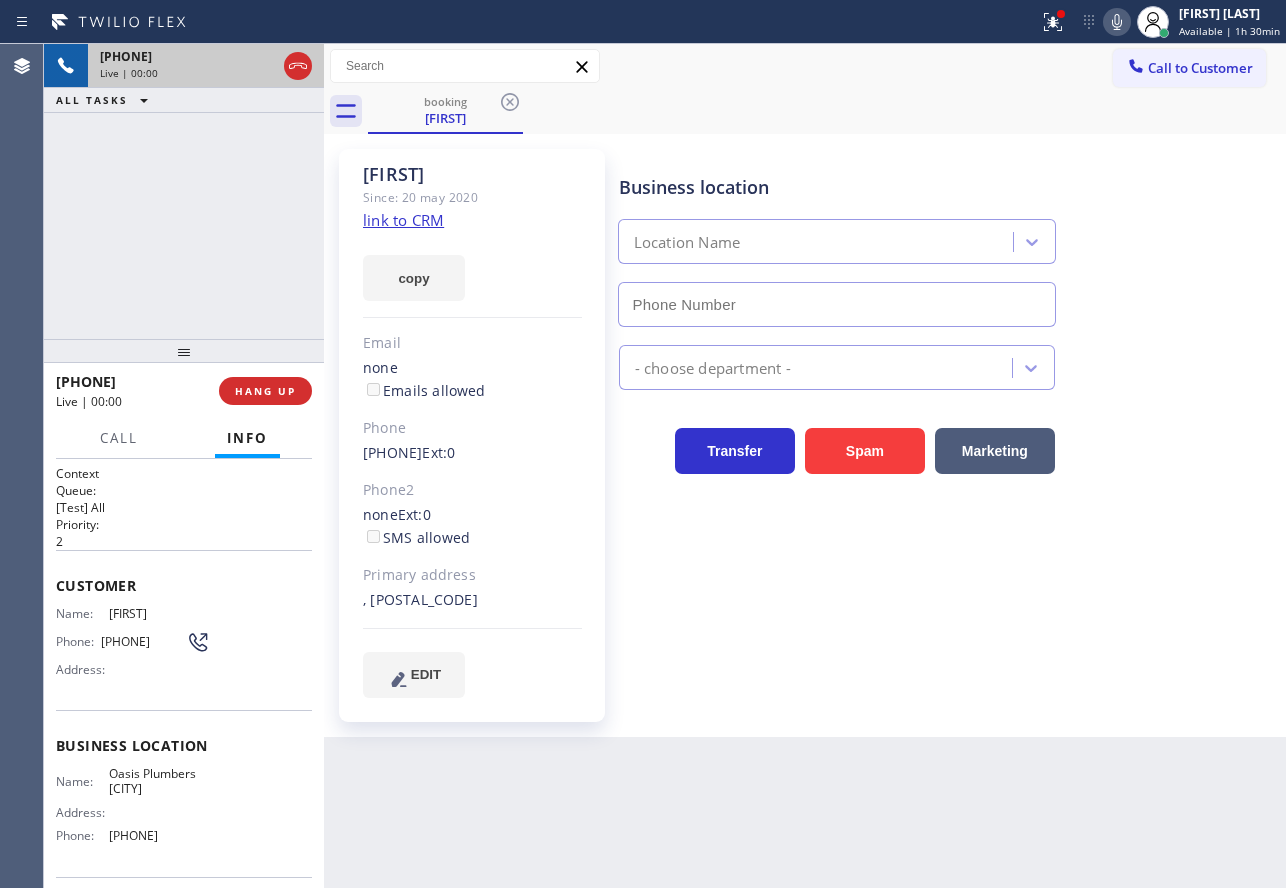 type on "[PHONE]" 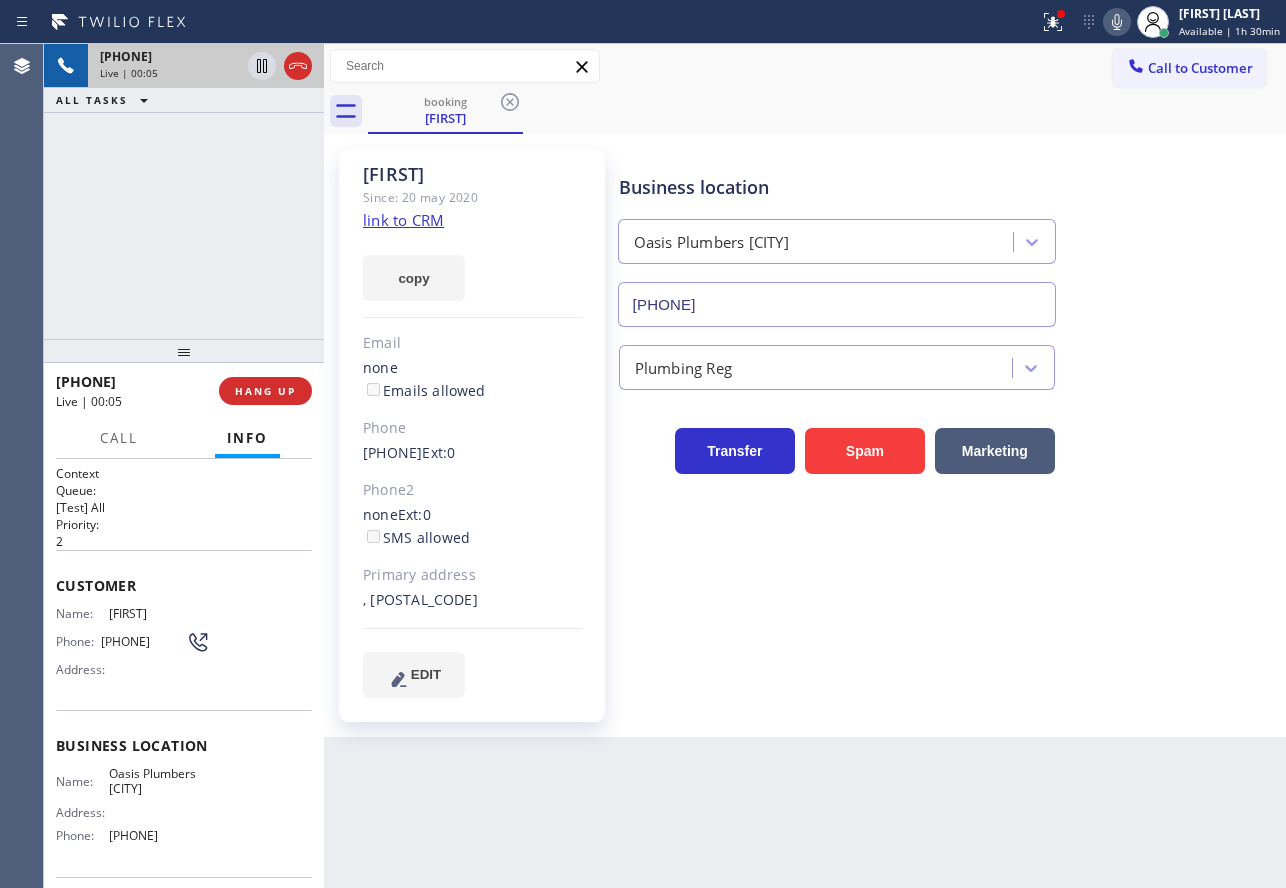 click on "link to CRM" 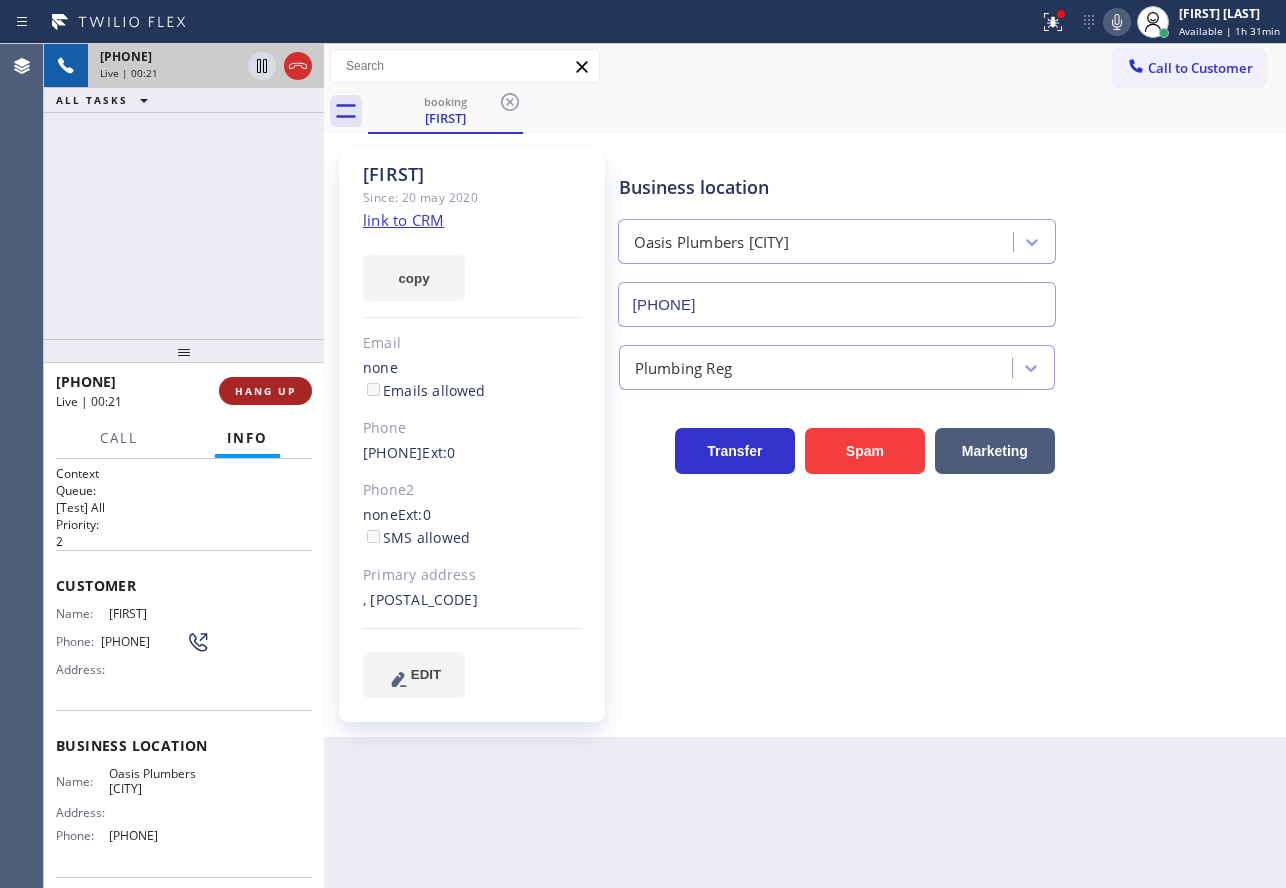 click on "HANG UP" at bounding box center (265, 391) 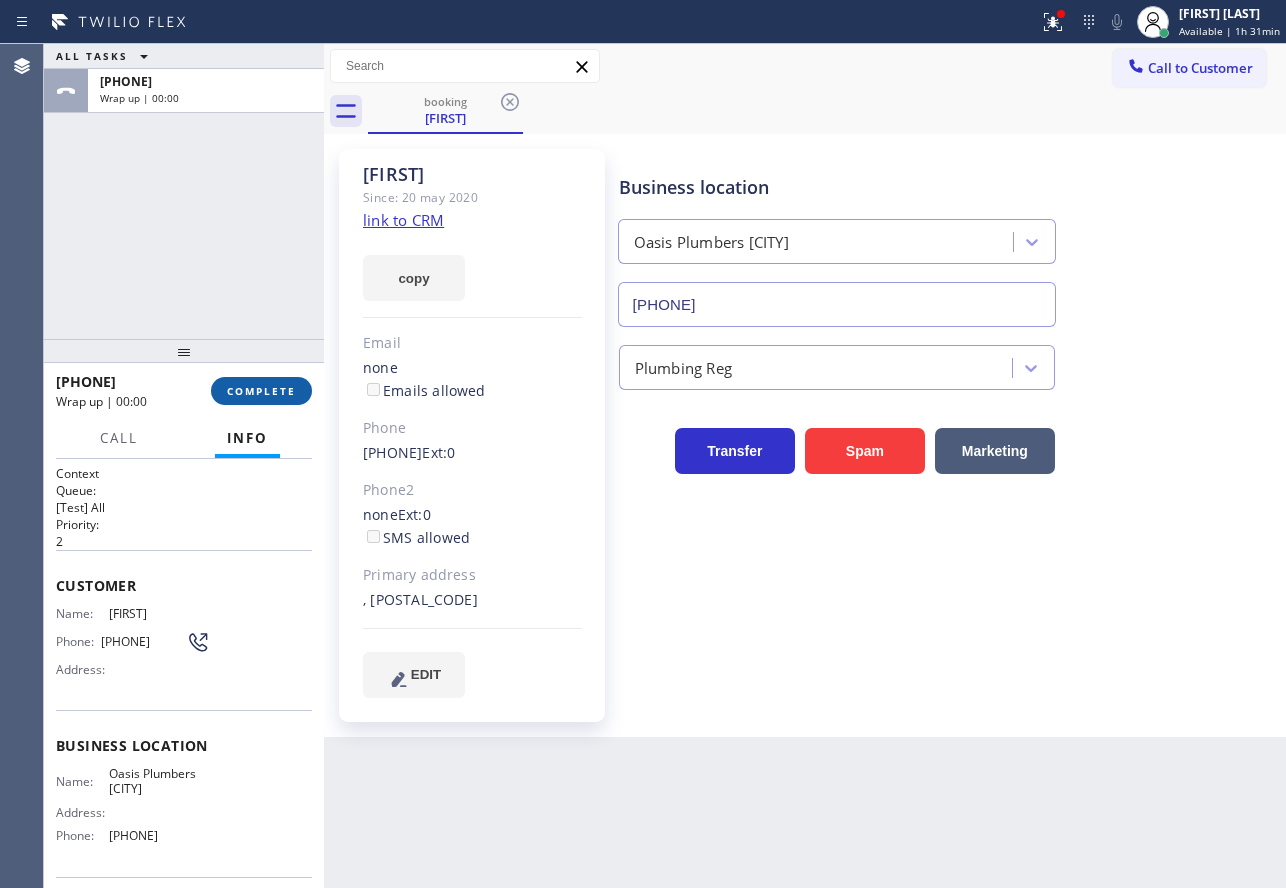 click on "COMPLETE" at bounding box center [261, 391] 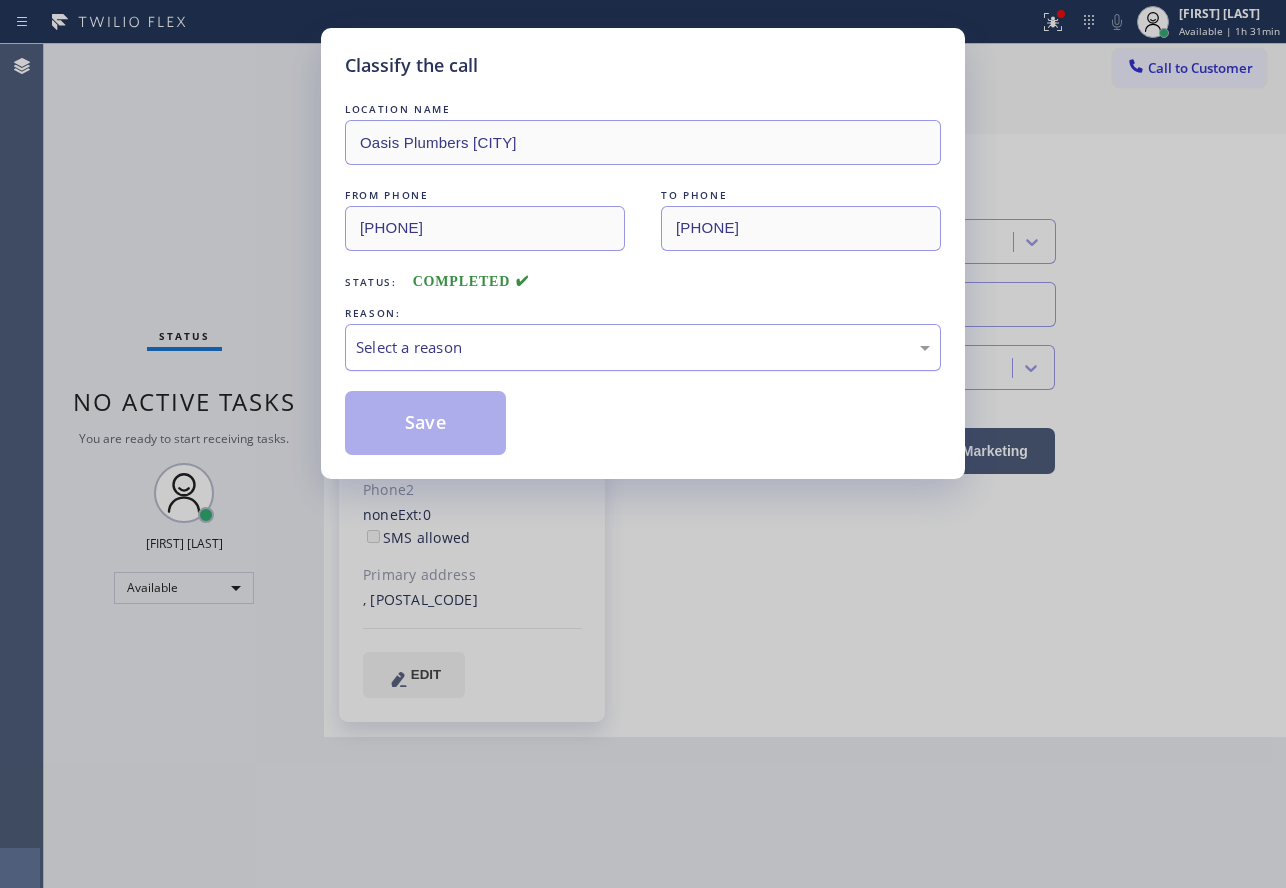 click on "Select a reason" at bounding box center (643, 347) 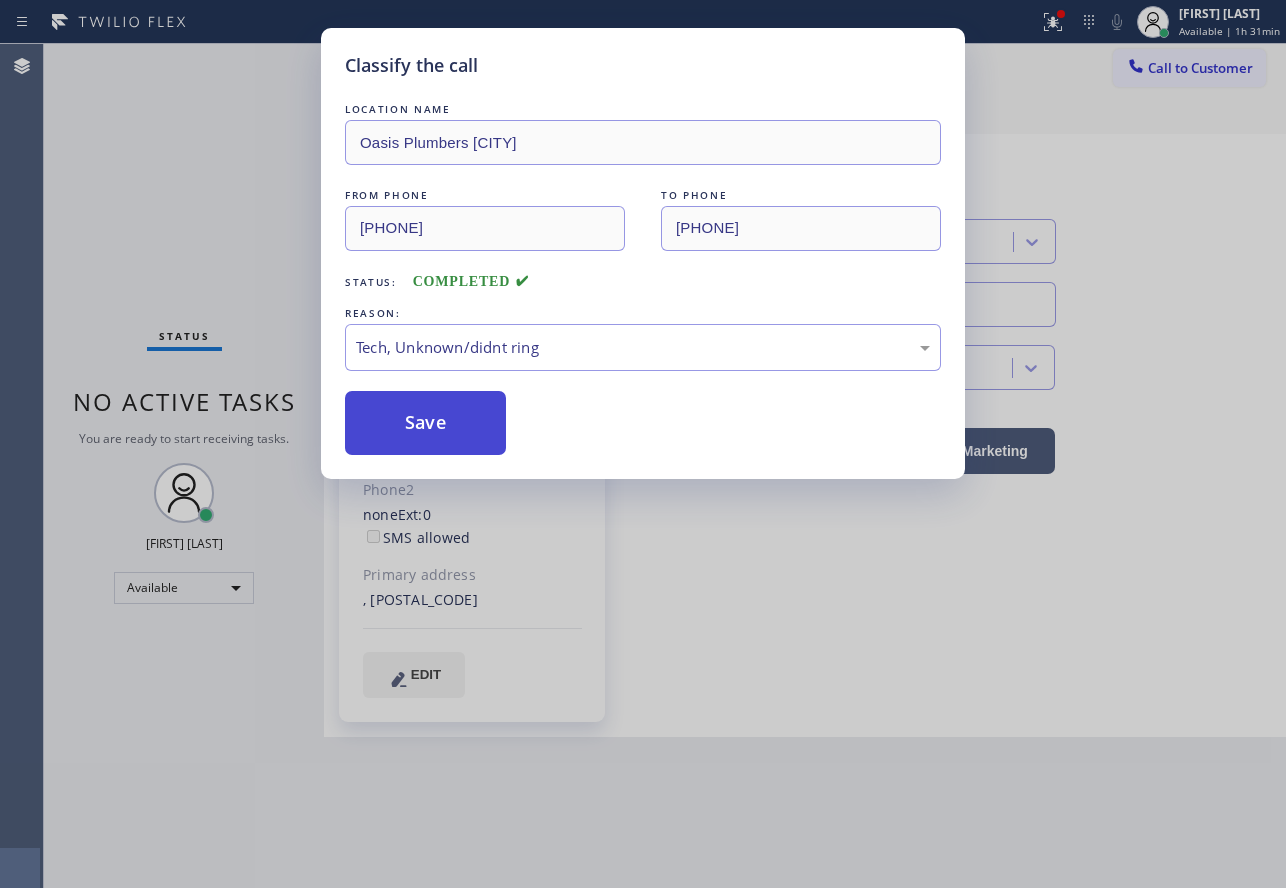 drag, startPoint x: 458, startPoint y: 490, endPoint x: 438, endPoint y: 442, distance: 52 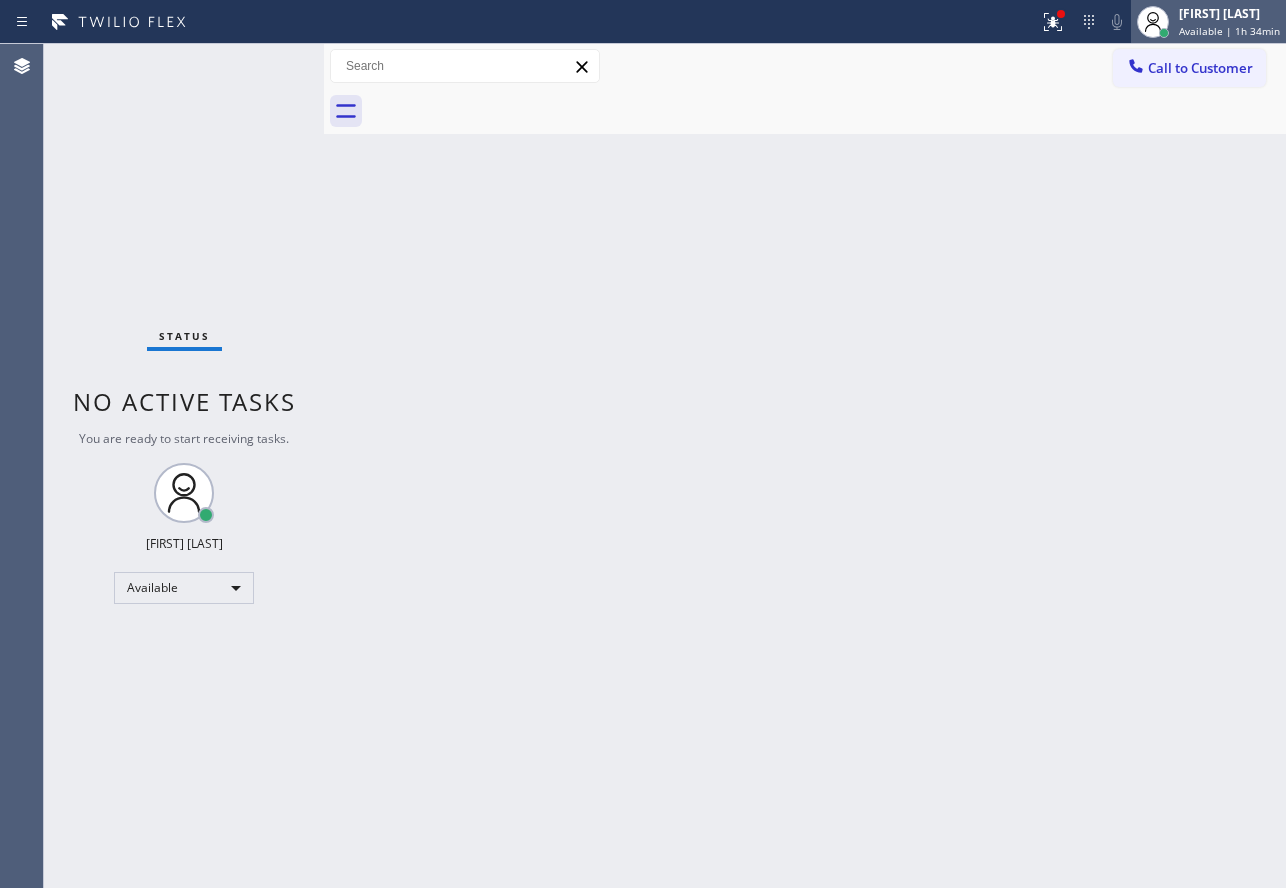 click on "Available | 1h 34min" at bounding box center [1229, 31] 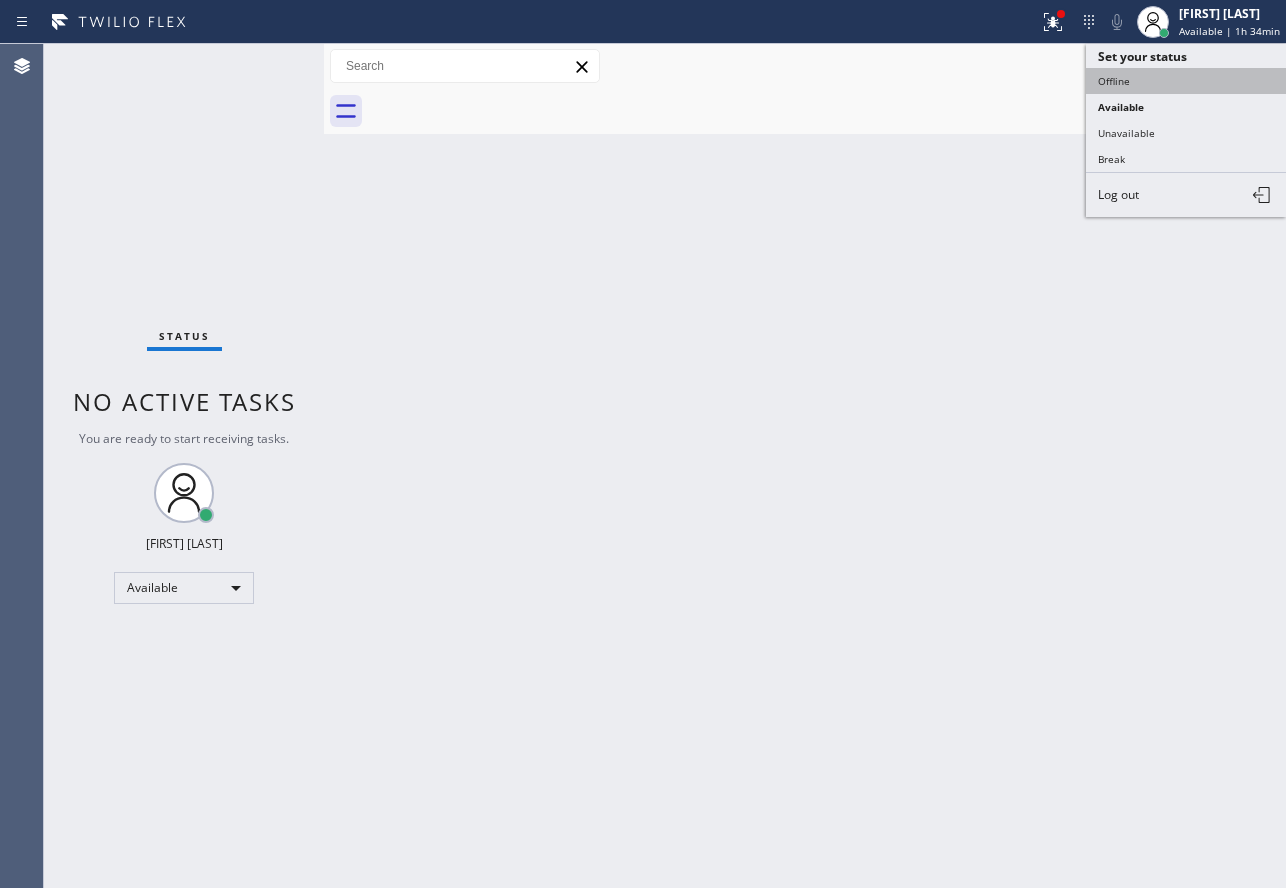 click on "Offline" at bounding box center [1186, 81] 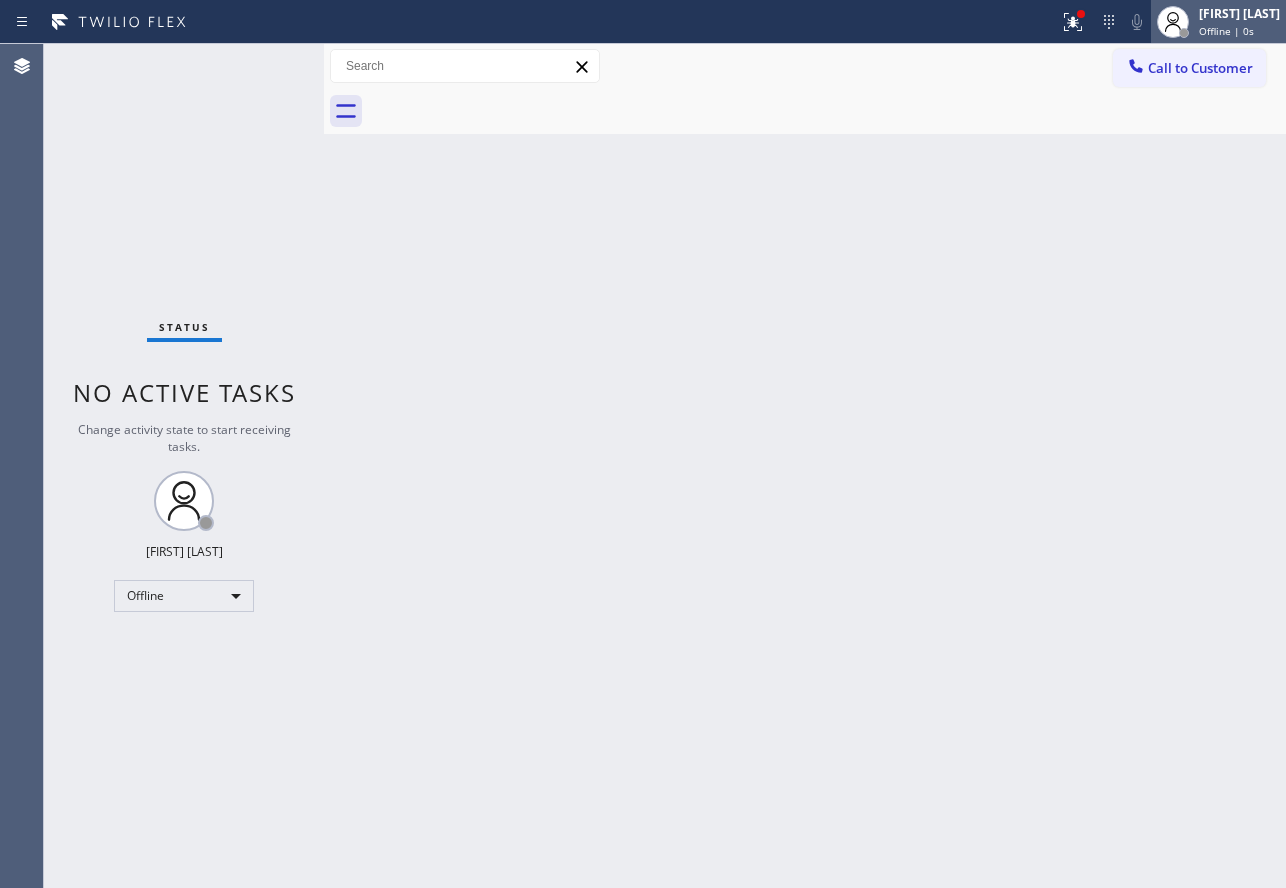 click on "Offline | 0s" at bounding box center [1226, 31] 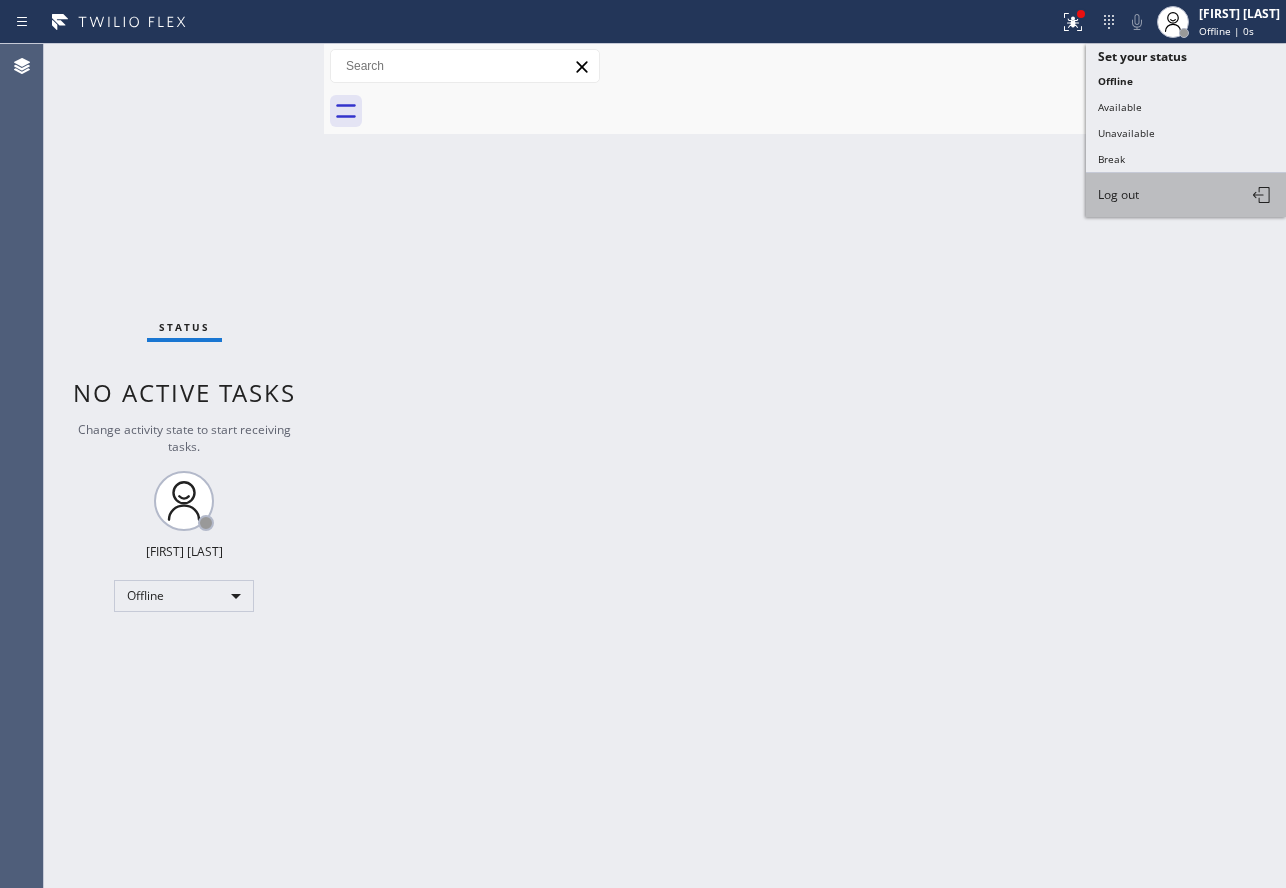 click on "Log out" at bounding box center [1186, 195] 